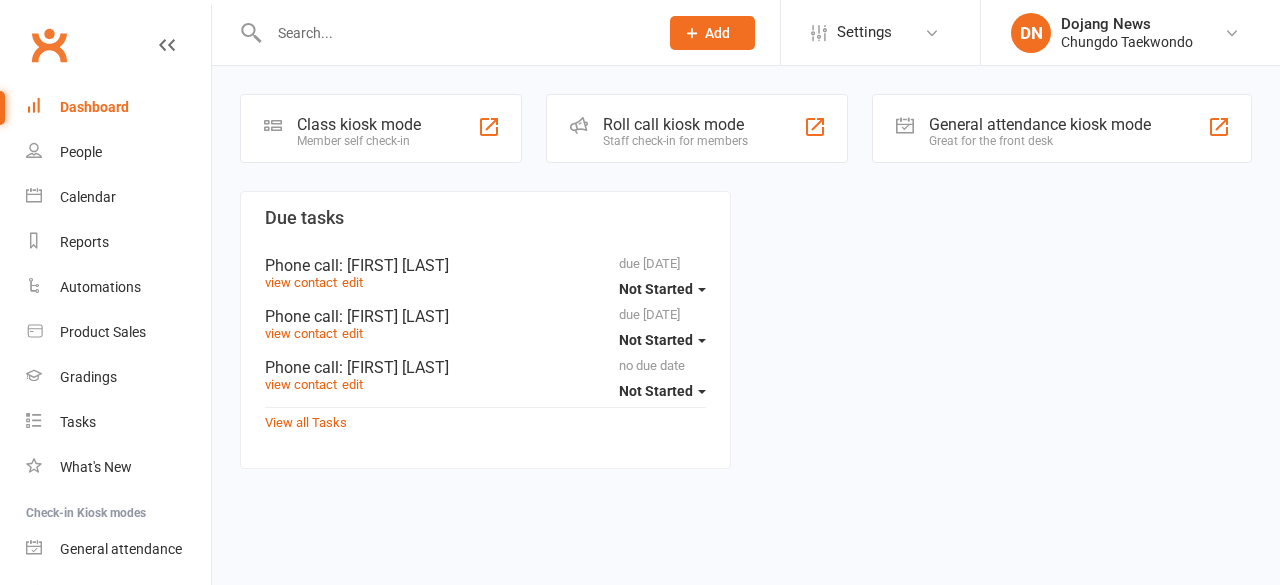 scroll, scrollTop: 0, scrollLeft: 0, axis: both 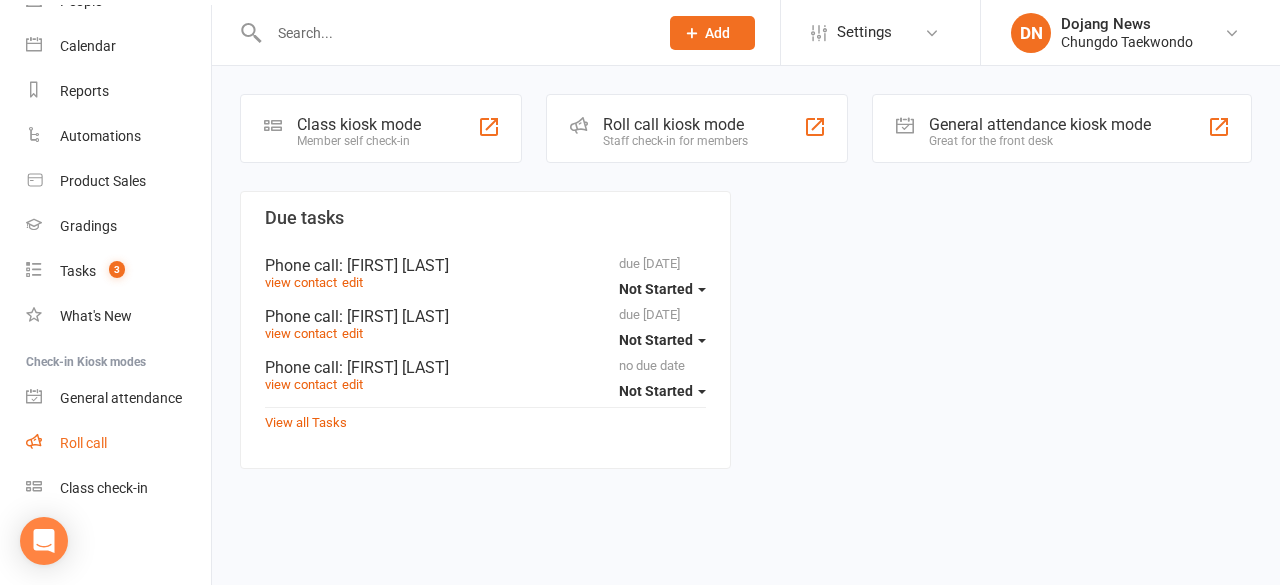 click on "Roll call" at bounding box center [118, 443] 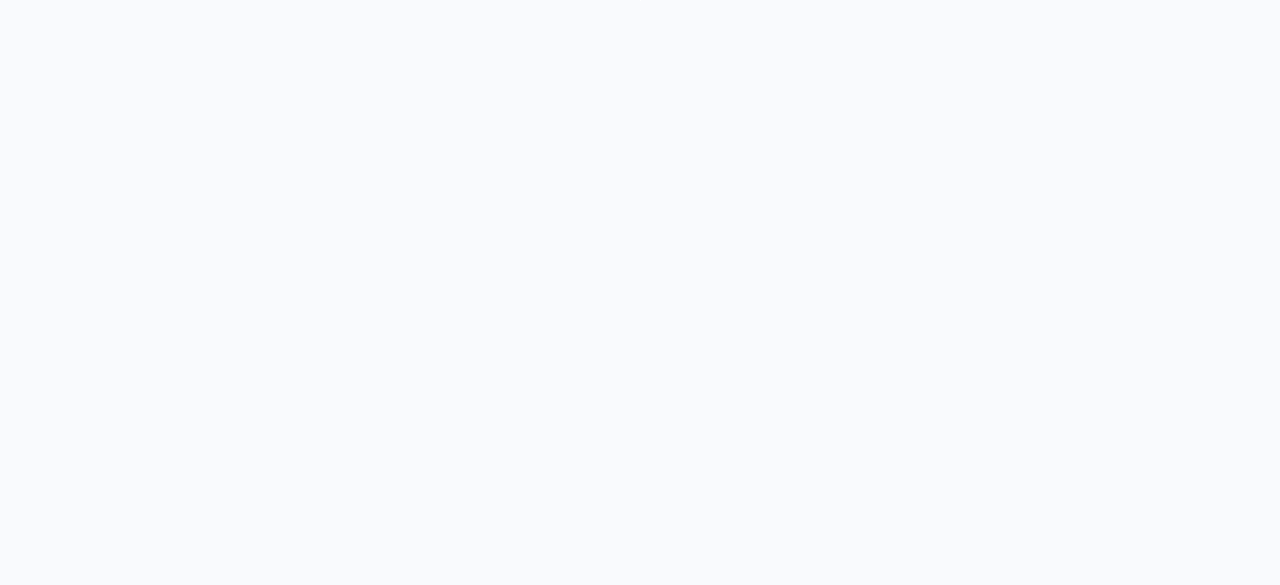 scroll, scrollTop: 0, scrollLeft: 0, axis: both 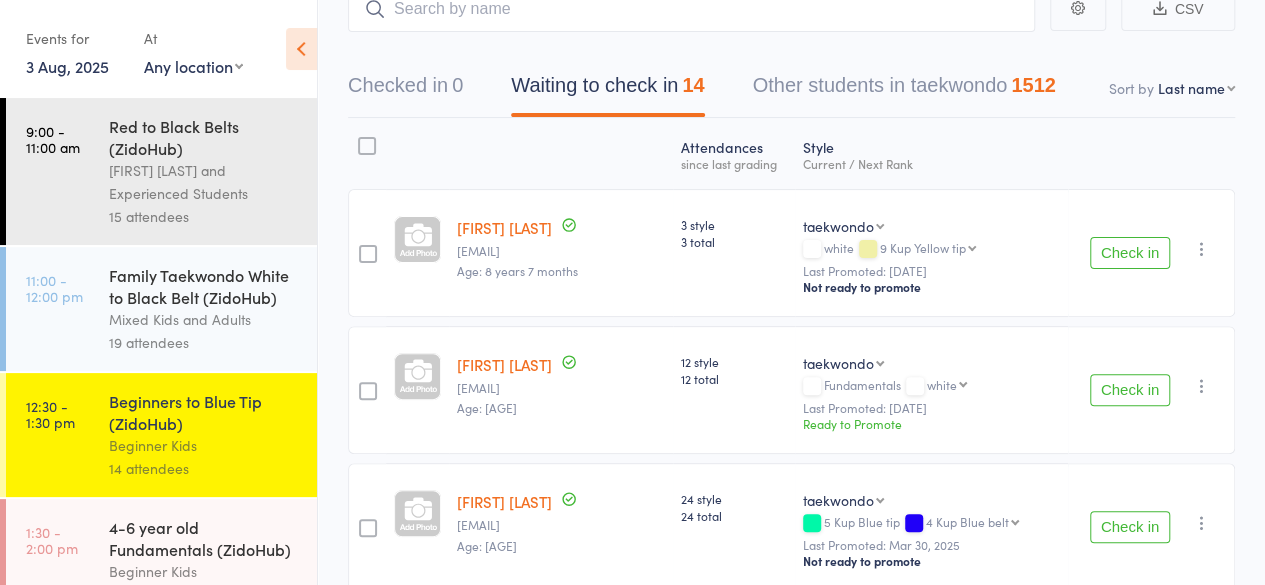click on "Check in" at bounding box center (1130, 390) 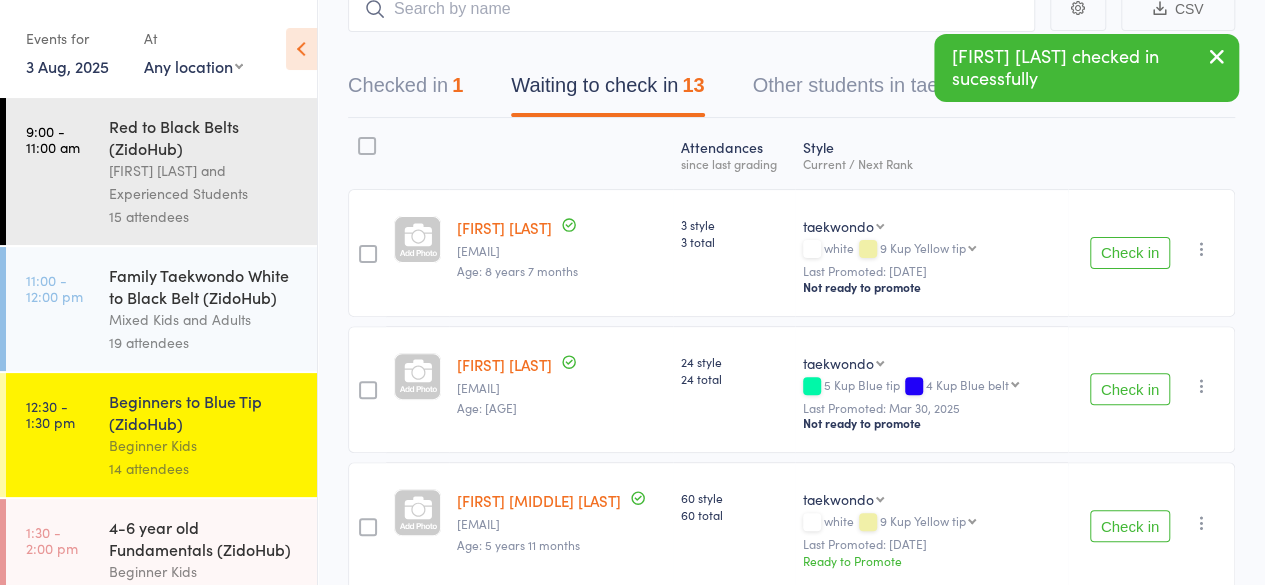 click on "Check in" at bounding box center (1130, 389) 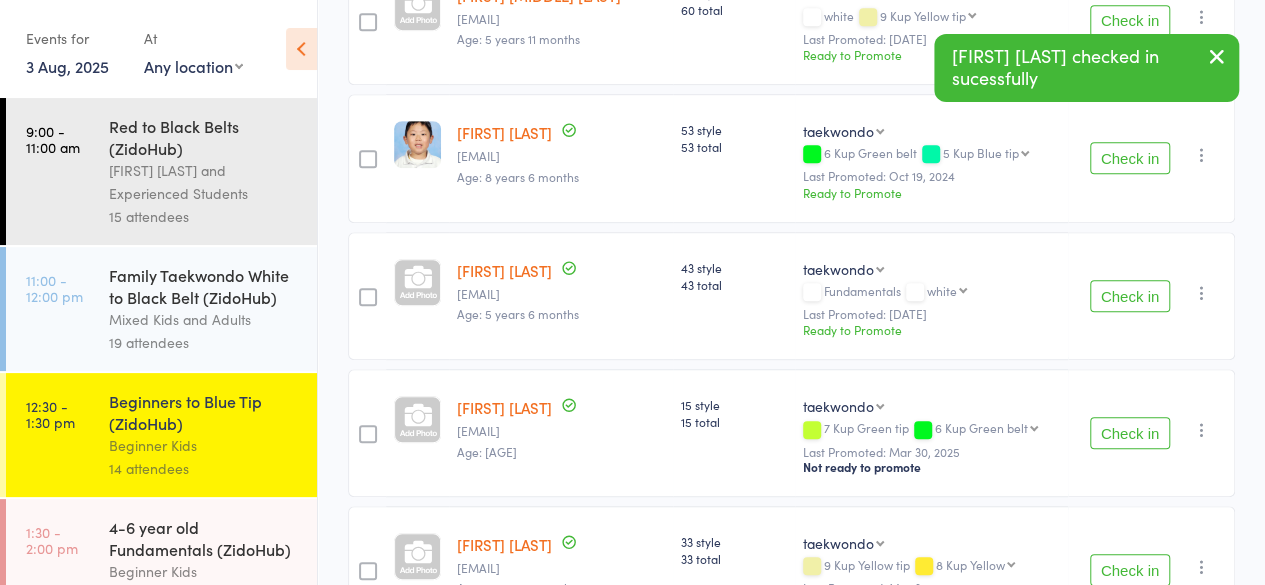 scroll, scrollTop: 552, scrollLeft: 0, axis: vertical 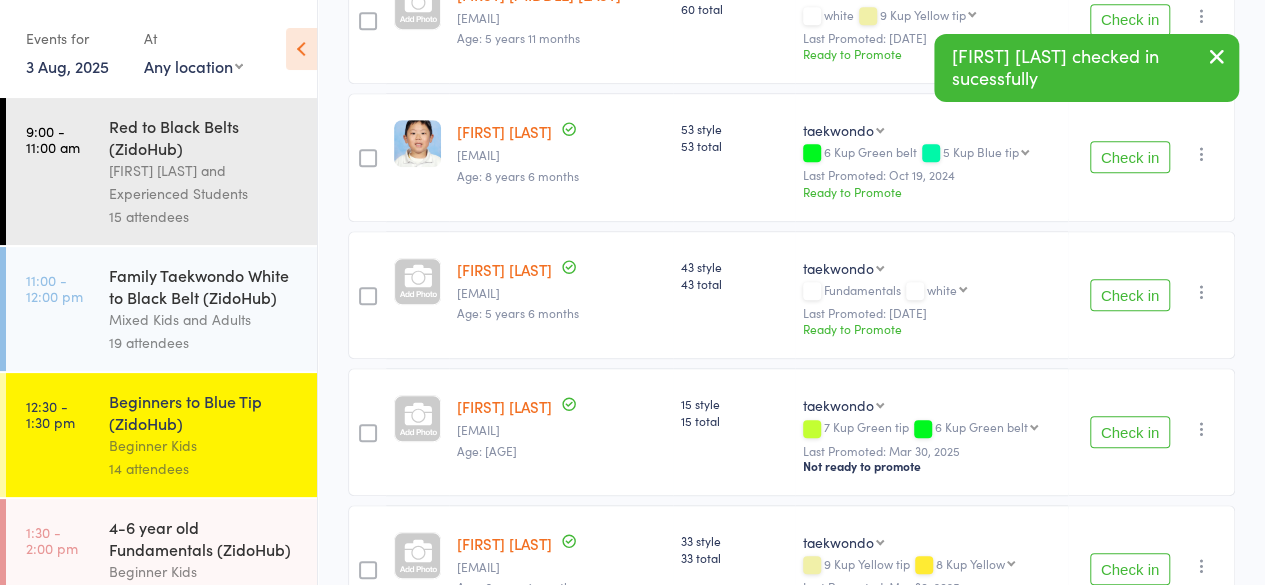 click on "Check in" at bounding box center (1130, 157) 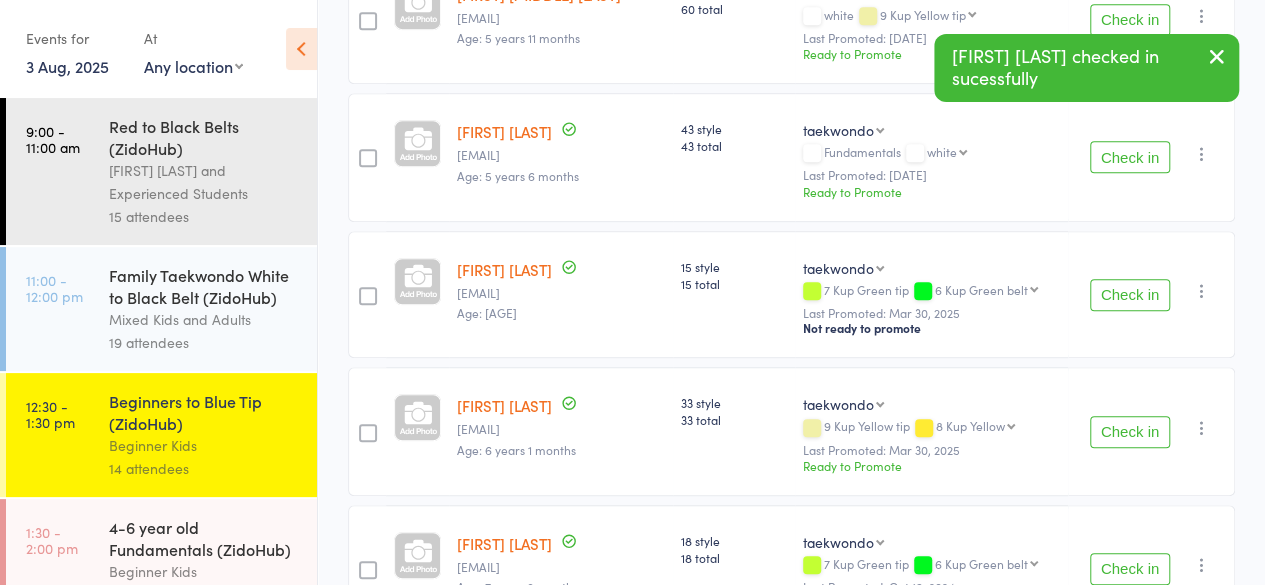 click on "Check in" at bounding box center [1130, 157] 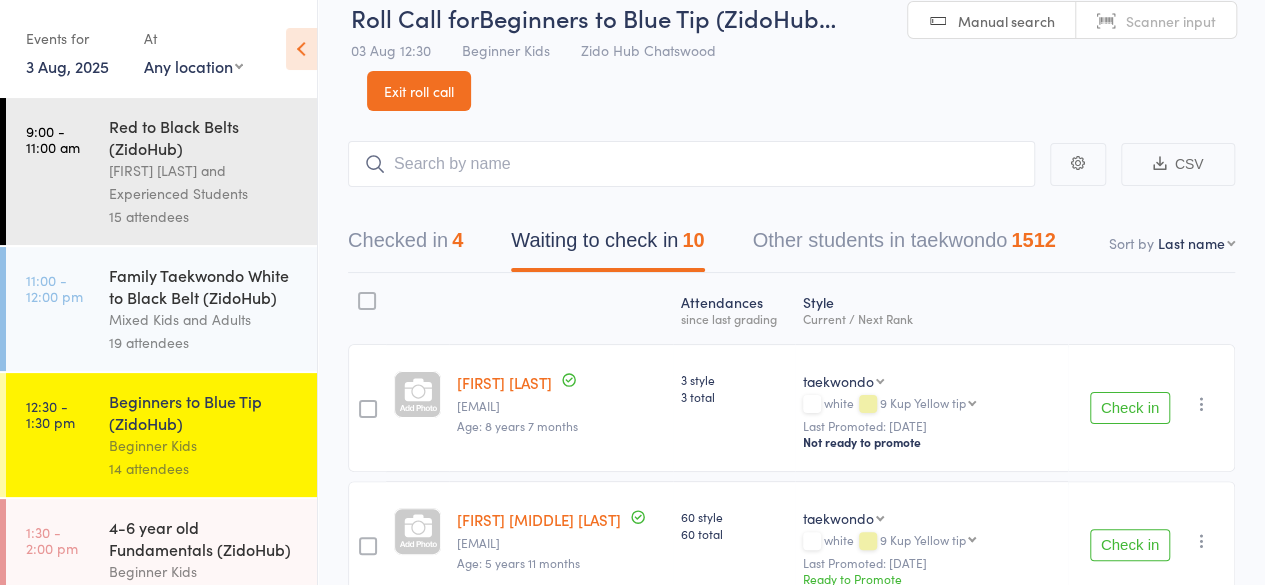 scroll, scrollTop: 0, scrollLeft: 0, axis: both 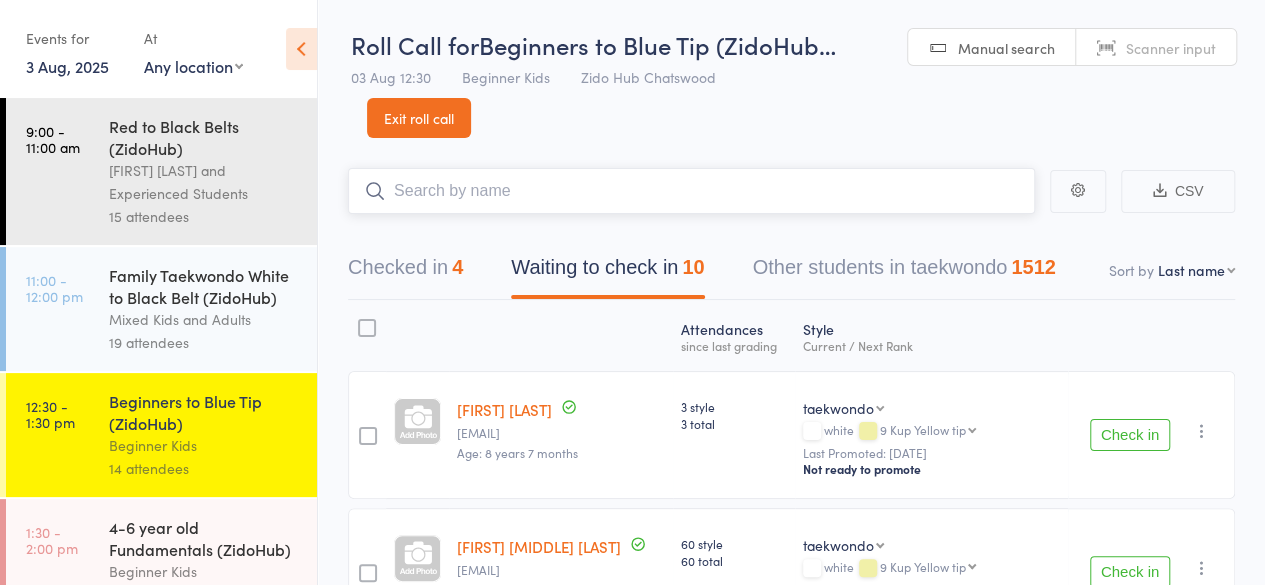 click at bounding box center (691, 191) 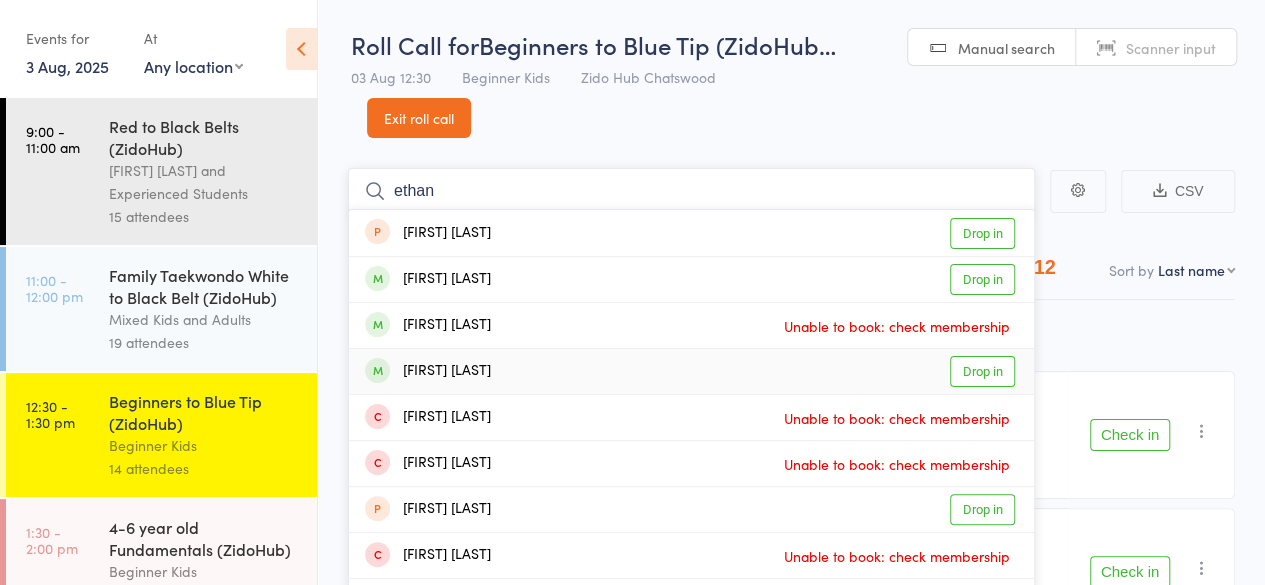 type on "ethan" 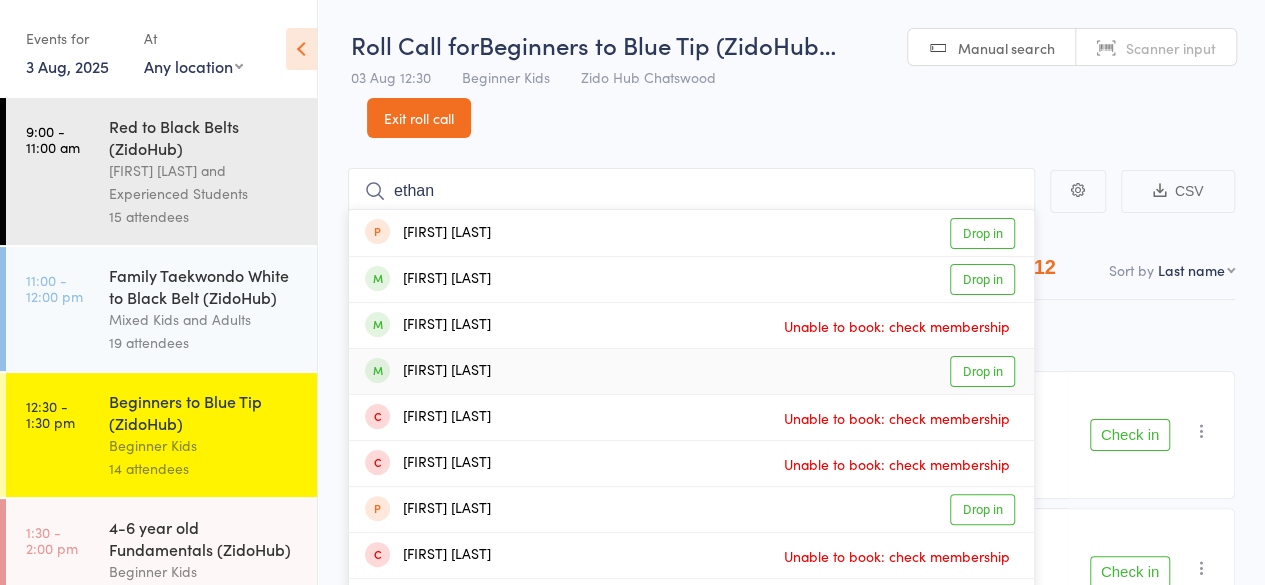 click on "Drop in" at bounding box center (982, 371) 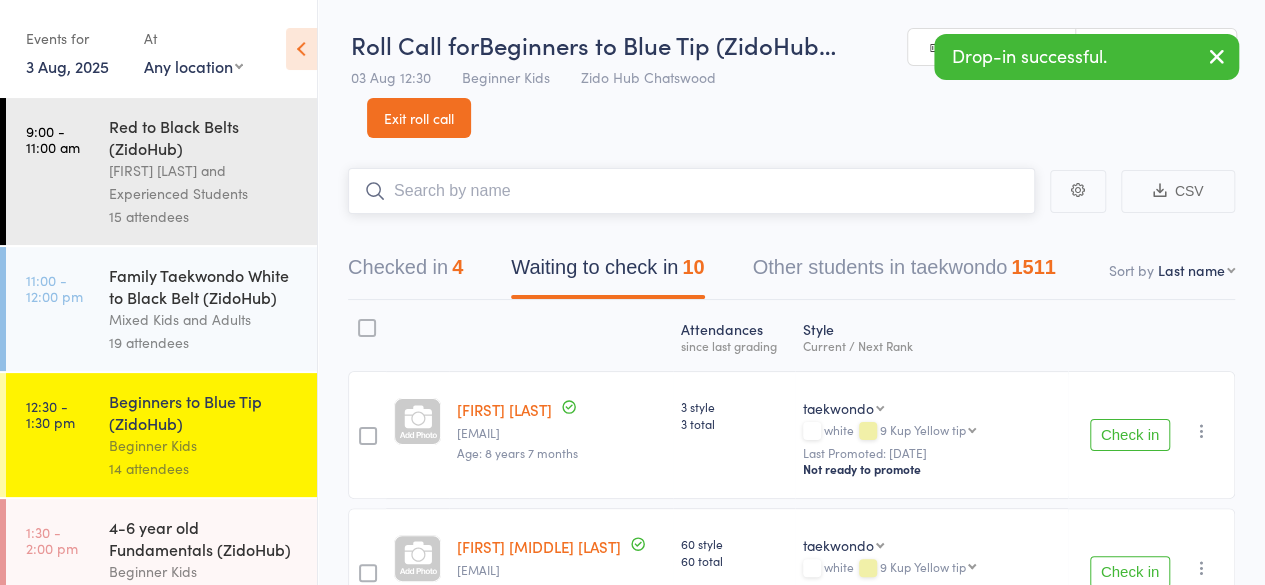 click at bounding box center (691, 191) 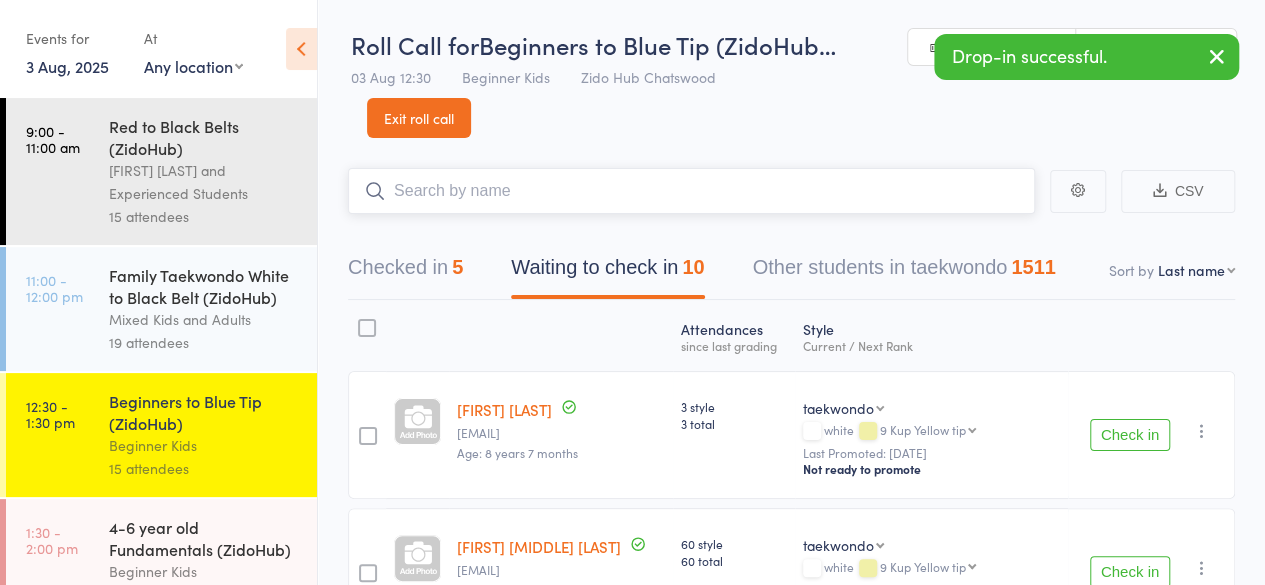 click at bounding box center [691, 191] 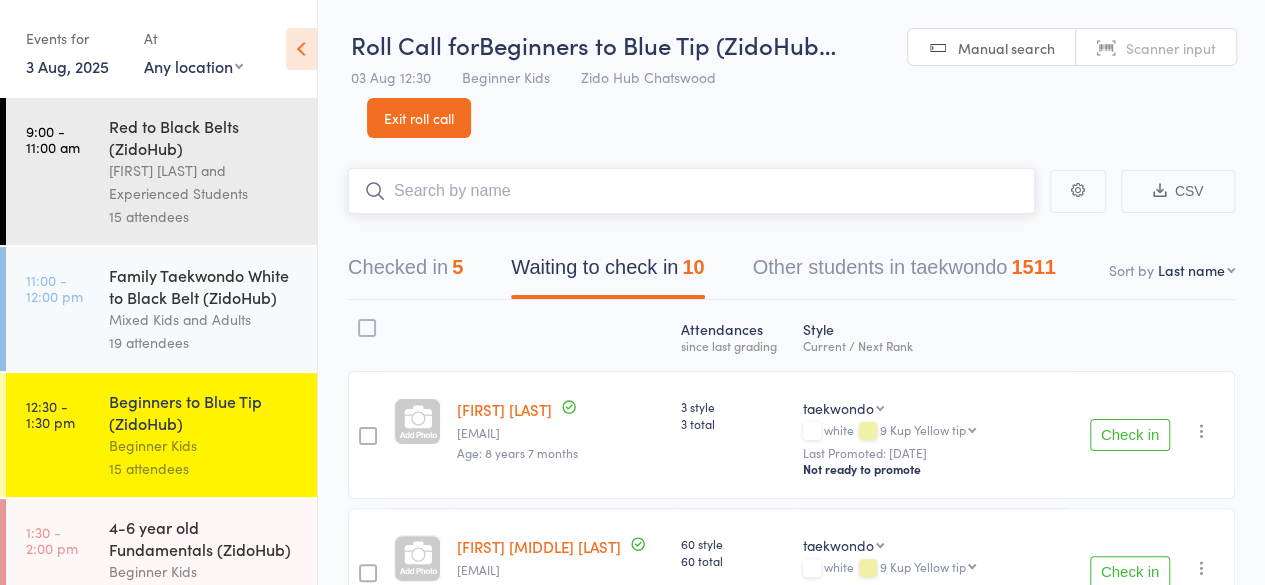 click at bounding box center (691, 191) 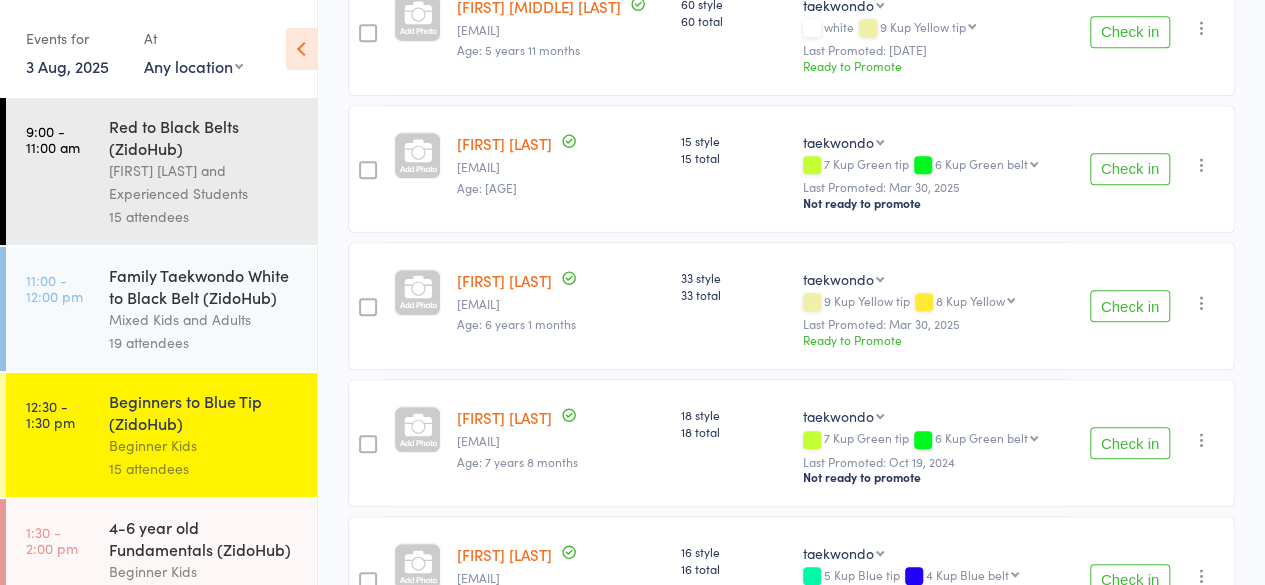 scroll, scrollTop: 0, scrollLeft: 0, axis: both 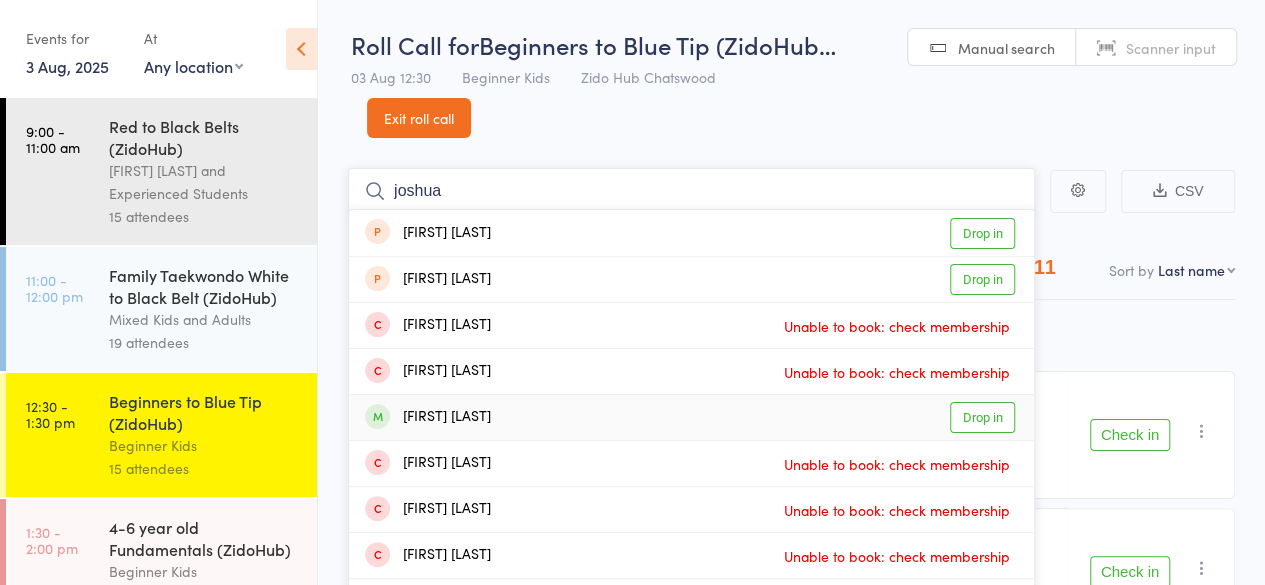 type on "joshua" 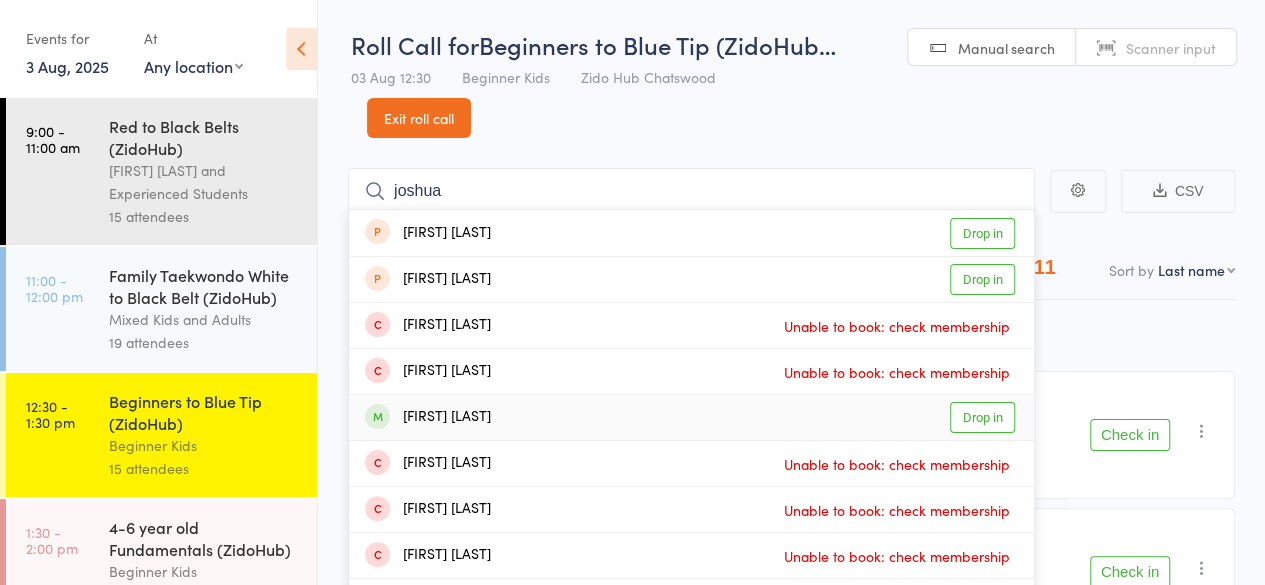 click on "Drop in" at bounding box center (982, 417) 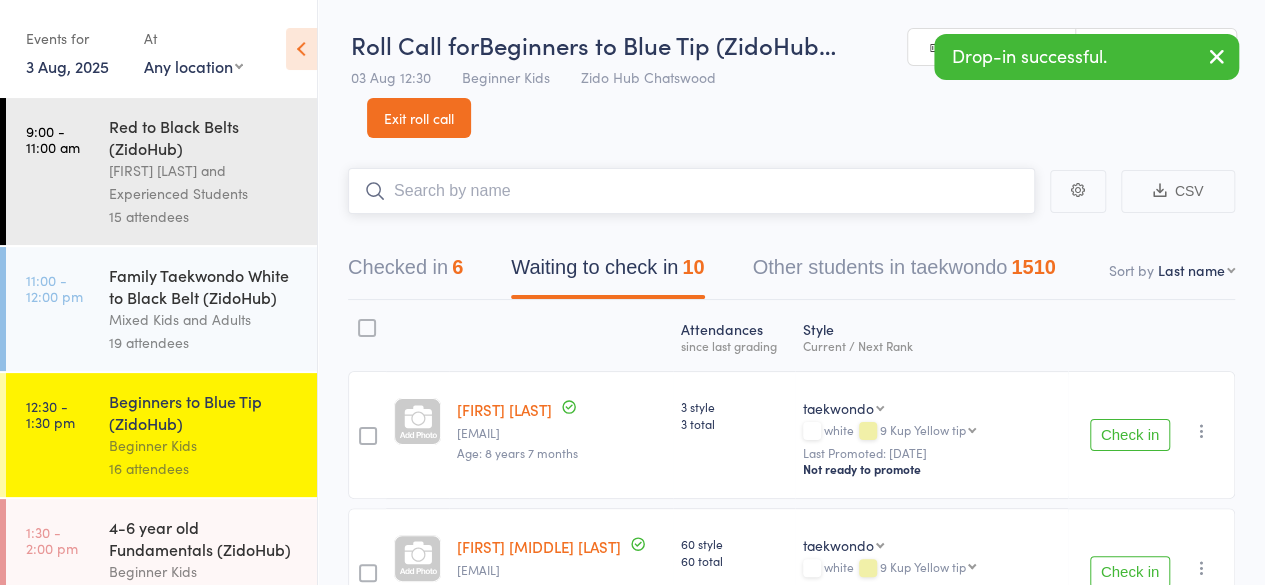 click on "Checked in  6" at bounding box center [405, 272] 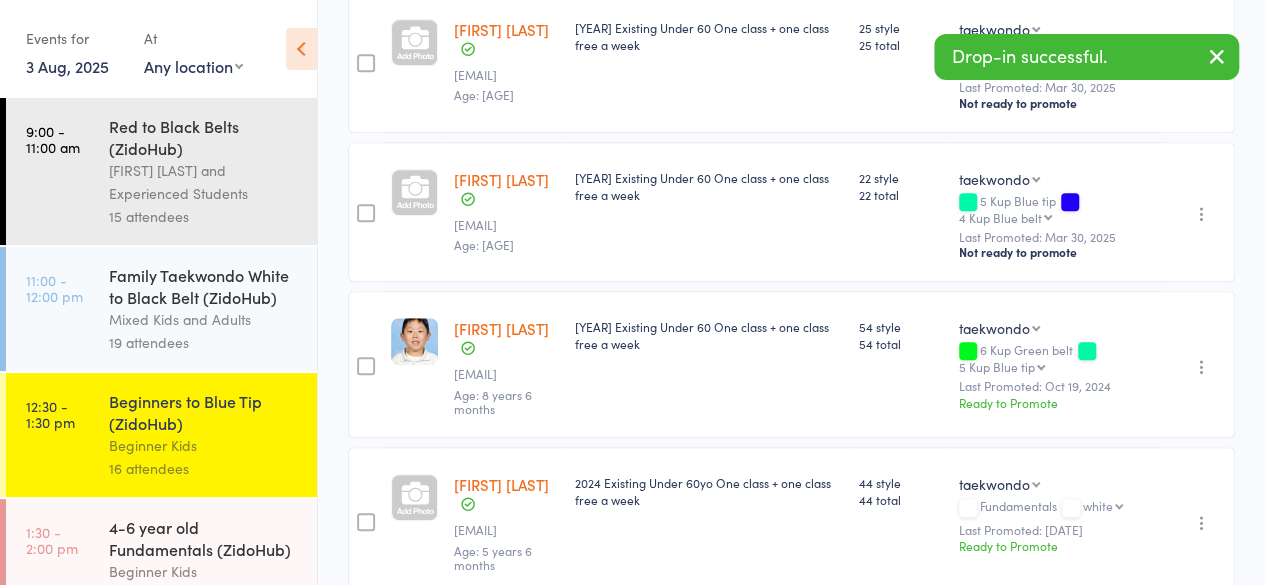 scroll, scrollTop: 0, scrollLeft: 0, axis: both 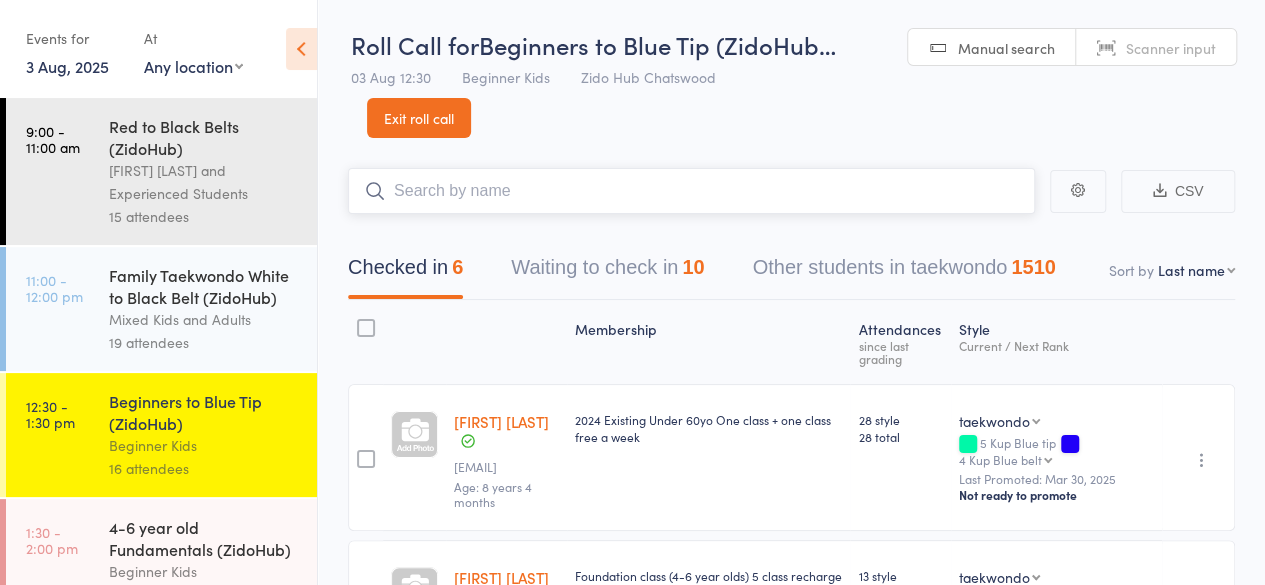 click on "Waiting to check in  10" at bounding box center (607, 272) 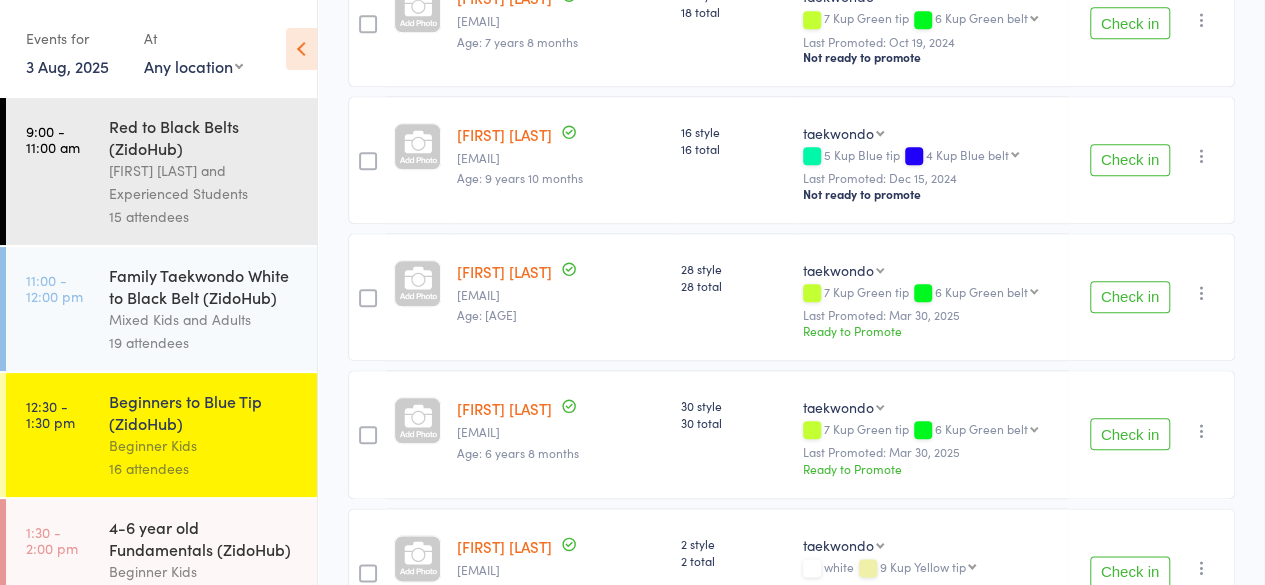 scroll, scrollTop: 962, scrollLeft: 0, axis: vertical 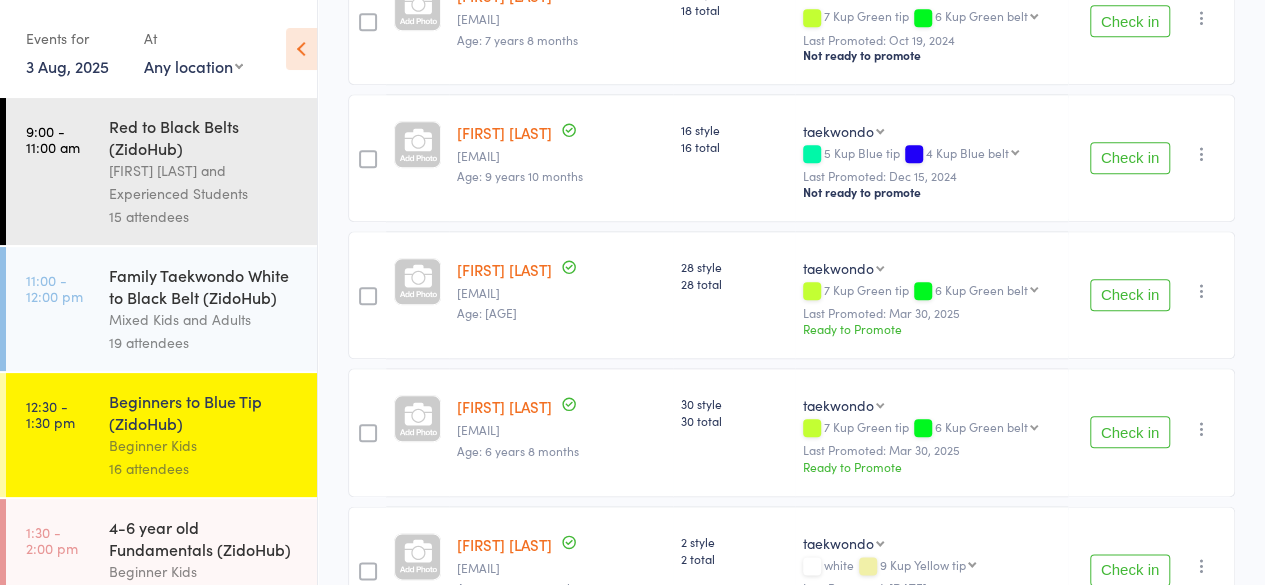 click on "Check in" at bounding box center (1130, 295) 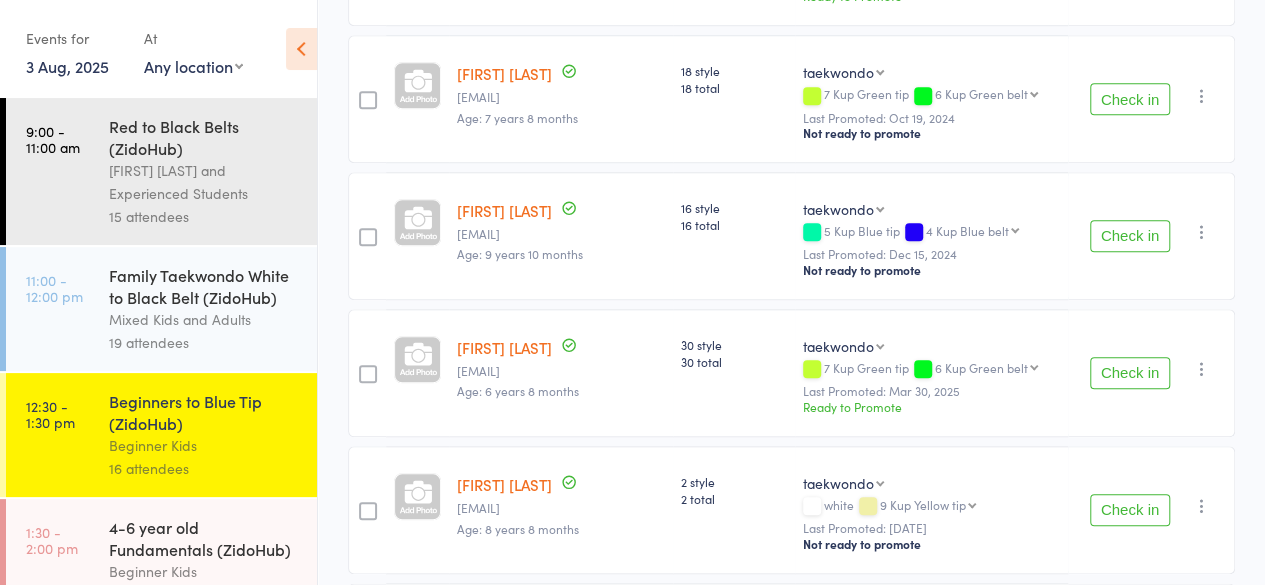 scroll, scrollTop: 885, scrollLeft: 0, axis: vertical 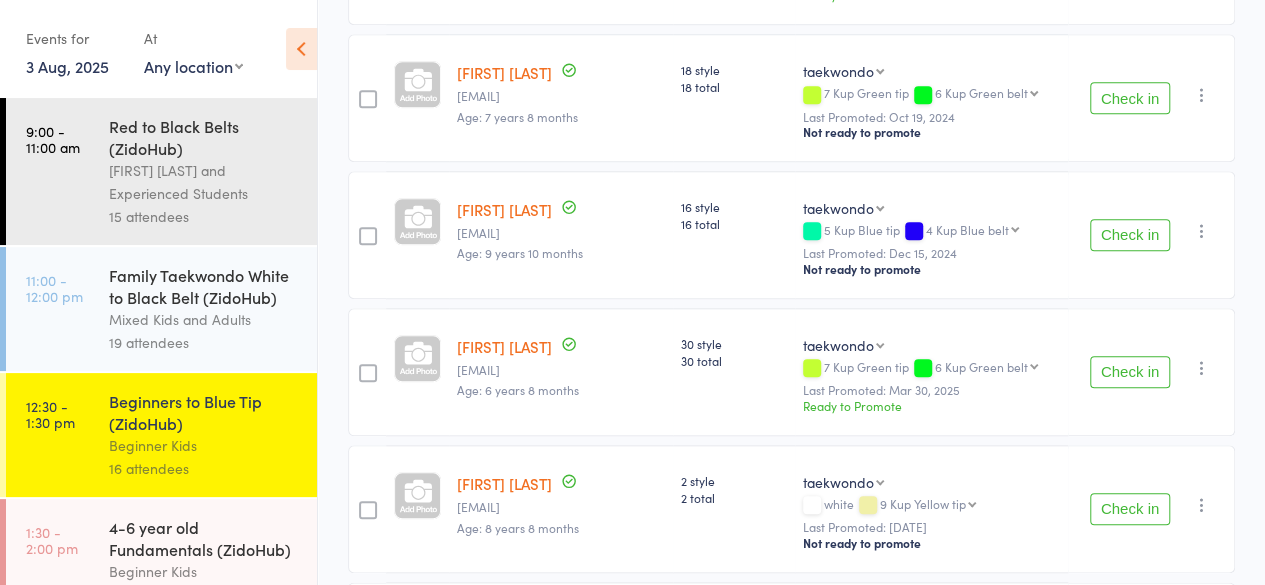 click on "Check in" at bounding box center [1130, 372] 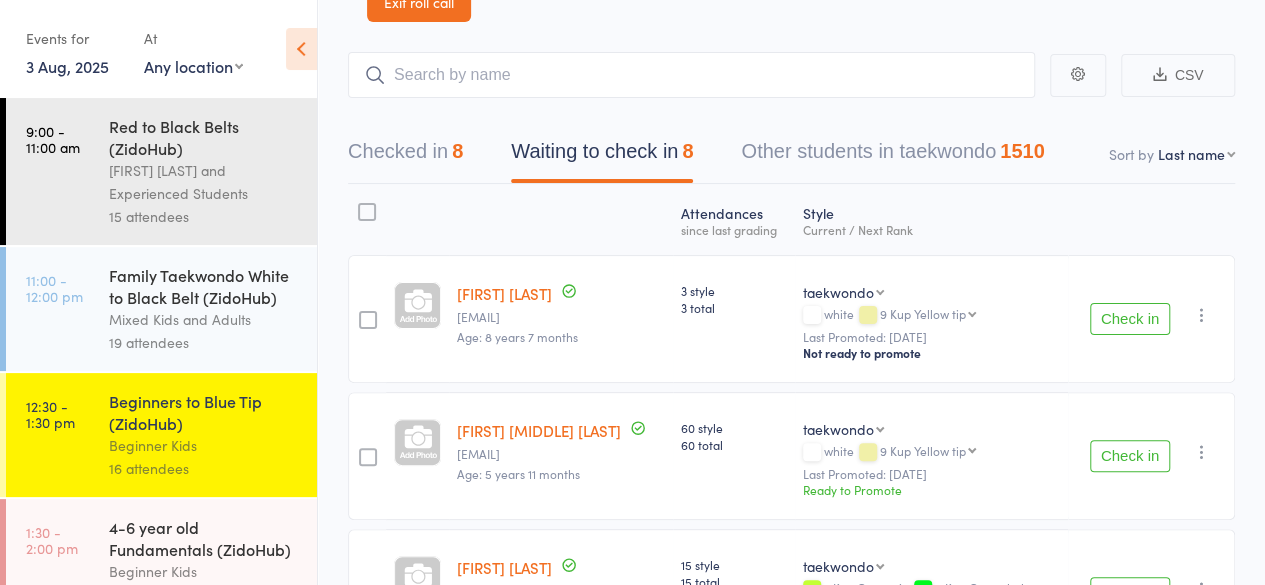 scroll, scrollTop: 117, scrollLeft: 0, axis: vertical 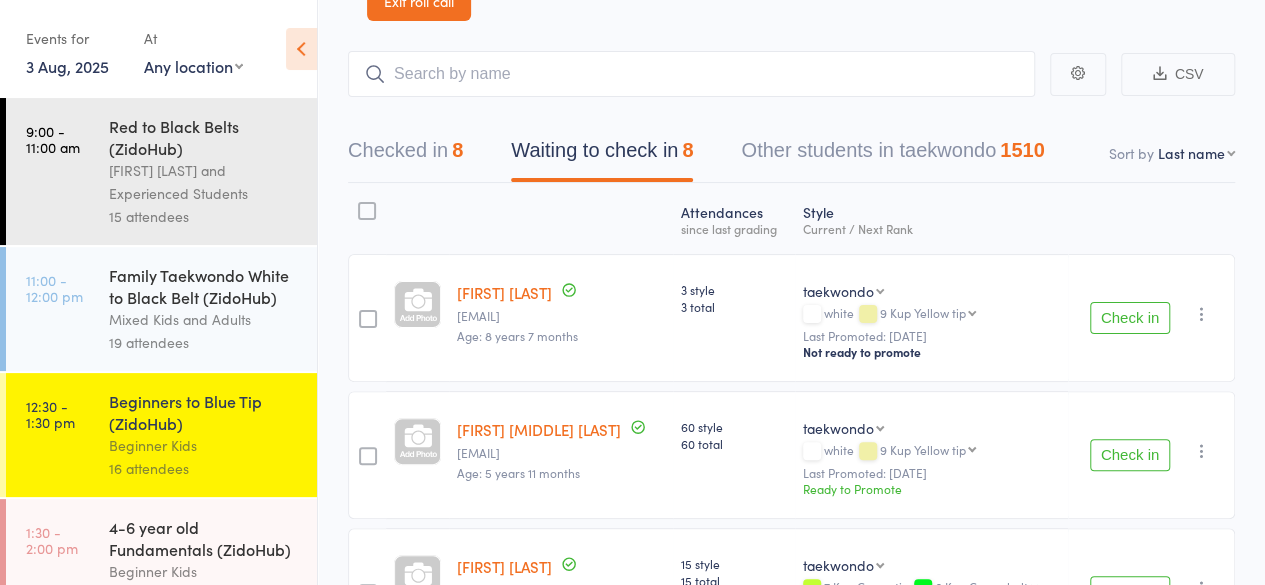 click on "Check in" at bounding box center (1130, 318) 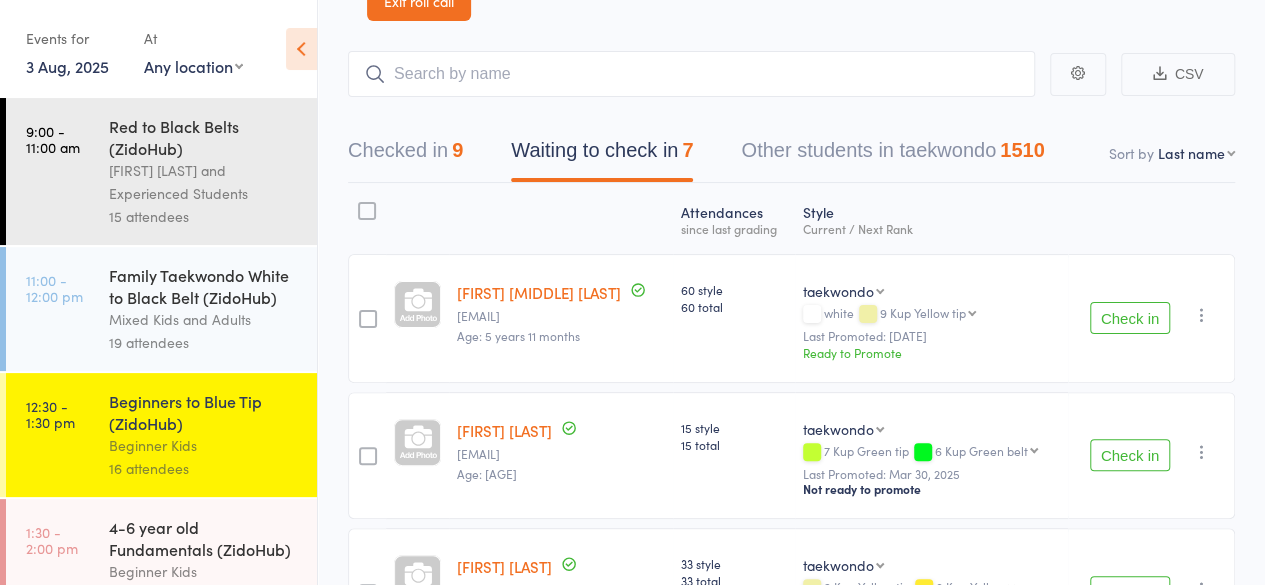 click on "Check in" at bounding box center [1130, 318] 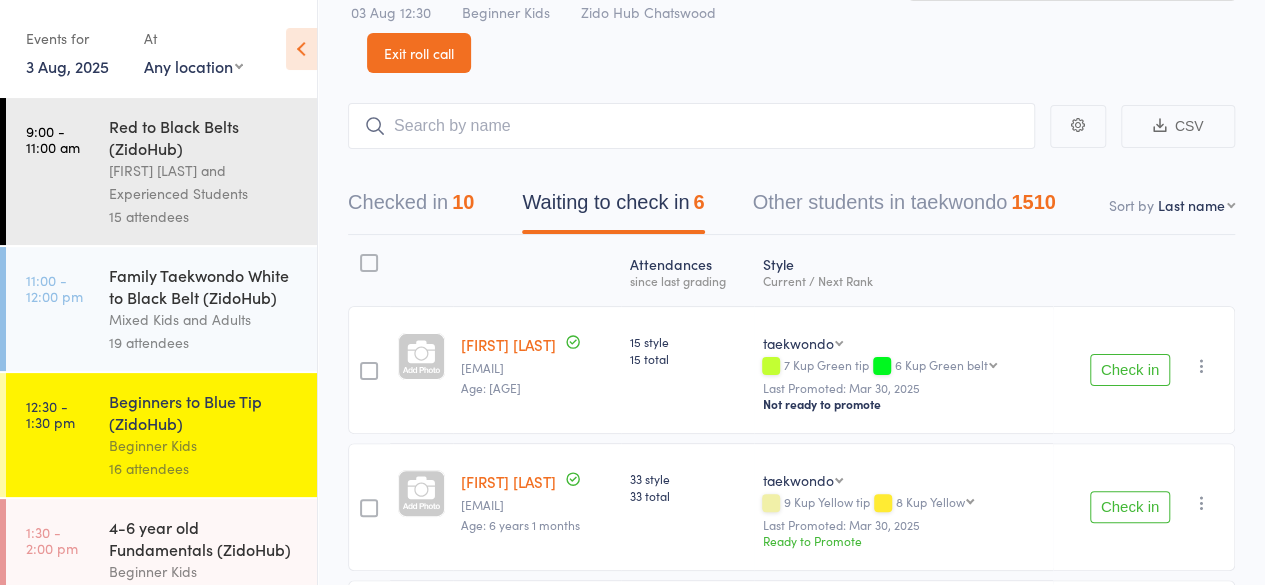 scroll, scrollTop: 62, scrollLeft: 0, axis: vertical 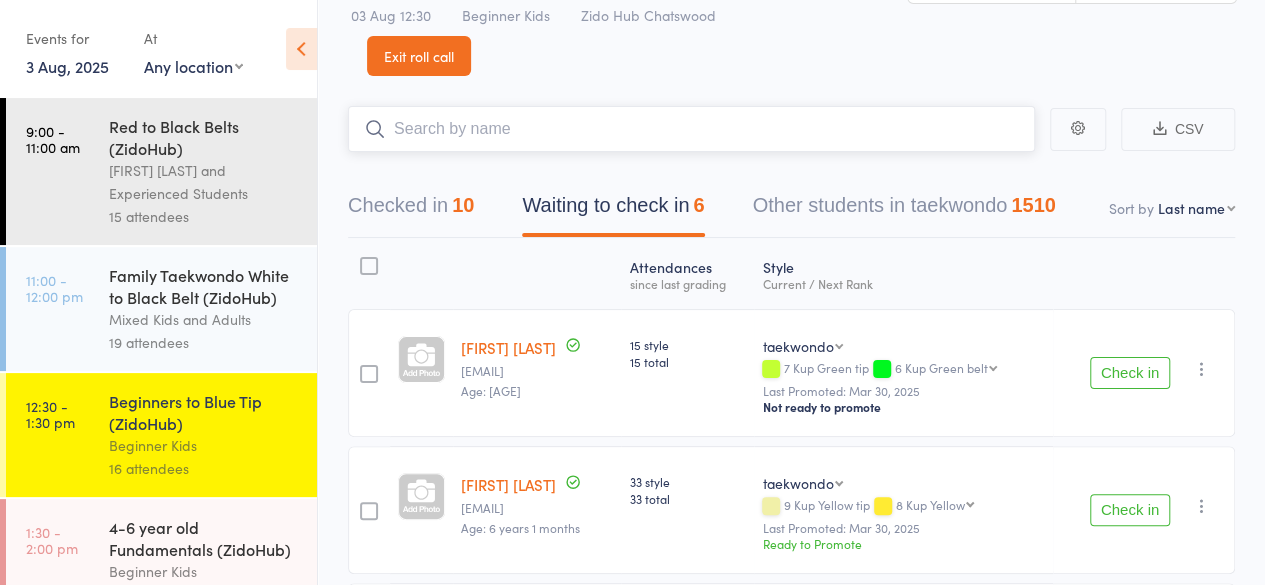 click at bounding box center (691, 129) 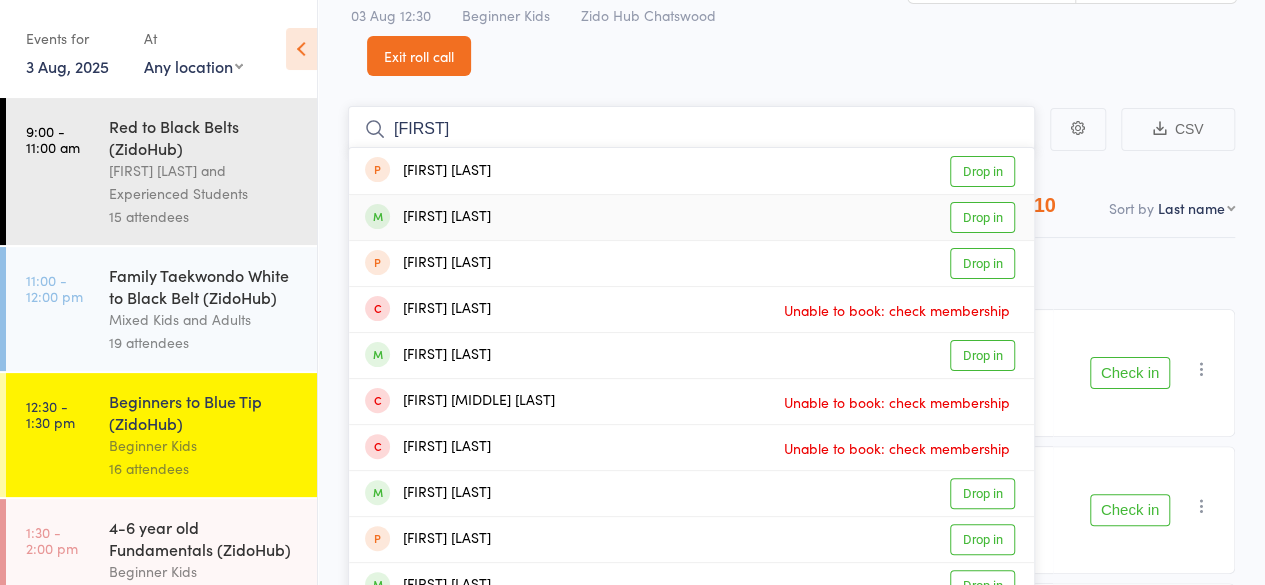 type on "[FIRST]" 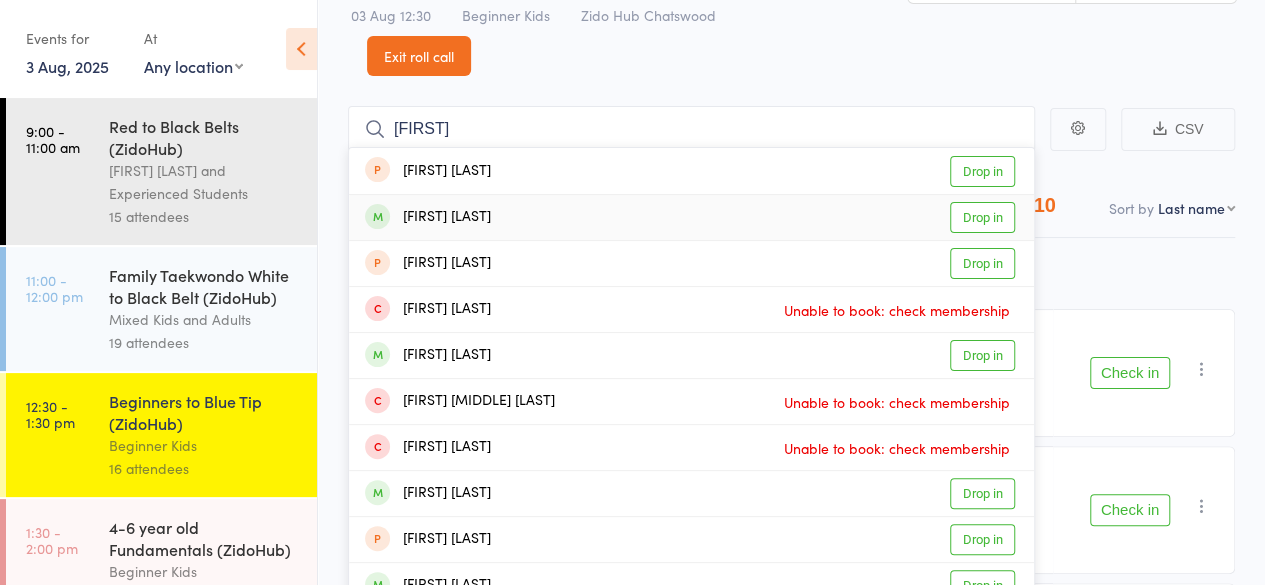 click on "Drop in" at bounding box center (982, 217) 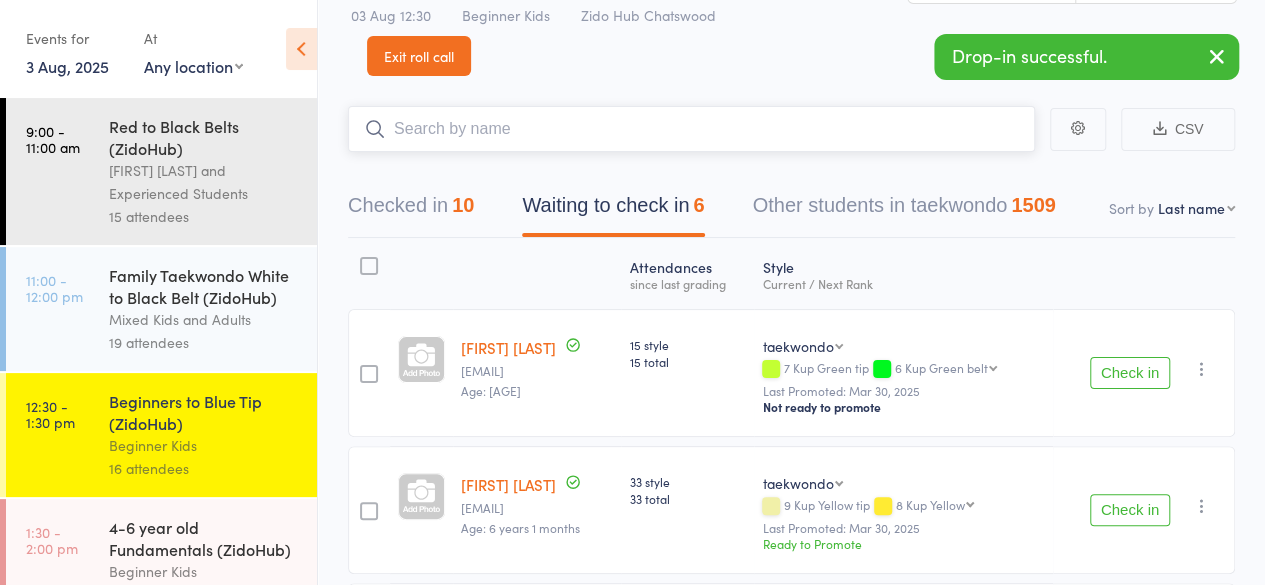click on "Checked in  10" at bounding box center [411, 210] 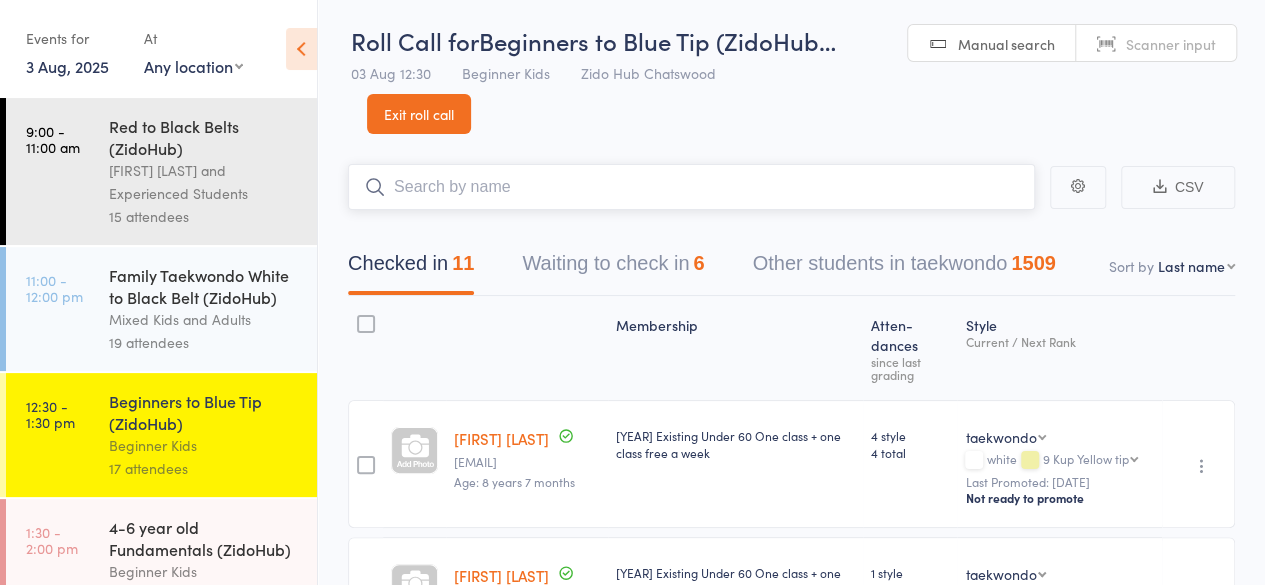 scroll, scrollTop: 0, scrollLeft: 0, axis: both 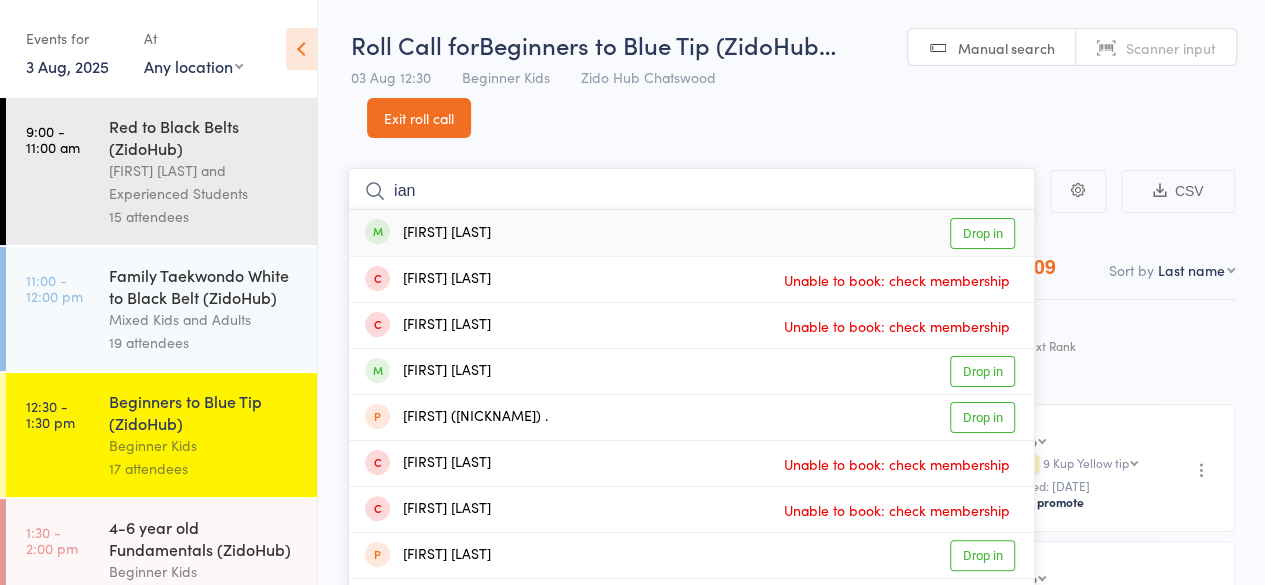 type on "ian" 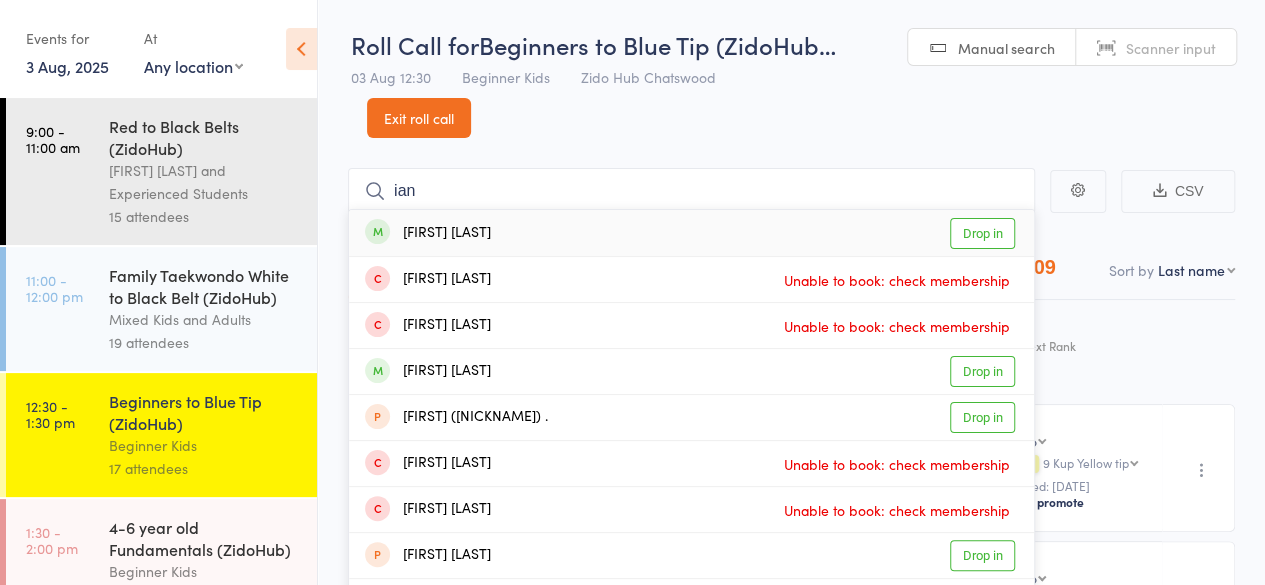 click on "Drop in" at bounding box center (982, 233) 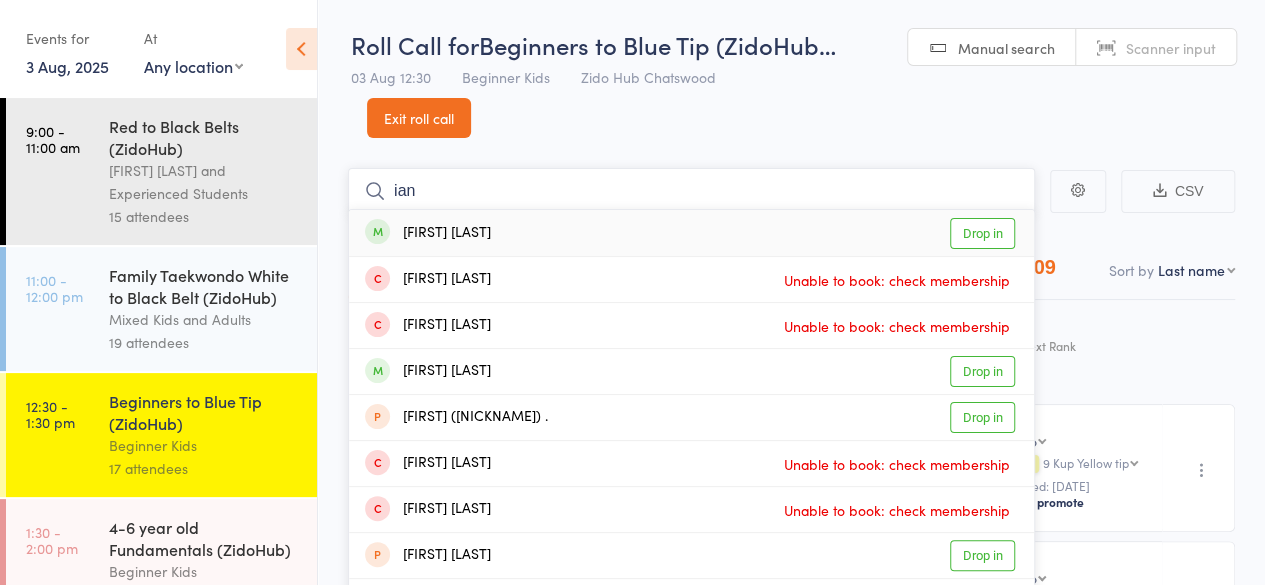 type 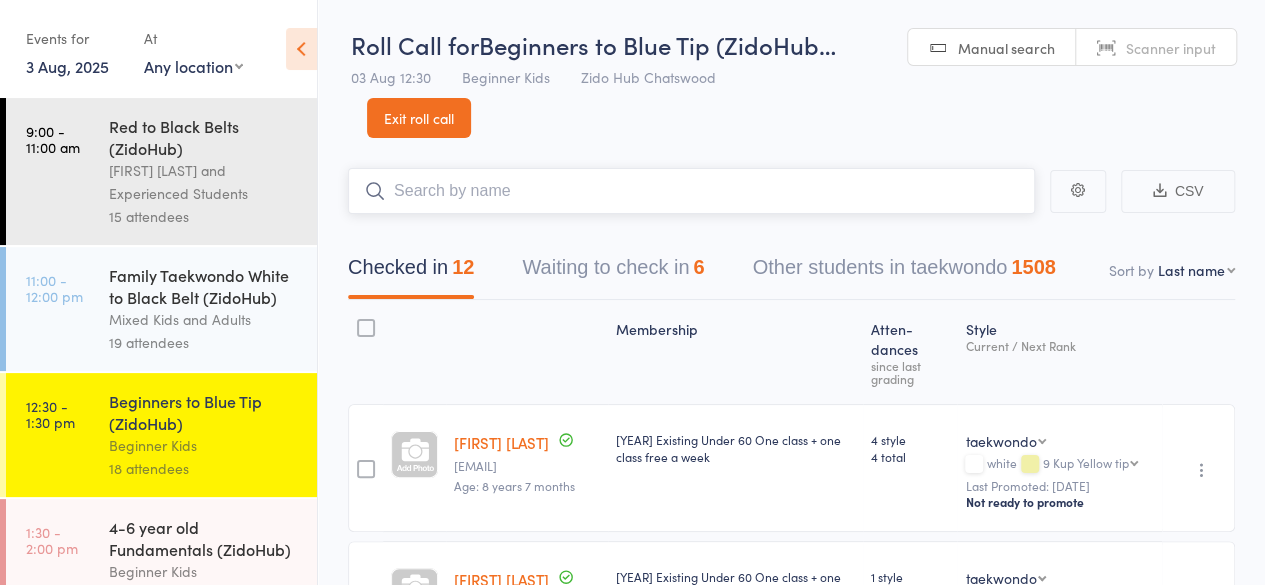click on "Waiting to check in  6" at bounding box center [613, 272] 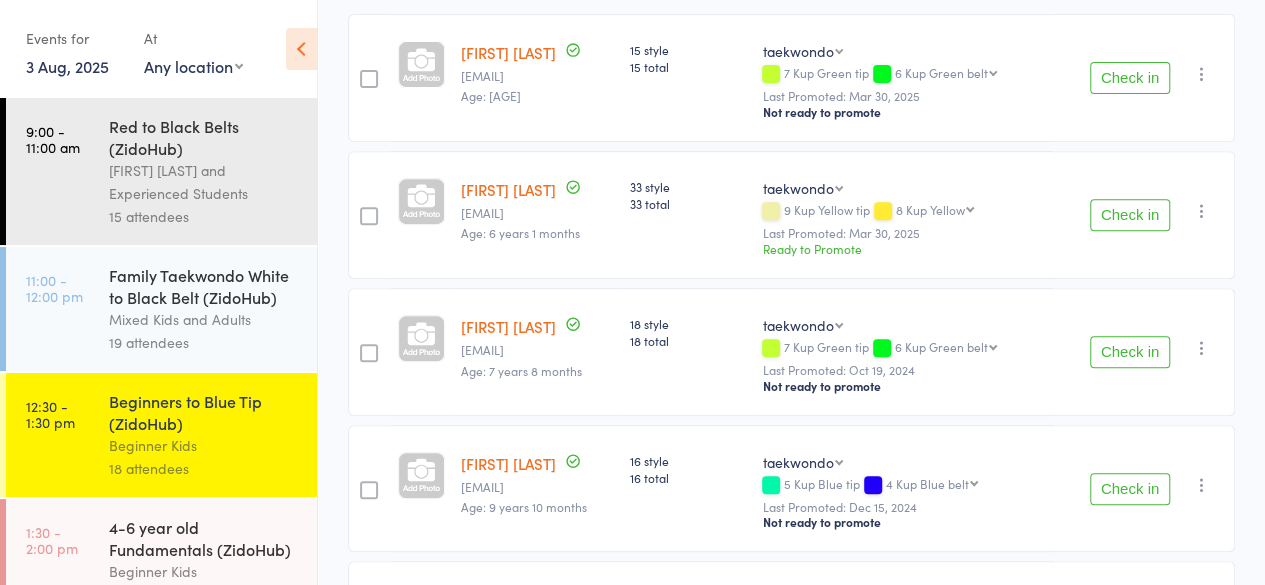 scroll, scrollTop: 354, scrollLeft: 0, axis: vertical 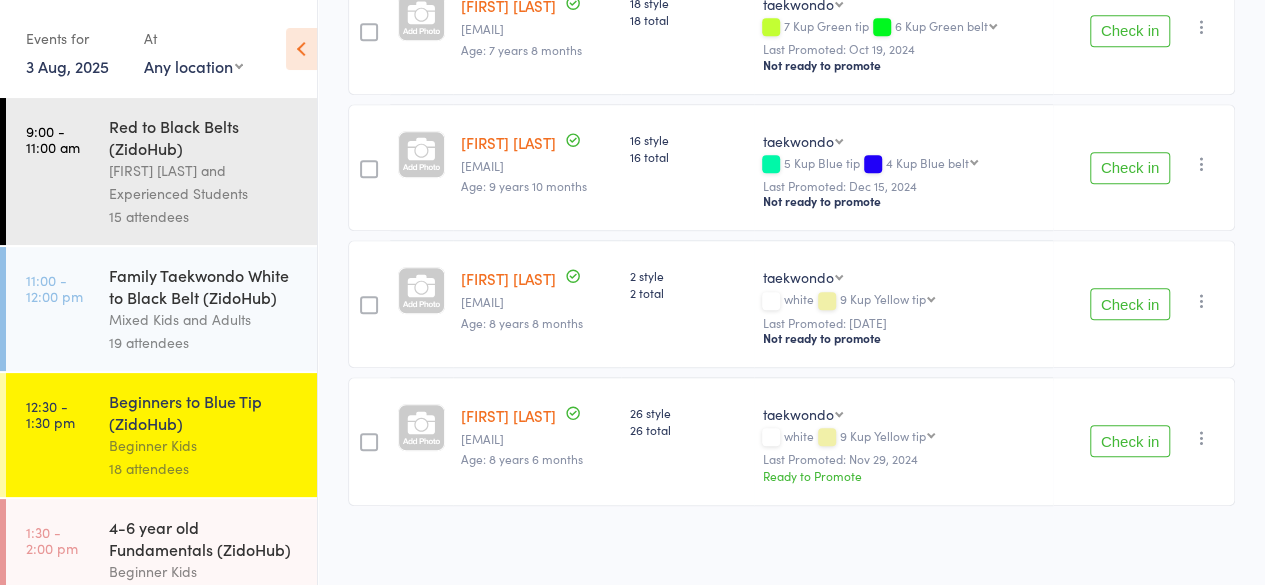 click on "Check in" at bounding box center [1130, 441] 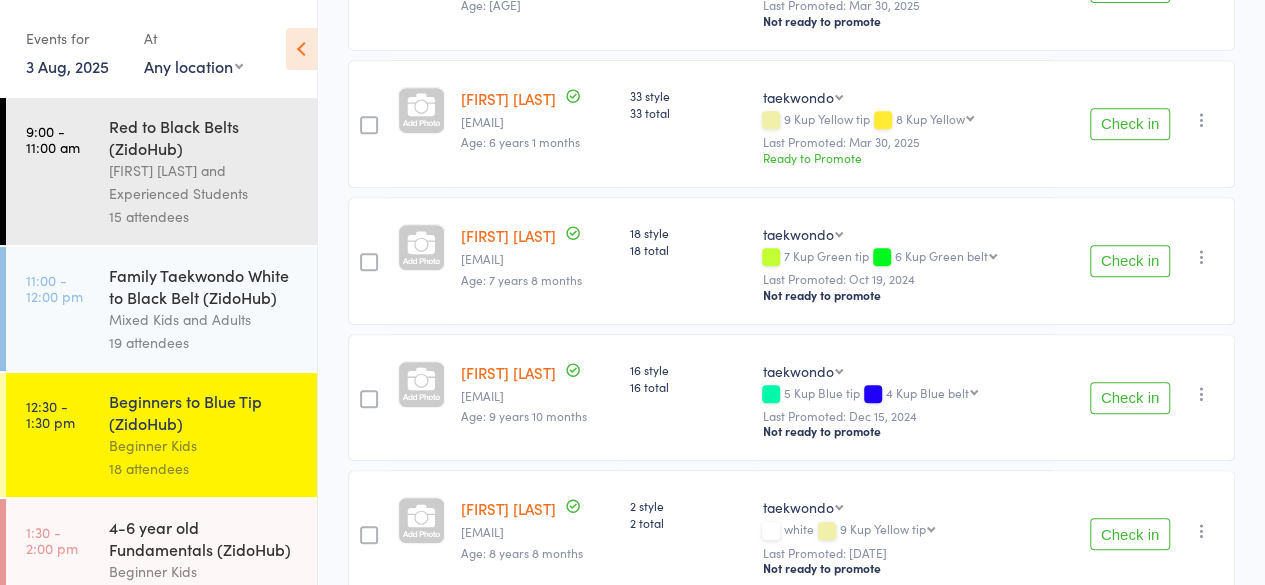 scroll, scrollTop: 454, scrollLeft: 0, axis: vertical 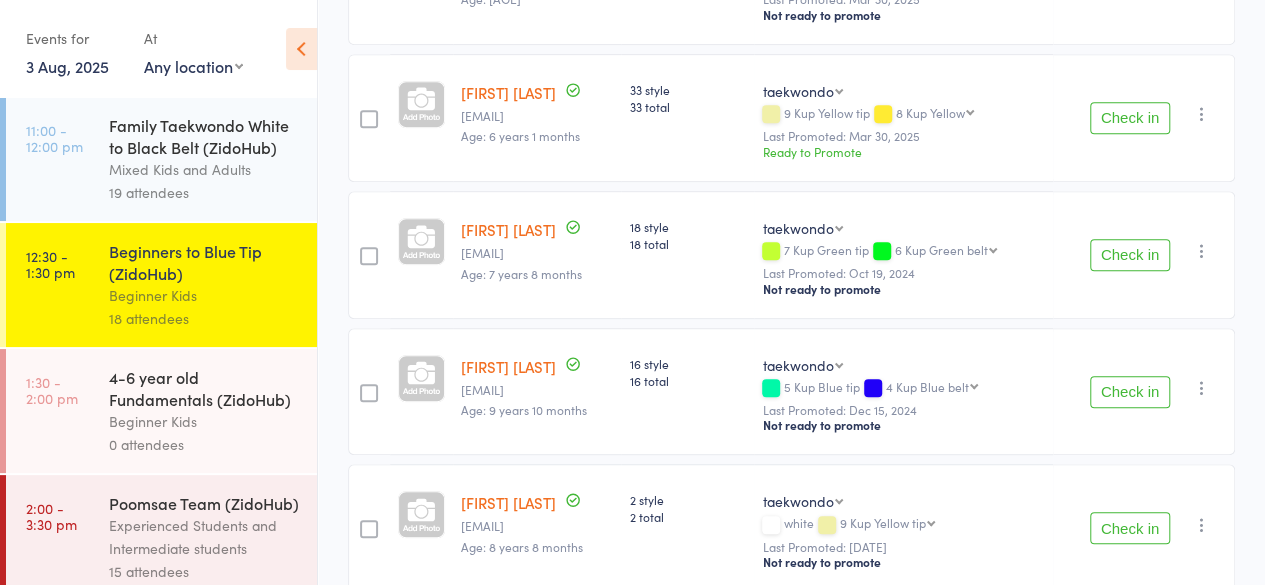 click on "4-6 year old Fundamentals (ZidoHub)" at bounding box center [204, 388] 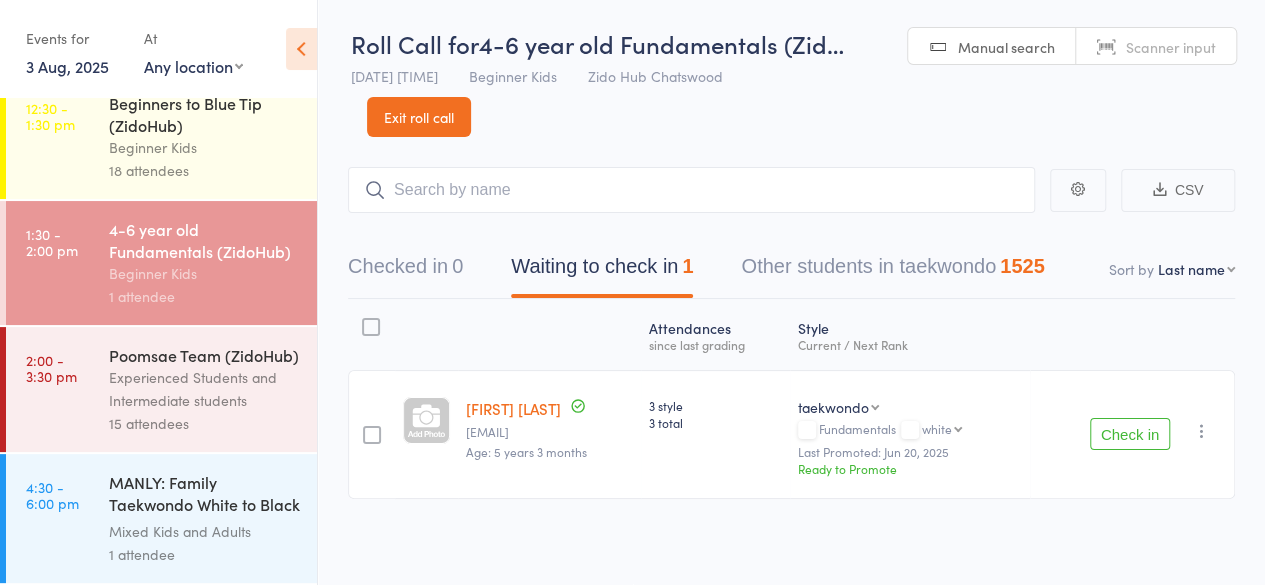 scroll, scrollTop: 312, scrollLeft: 0, axis: vertical 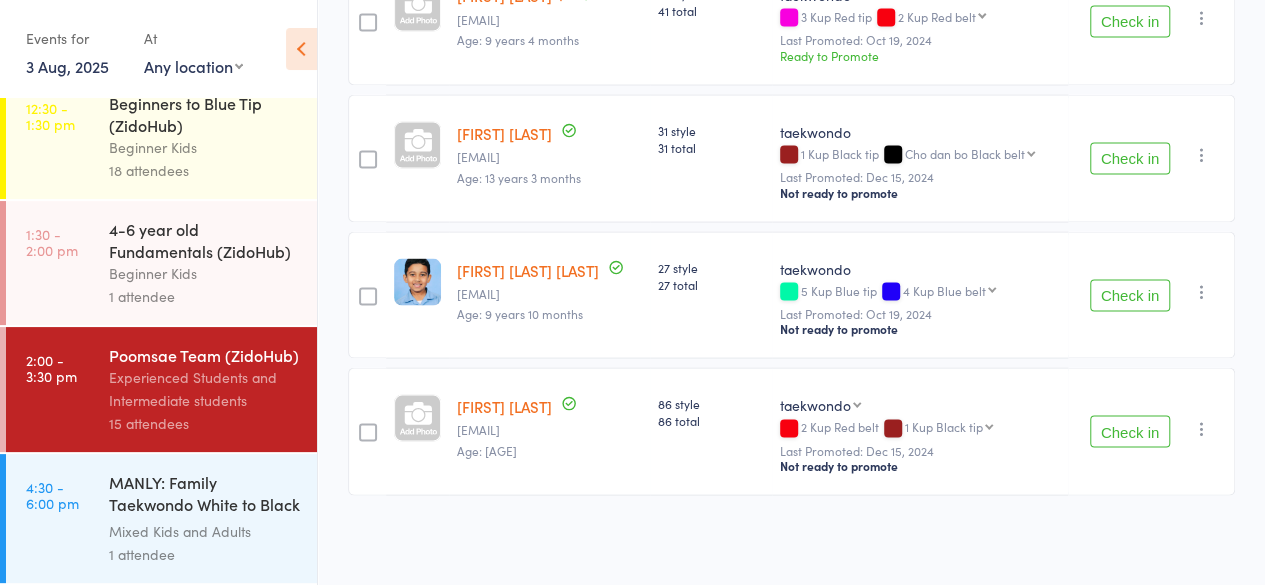 click on "Beginner Kids" at bounding box center (204, 273) 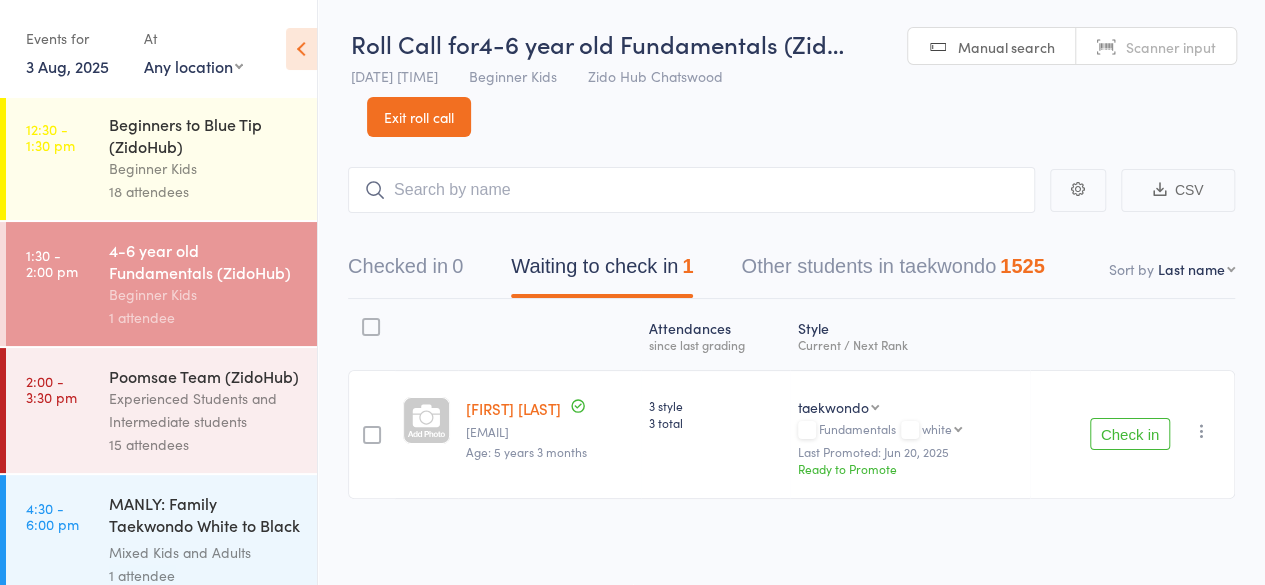 scroll, scrollTop: 278, scrollLeft: 0, axis: vertical 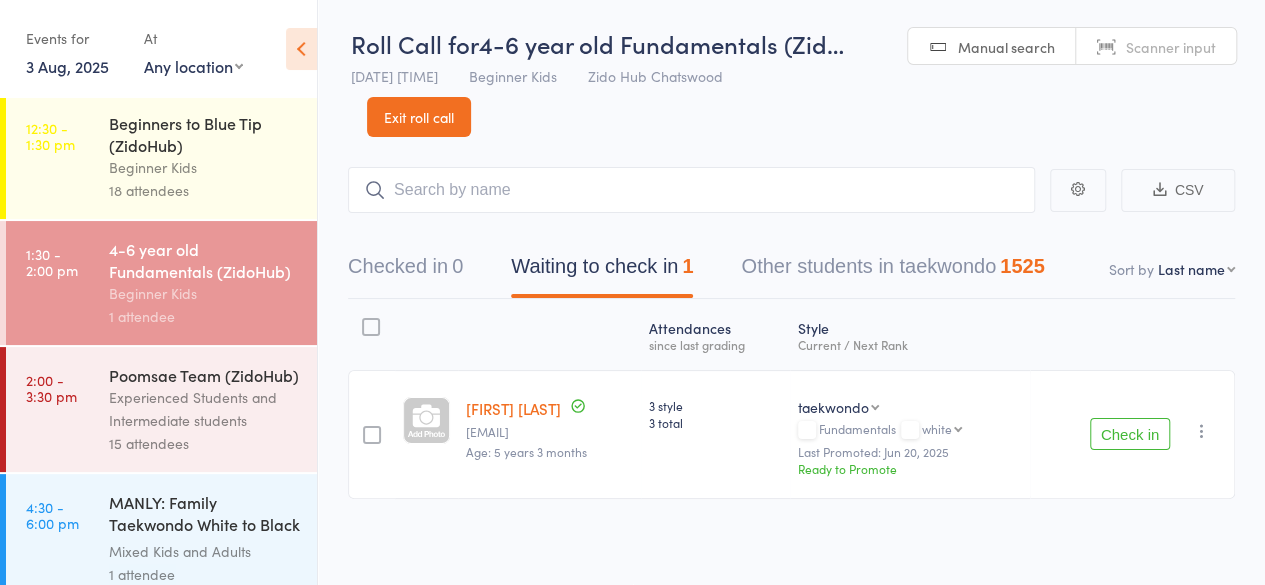 click on "Poomsae Team (ZidoHub)" at bounding box center (204, 375) 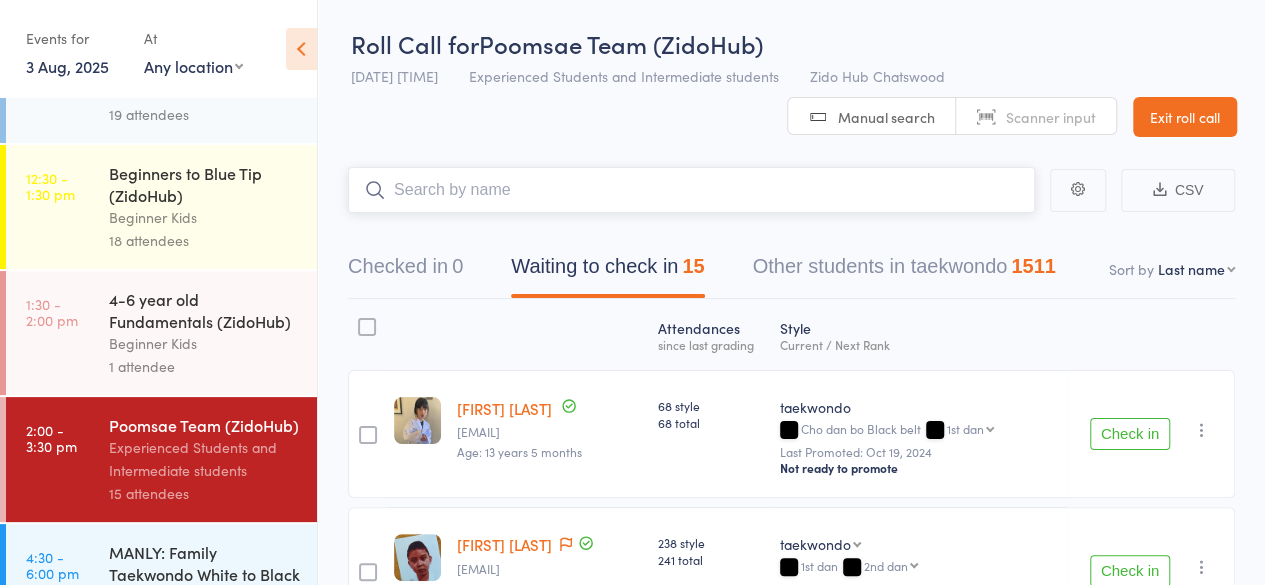 scroll, scrollTop: 330, scrollLeft: 0, axis: vertical 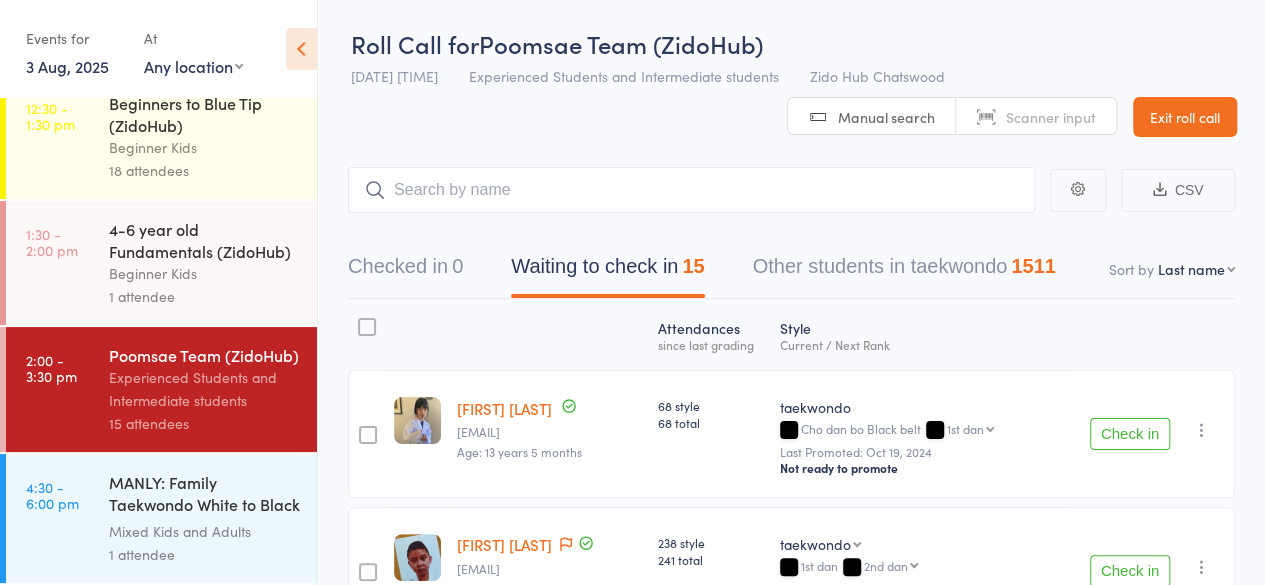 click on "4-6 year old Fundamentals (ZidoHub)" at bounding box center [204, 240] 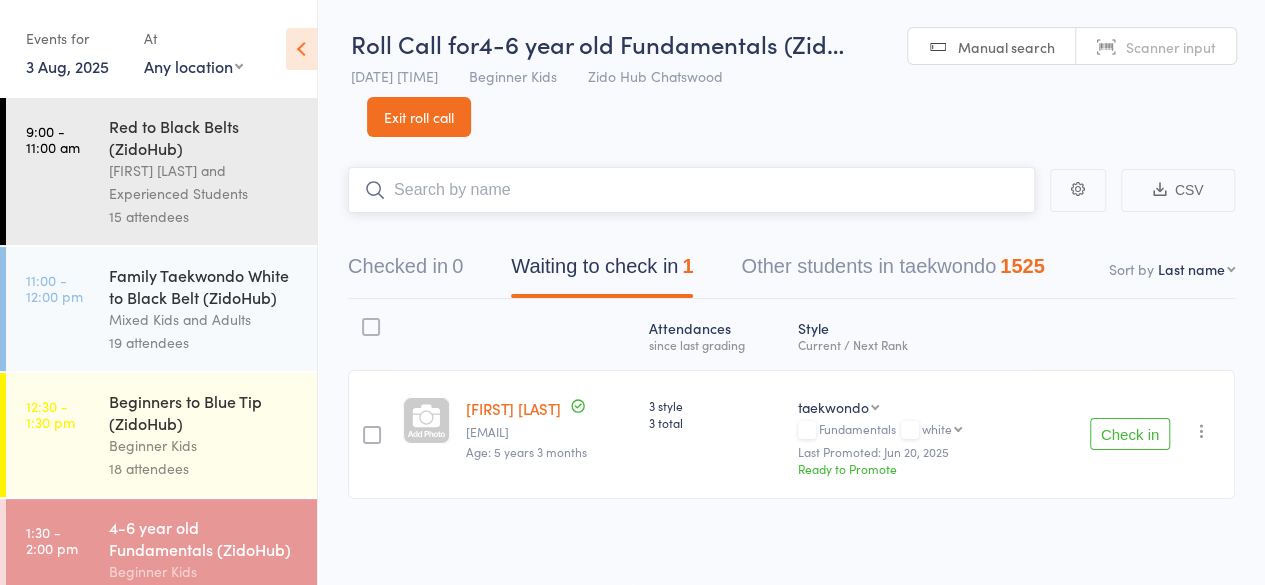 click on "Checked in  0" at bounding box center (405, 271) 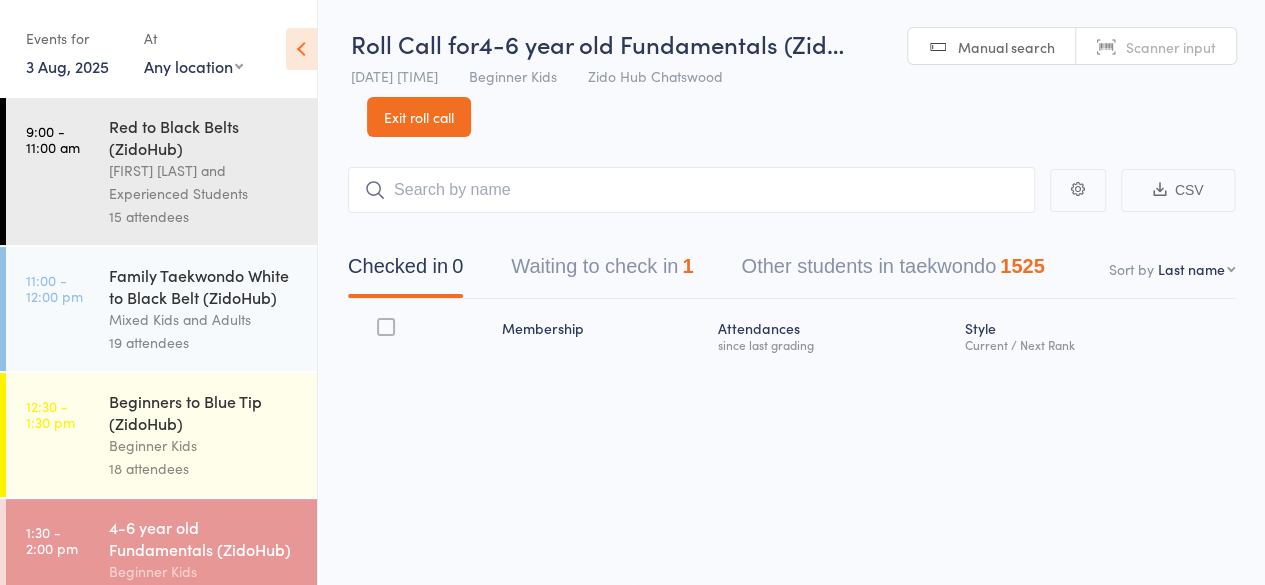 click on "Beginners to Blue Tip (ZidoHub)" at bounding box center (204, 412) 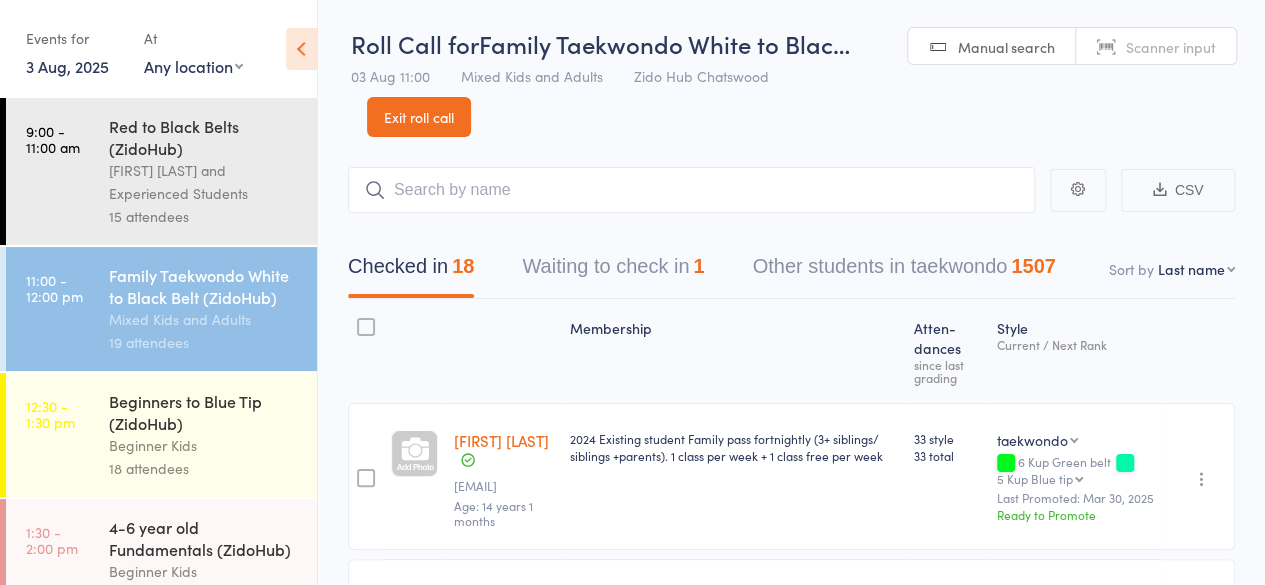 click on "Beginner Kids" at bounding box center (204, 445) 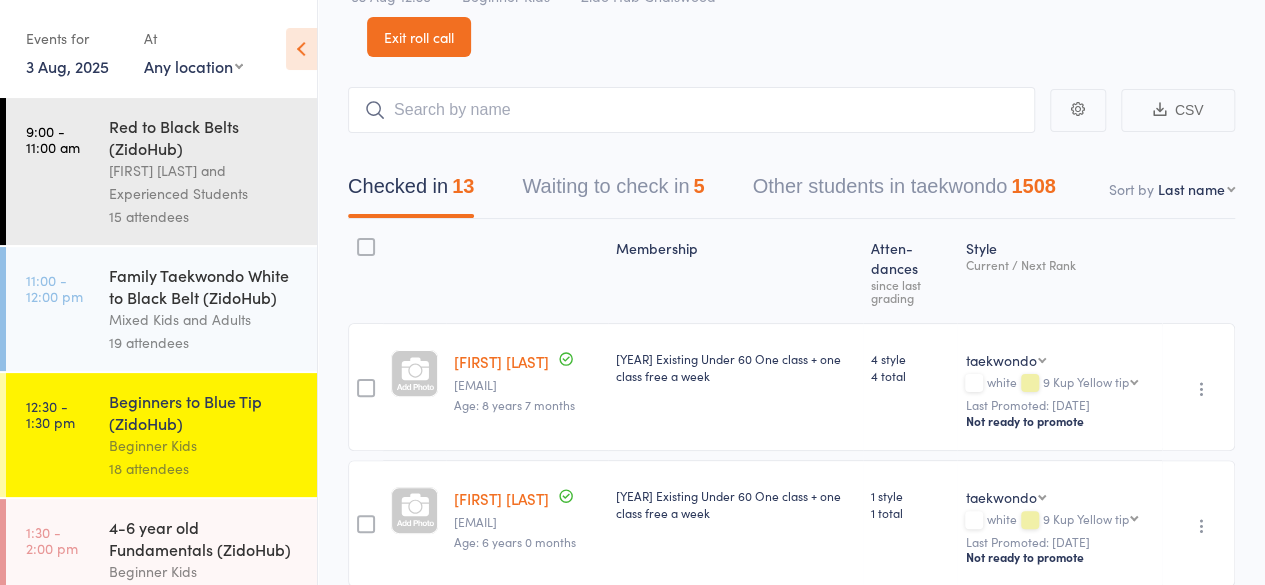 scroll, scrollTop: 0, scrollLeft: 0, axis: both 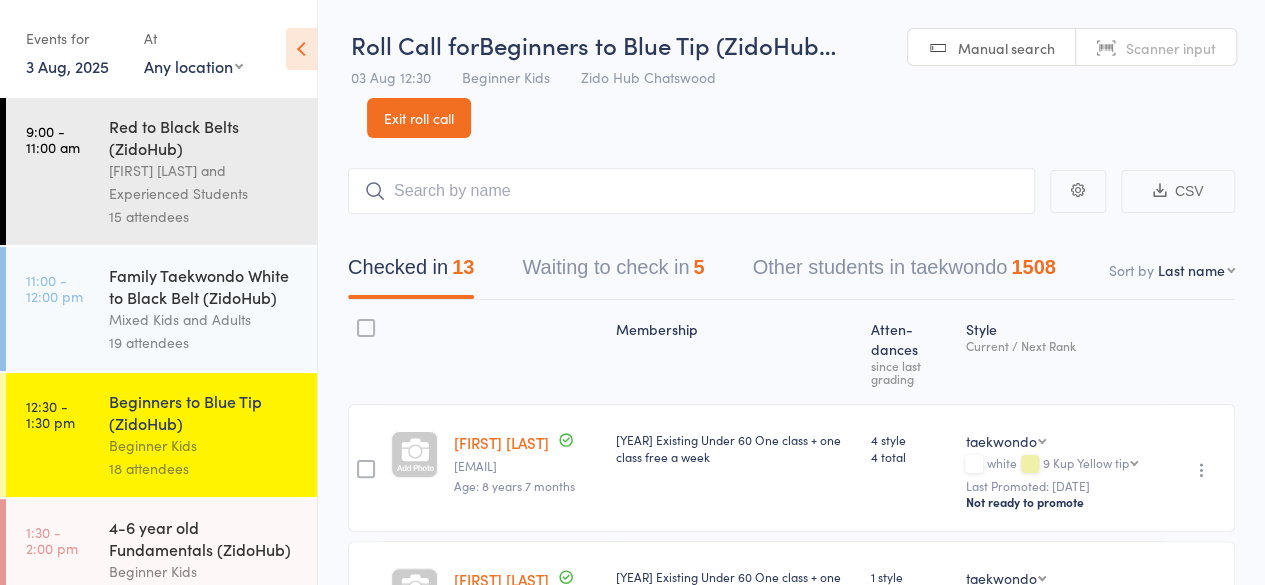 click on "[AGE] Fundamentals (ZidoHub) Beginner Kids 1 attendee" at bounding box center [213, 561] 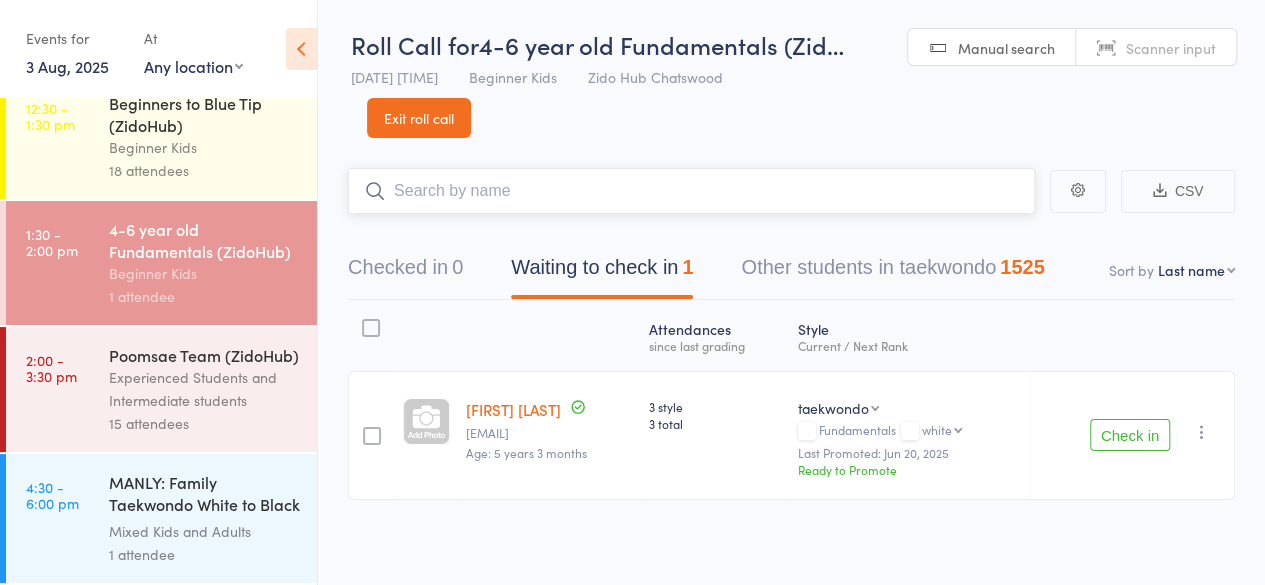 scroll, scrollTop: 330, scrollLeft: 0, axis: vertical 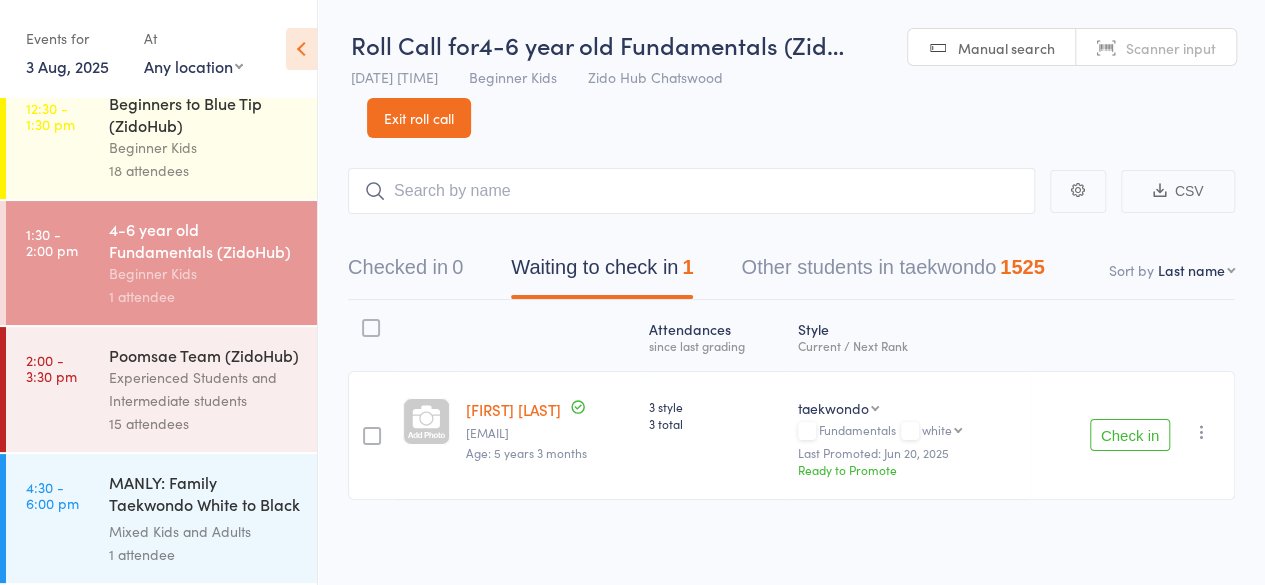 click on "Experienced Students and Intermediate students" at bounding box center [204, 389] 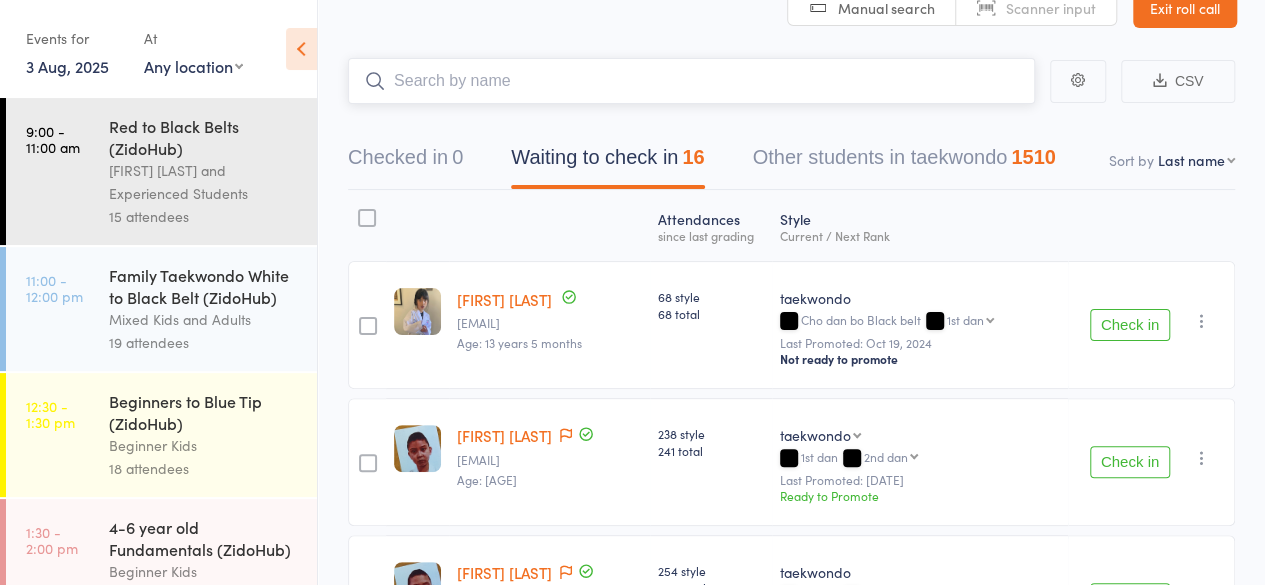 scroll, scrollTop: 0, scrollLeft: 0, axis: both 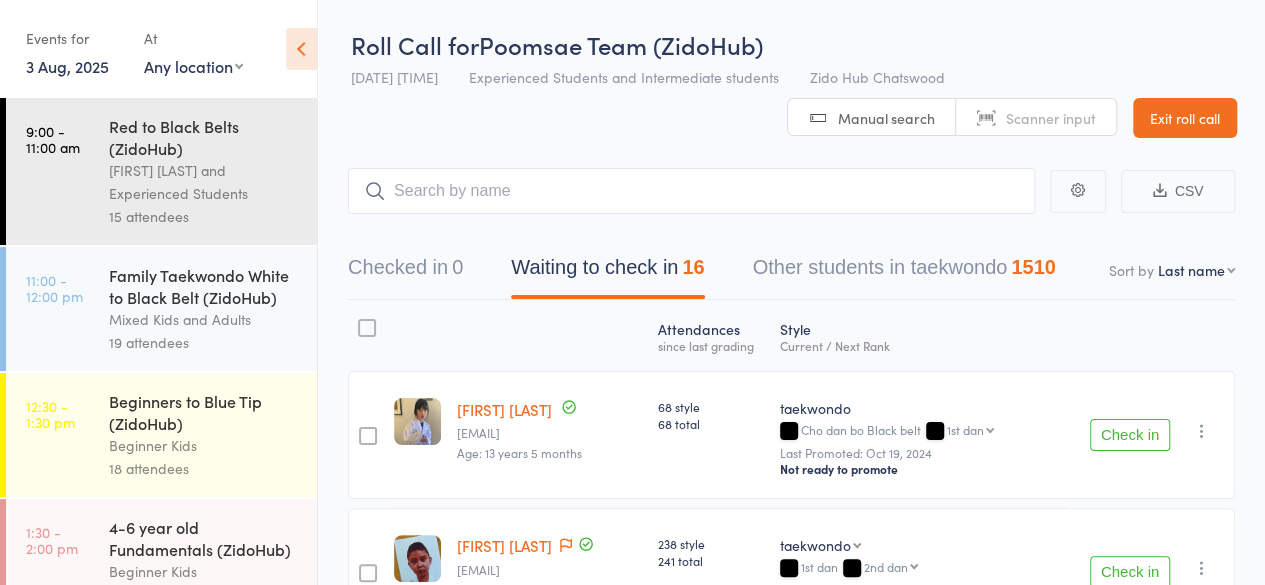 click on "Mixed Kids and Adults" at bounding box center [204, 319] 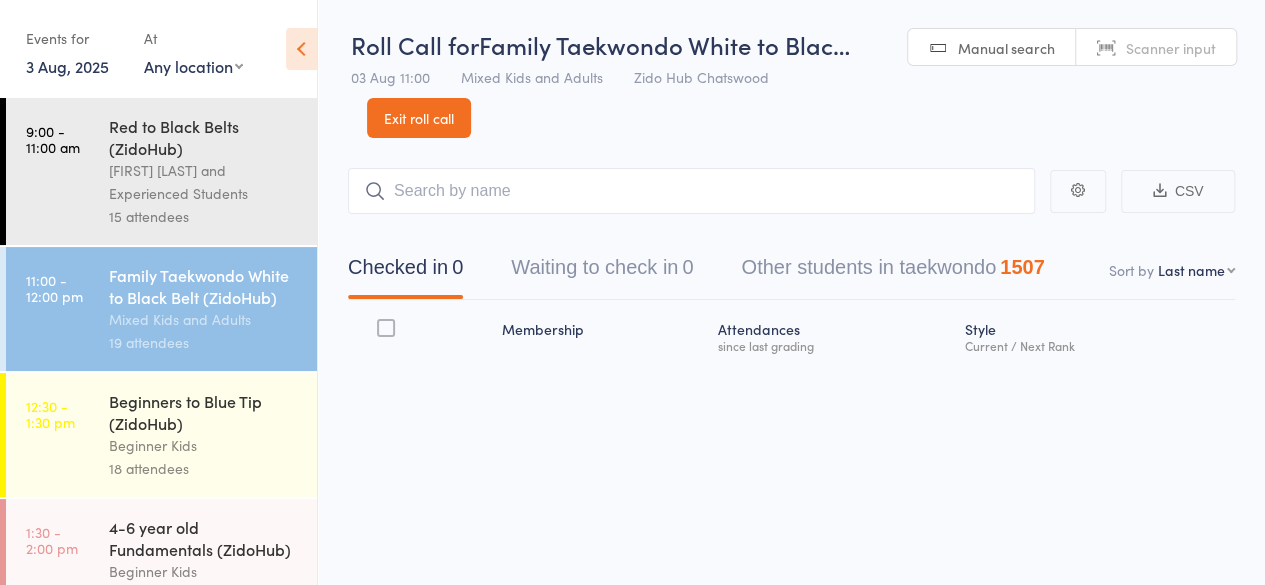 click on "4-6 year old Fundamentals (ZidoHub)" at bounding box center (204, 538) 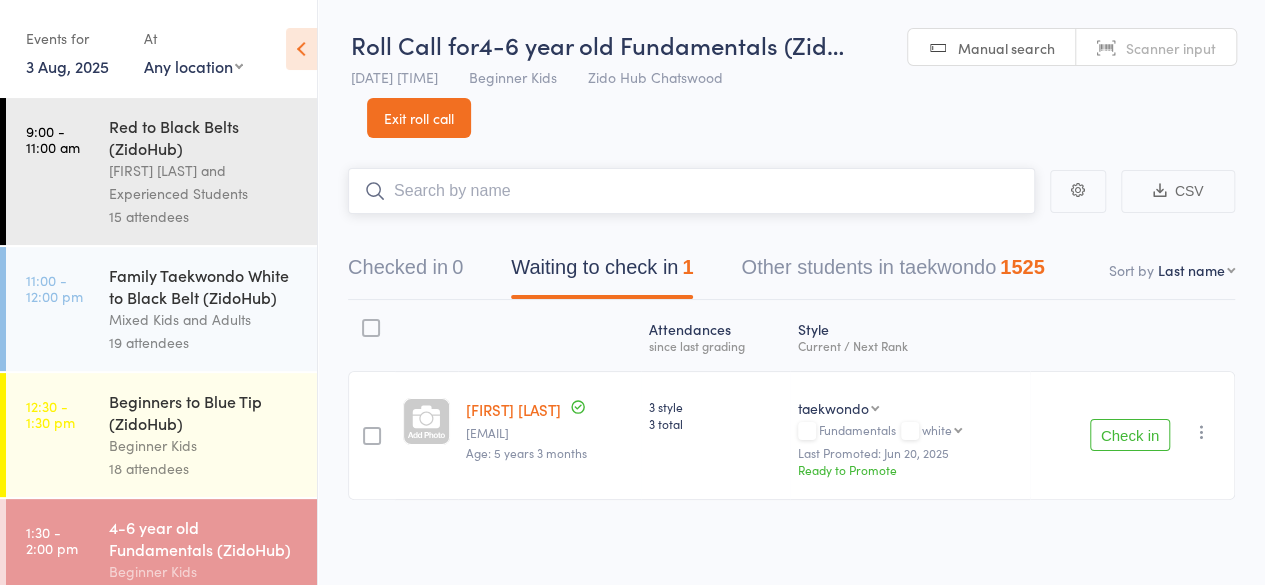 scroll, scrollTop: 1, scrollLeft: 0, axis: vertical 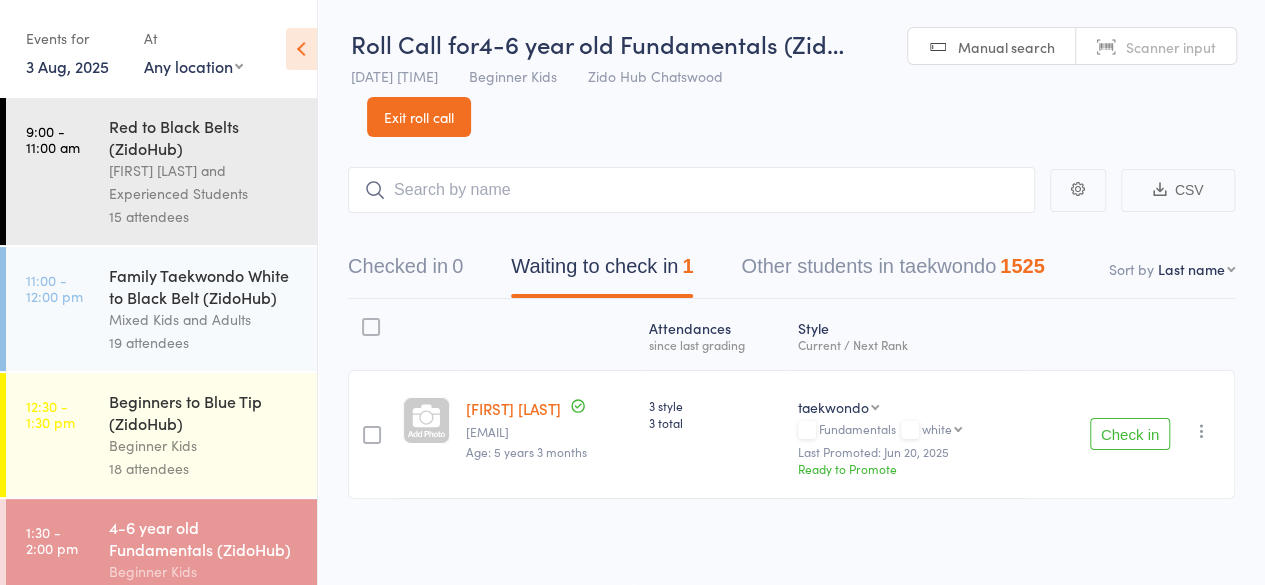 click on "Check in" at bounding box center (1130, 434) 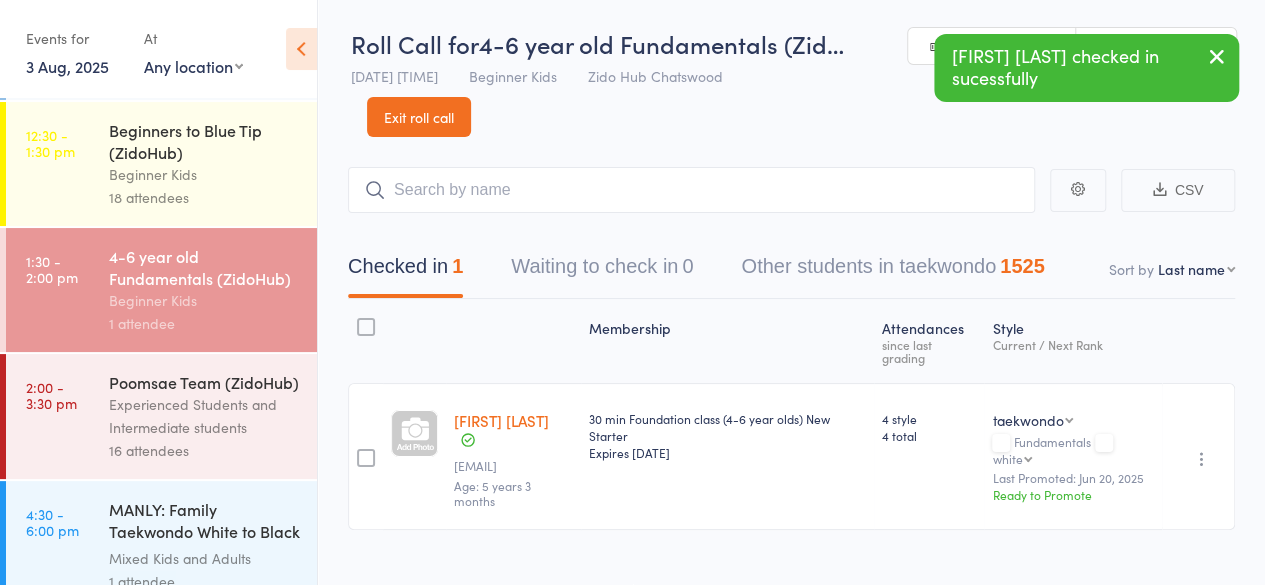 scroll, scrollTop: 282, scrollLeft: 0, axis: vertical 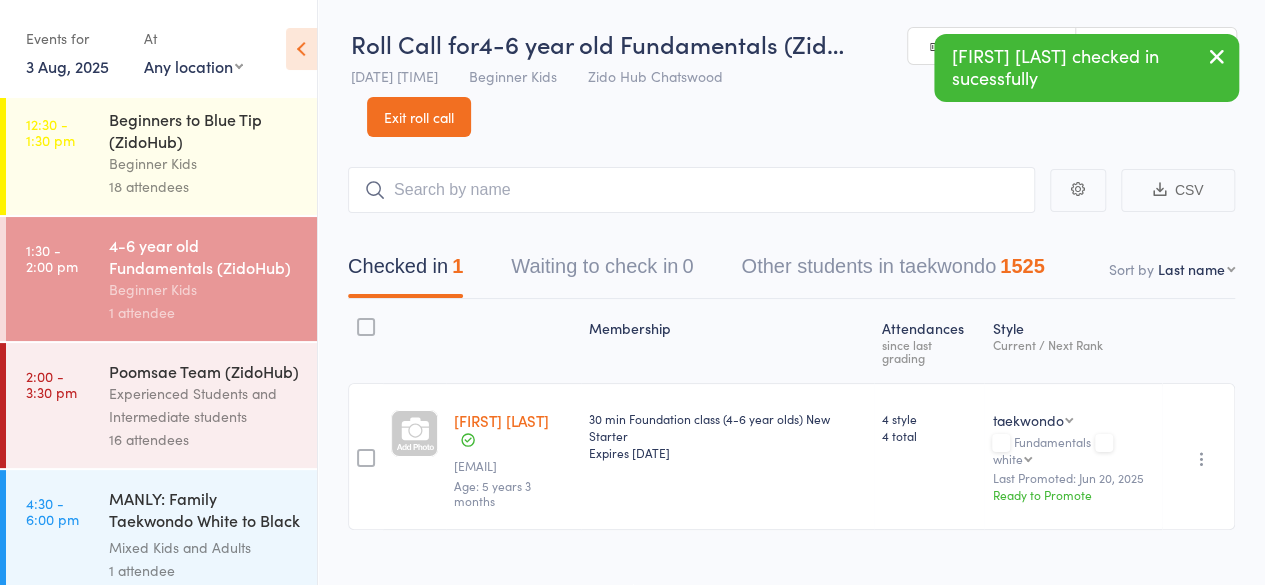 click on "Experienced Students and Intermediate students" at bounding box center (204, 405) 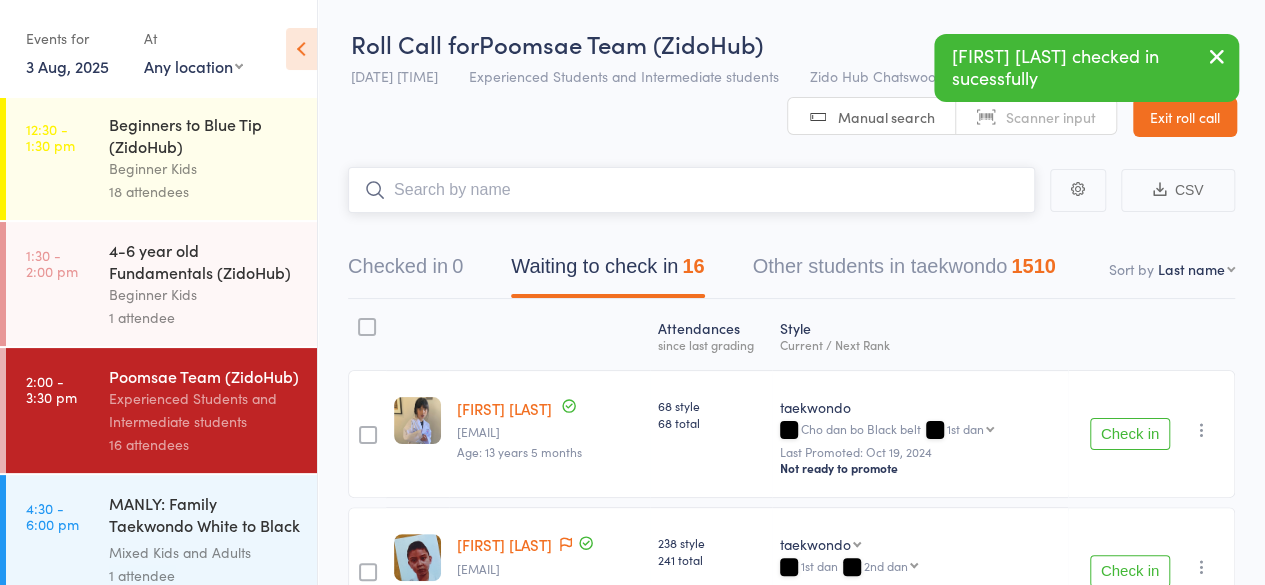 scroll, scrollTop: 279, scrollLeft: 0, axis: vertical 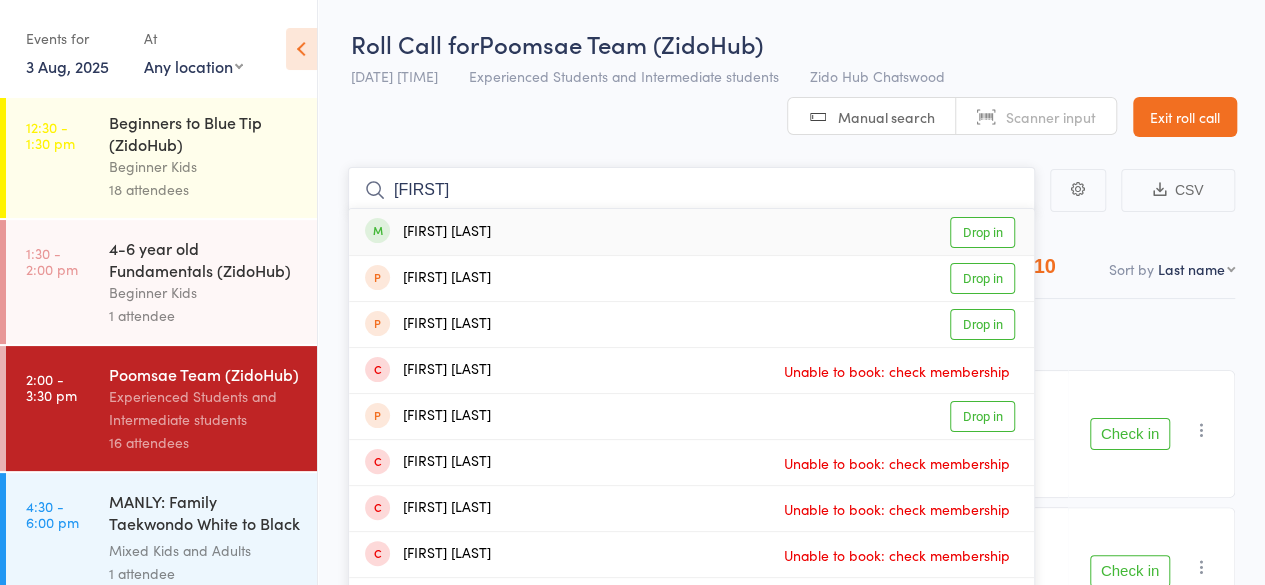type on "[FIRST]" 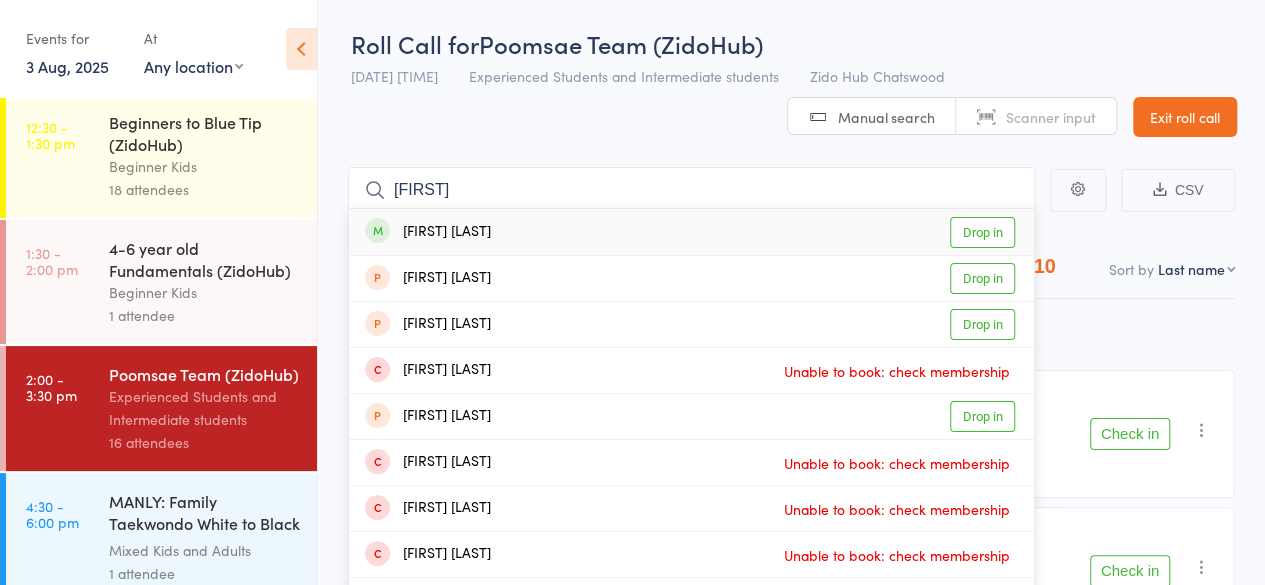 click on "Drop in" at bounding box center [982, 232] 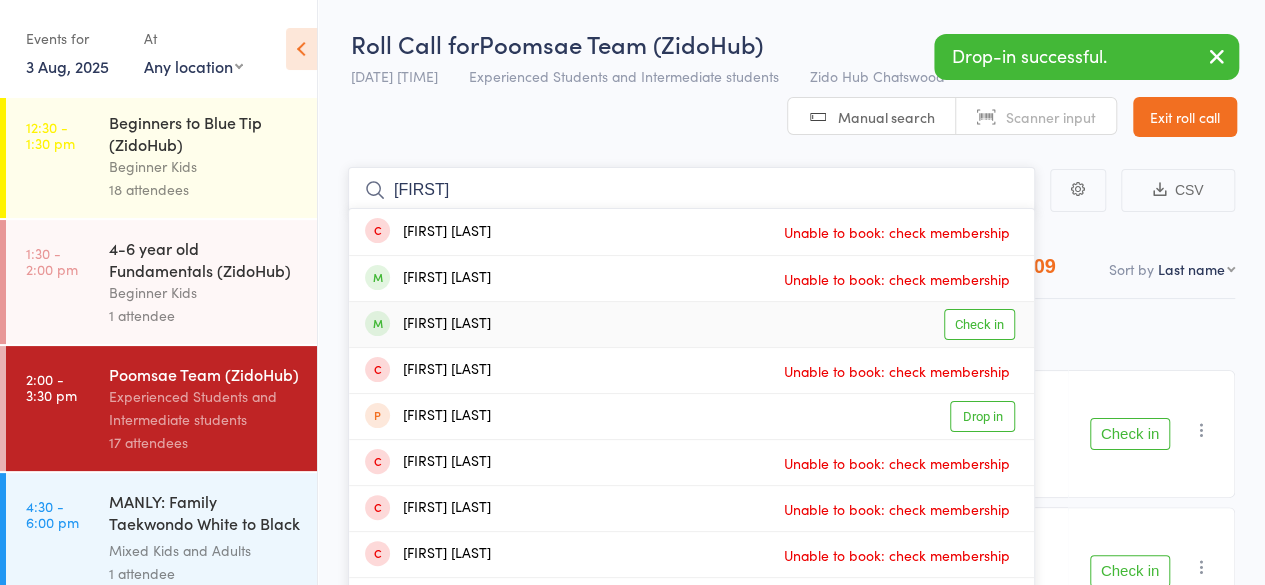 type on "[FIRST]" 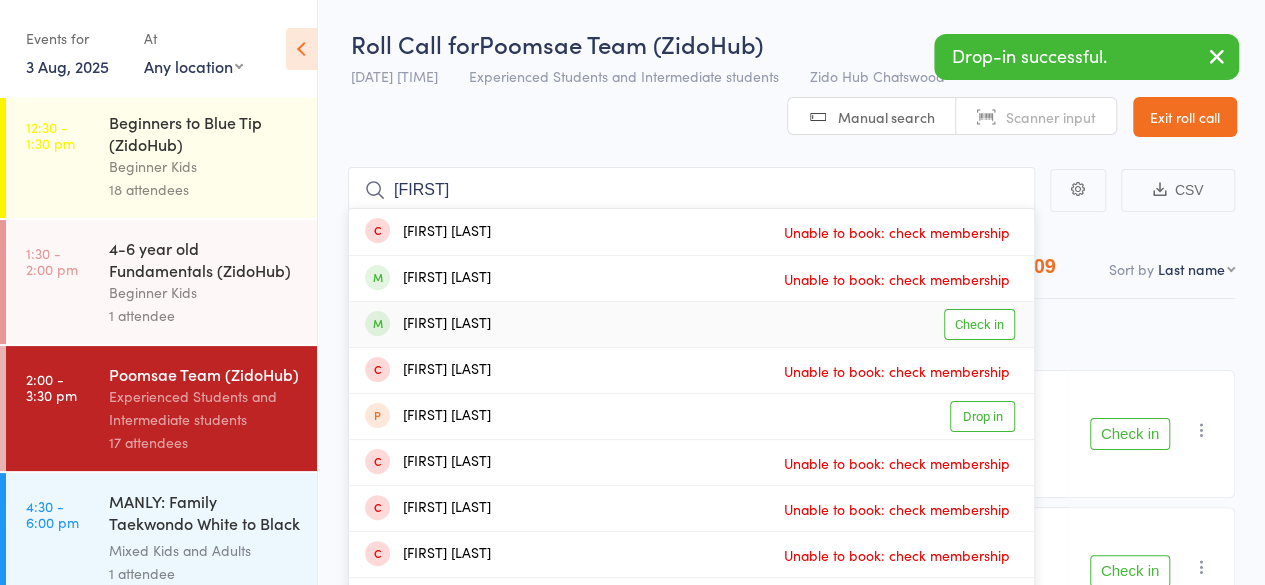click on "Check in" at bounding box center [979, 324] 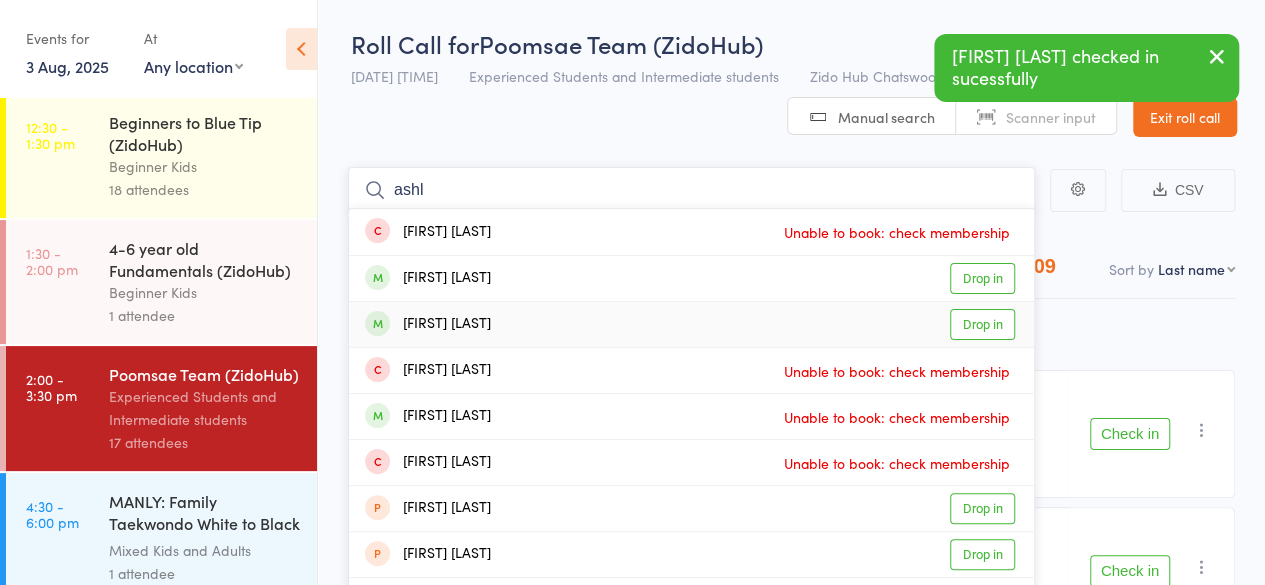type on "ashl" 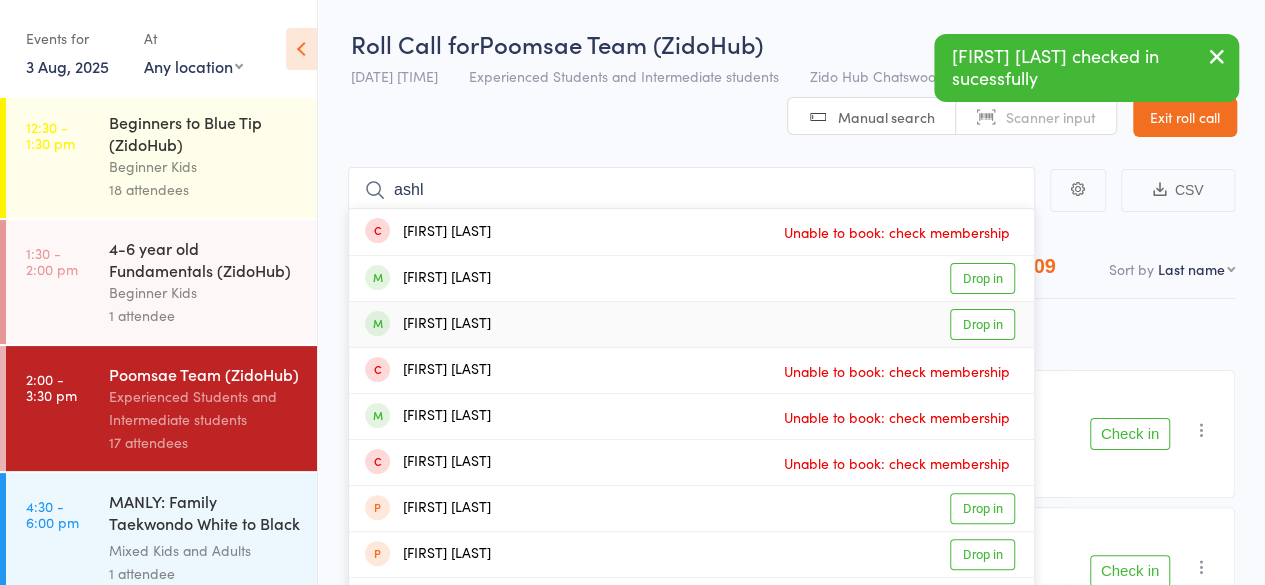 click on "Drop in" at bounding box center [982, 324] 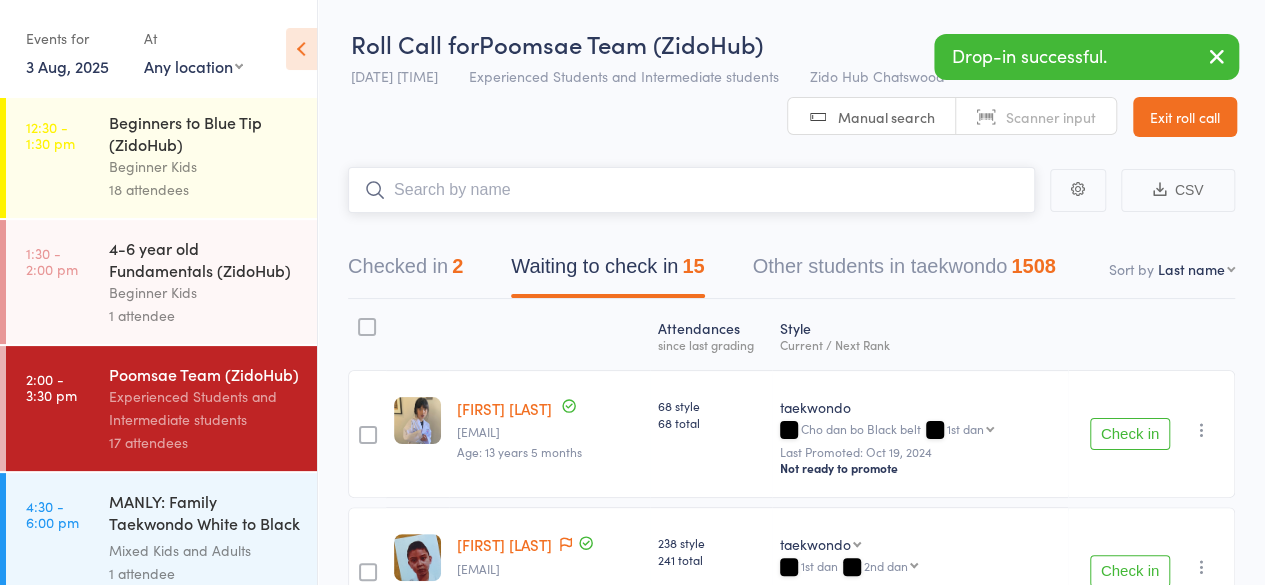 click on "Checked in  2" at bounding box center [405, 271] 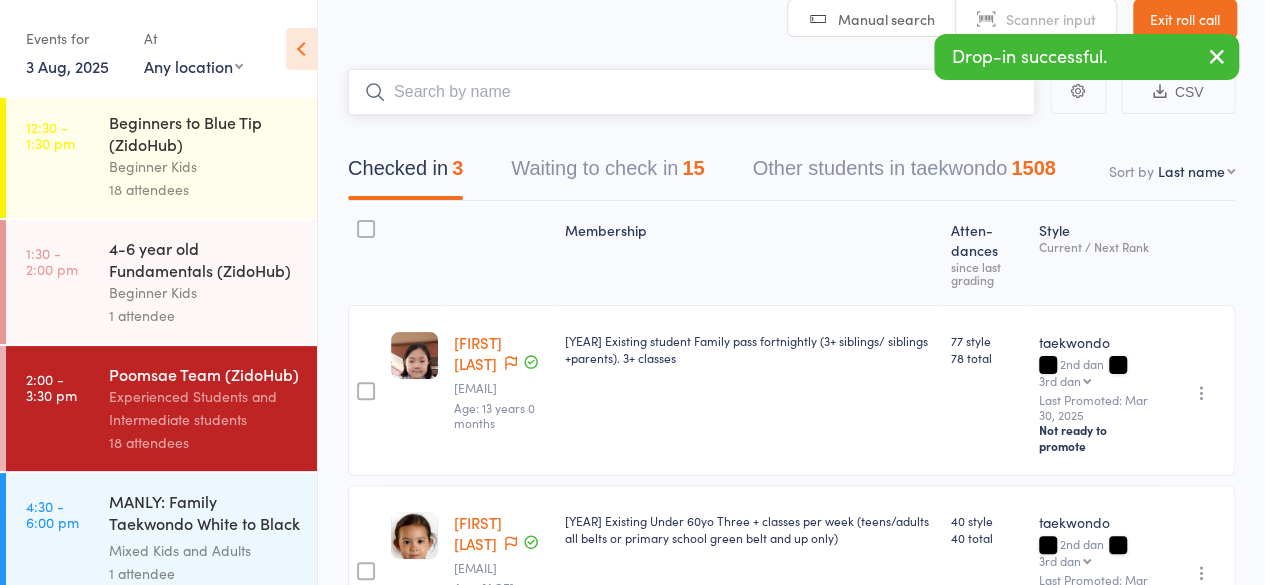 scroll, scrollTop: 0, scrollLeft: 0, axis: both 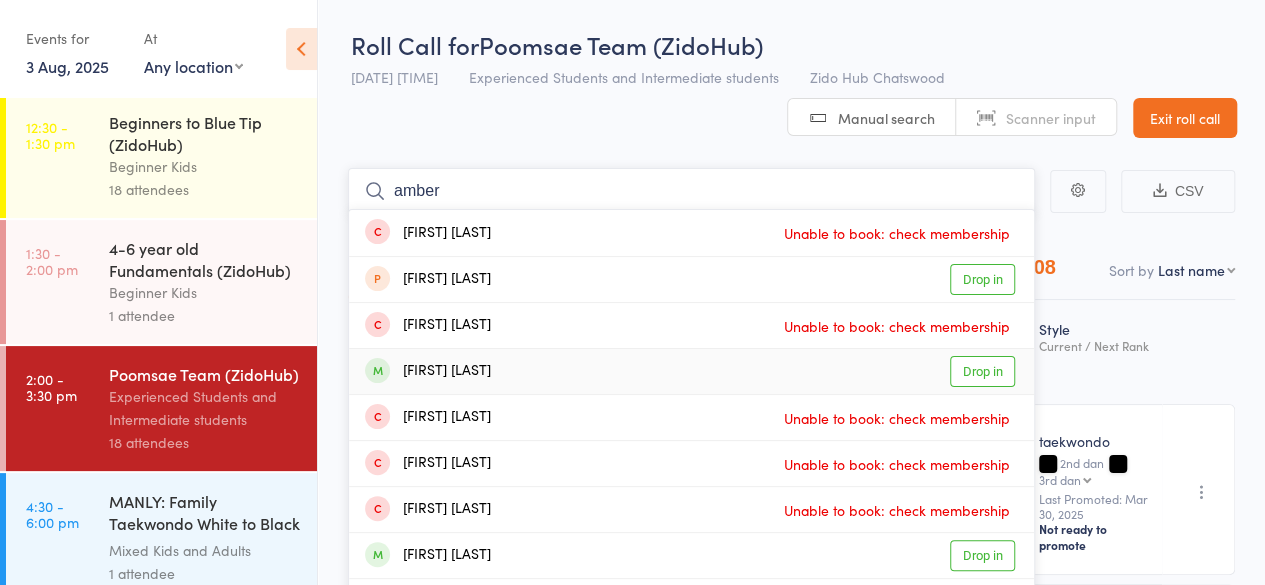 type on "amber" 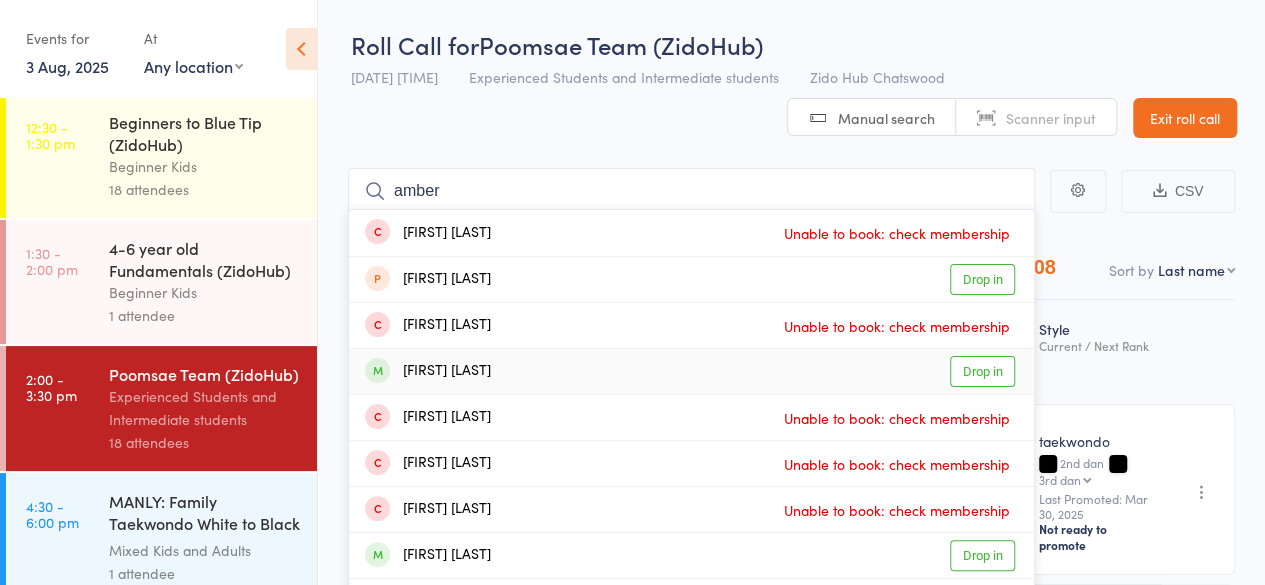 click on "Drop in" at bounding box center [982, 371] 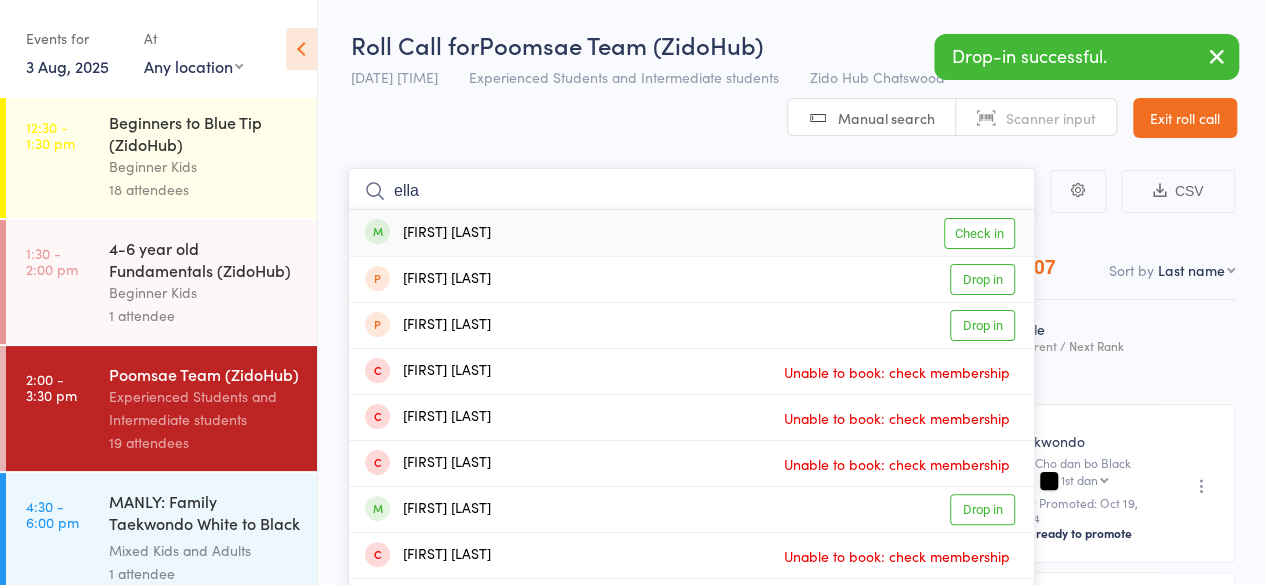 type on "ella" 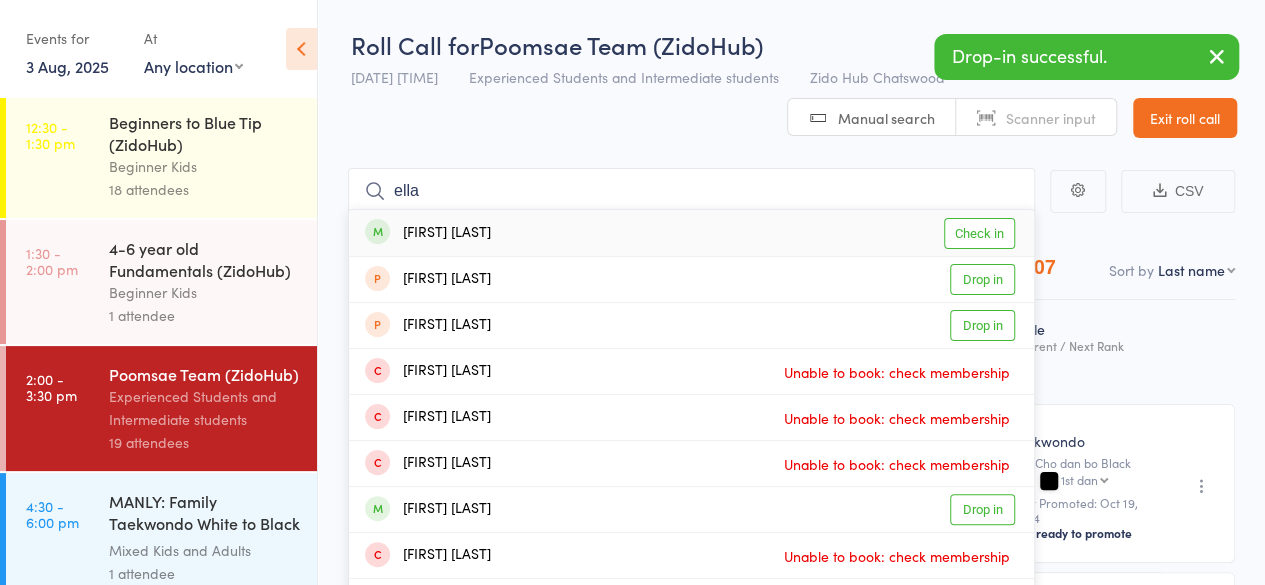 click on "Check in" at bounding box center (979, 233) 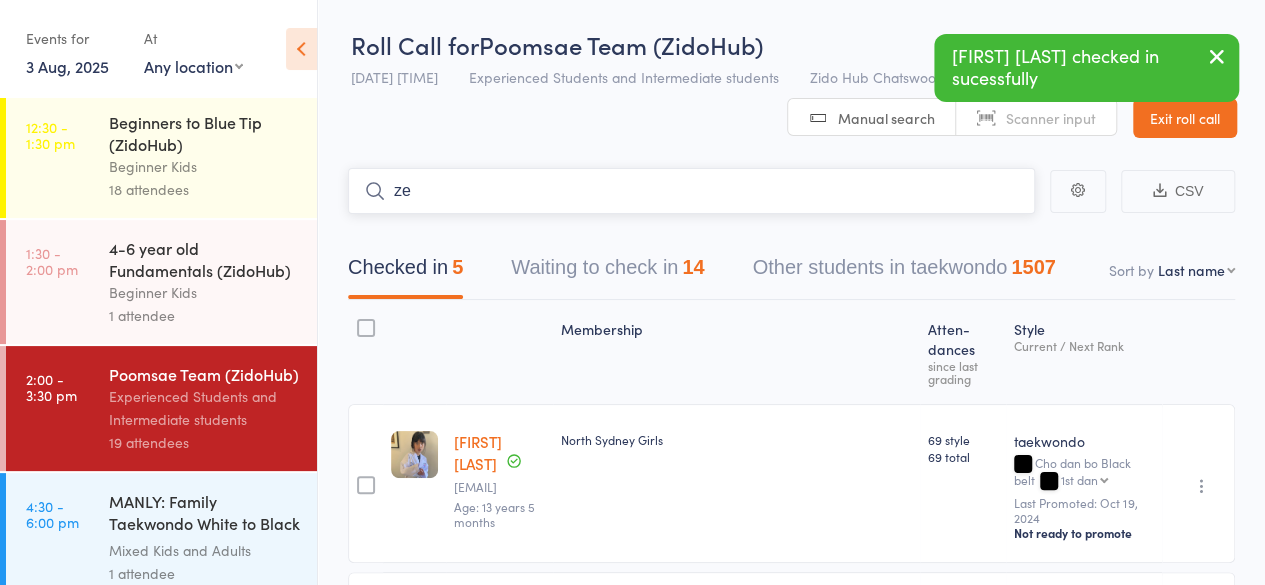 type on "z" 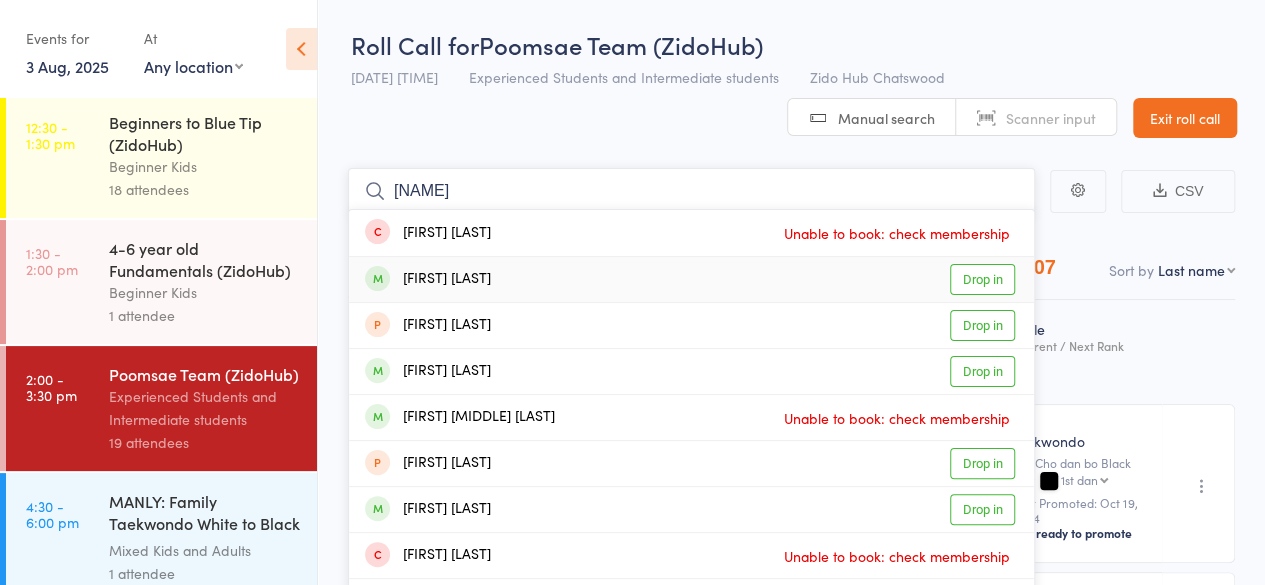 type on "[NAME]" 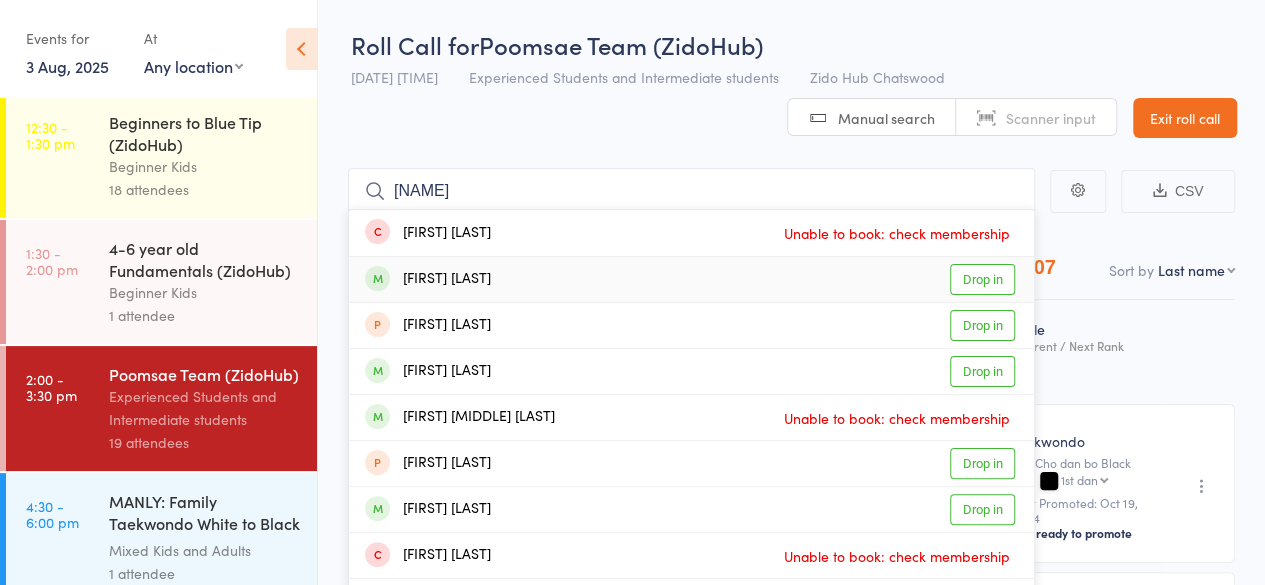 click on "Drop in" at bounding box center [982, 279] 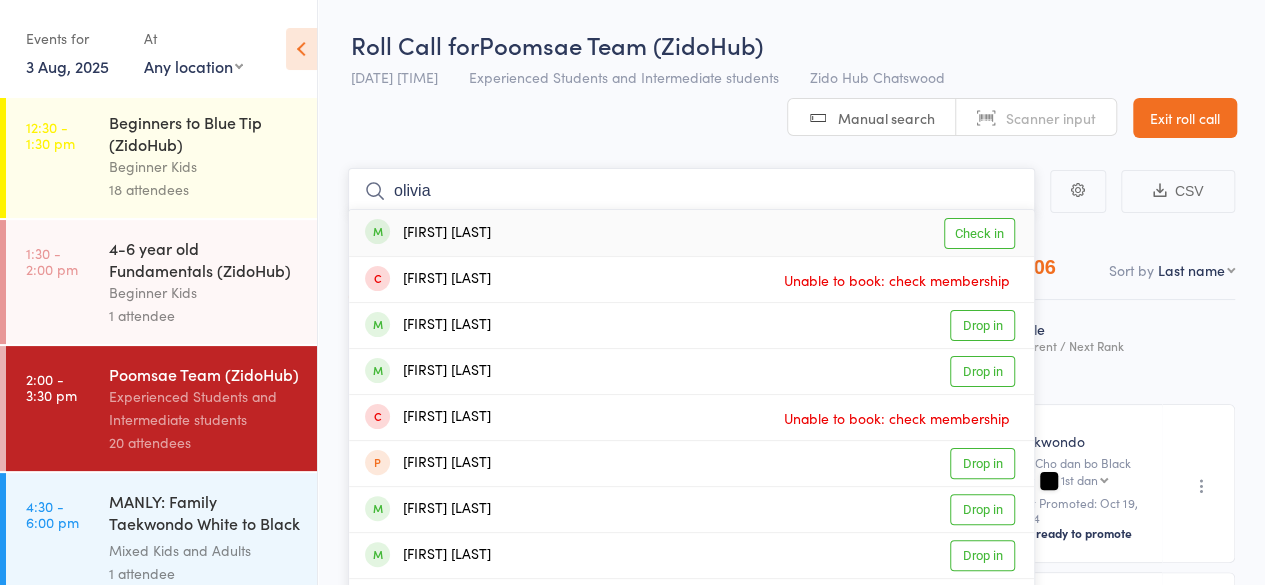 type on "olivia" 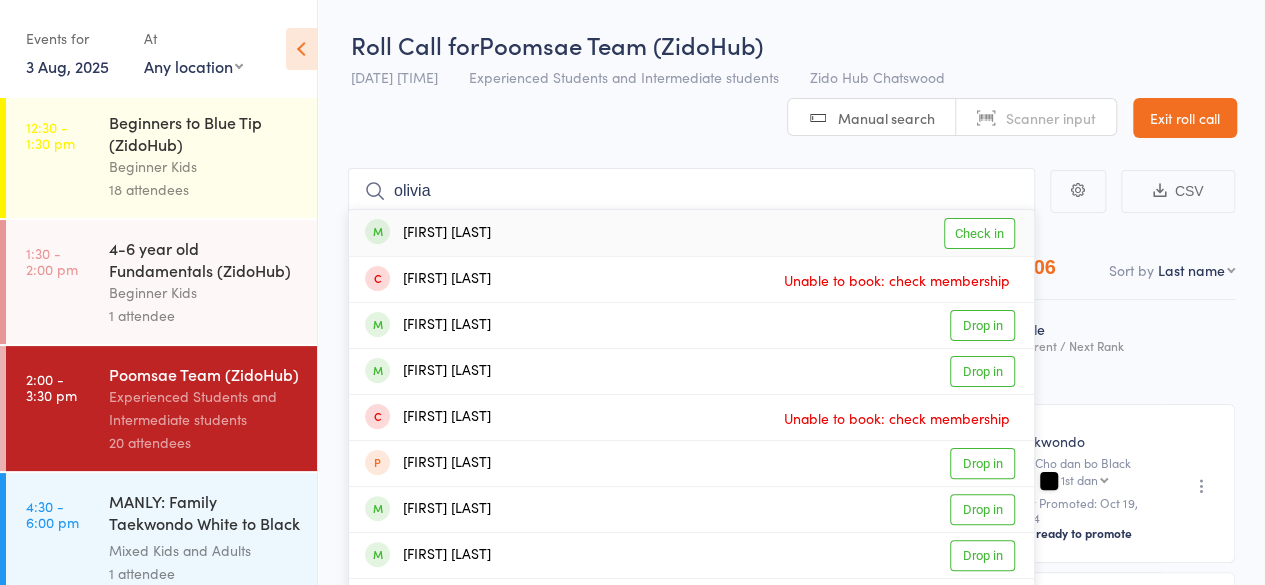 click on "Check in" at bounding box center [979, 233] 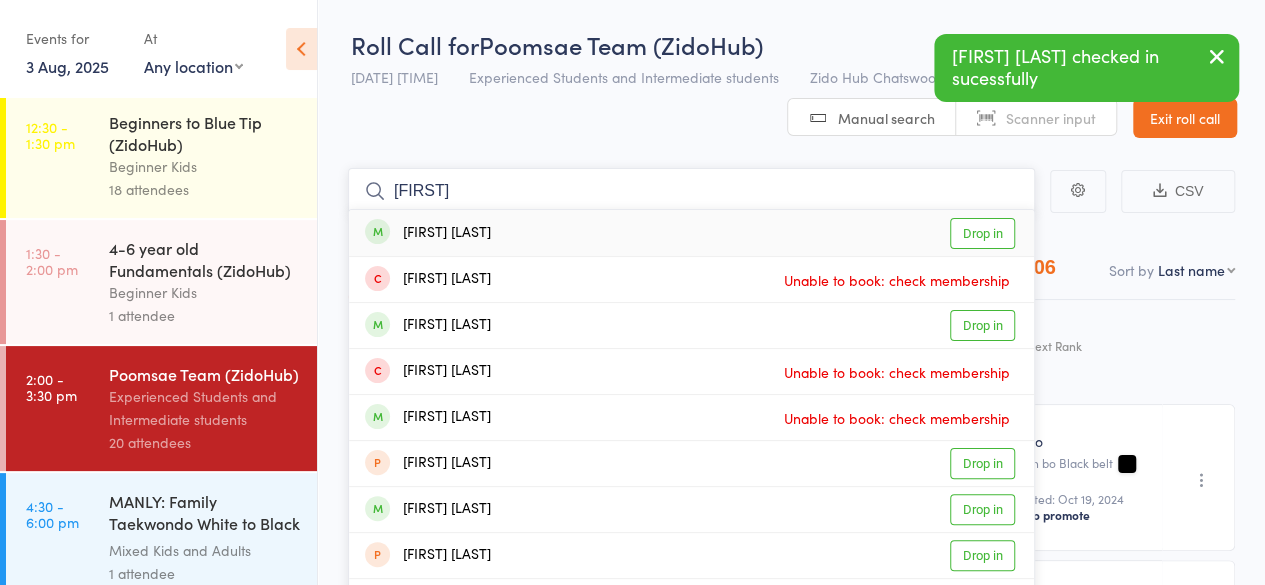 type on "[FIRST]" 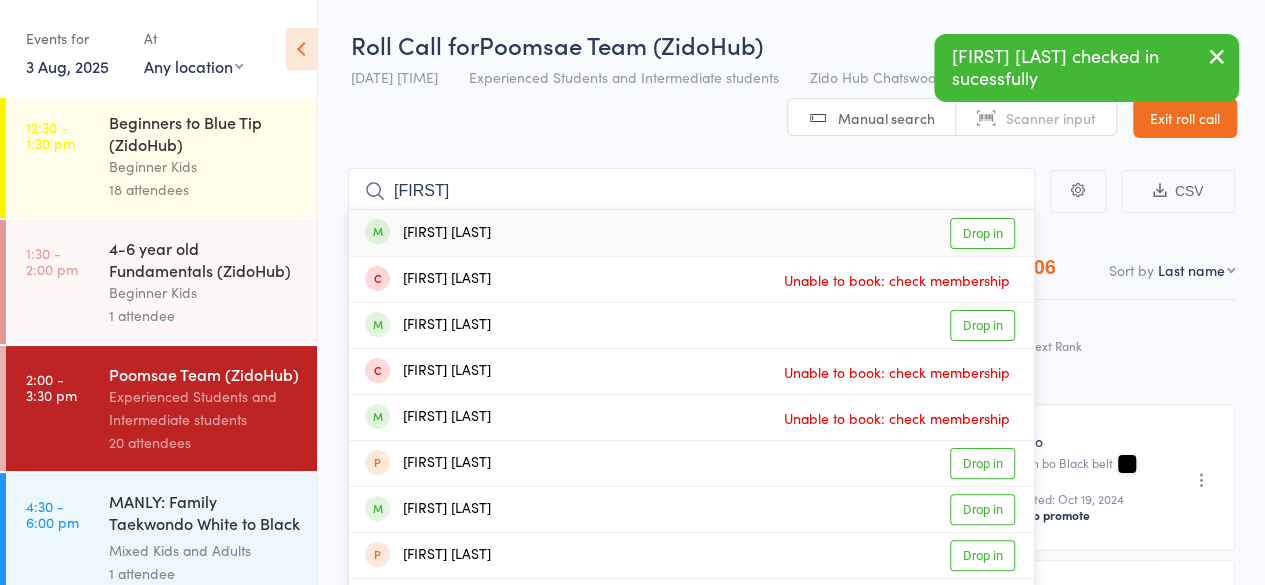 click on "Drop in" at bounding box center (982, 233) 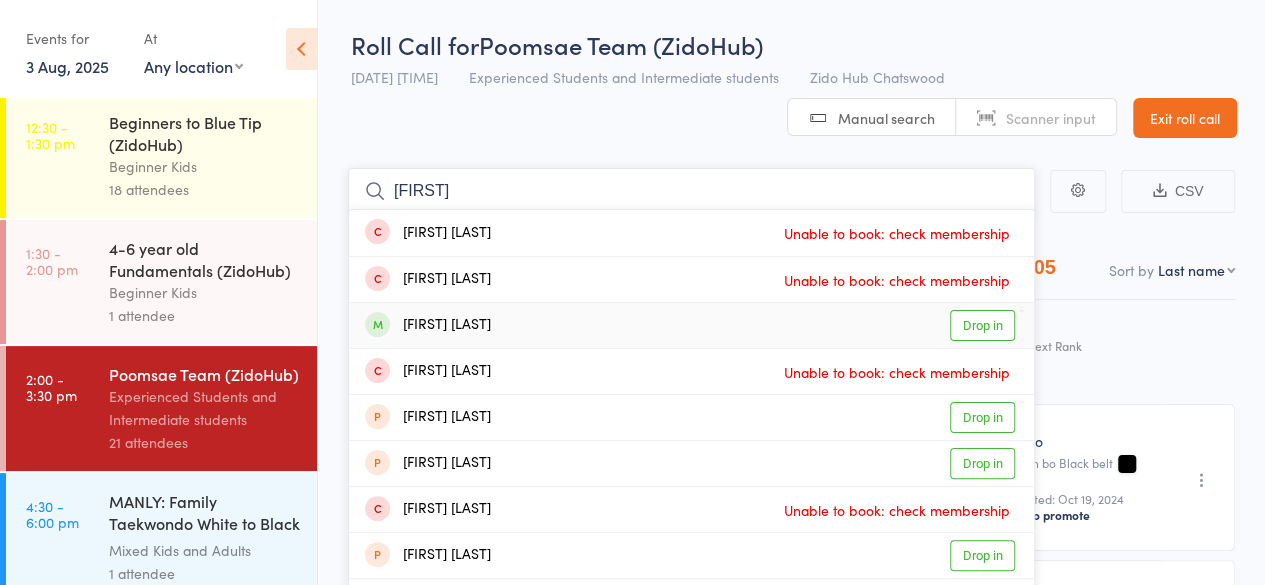 type on "[FIRST]" 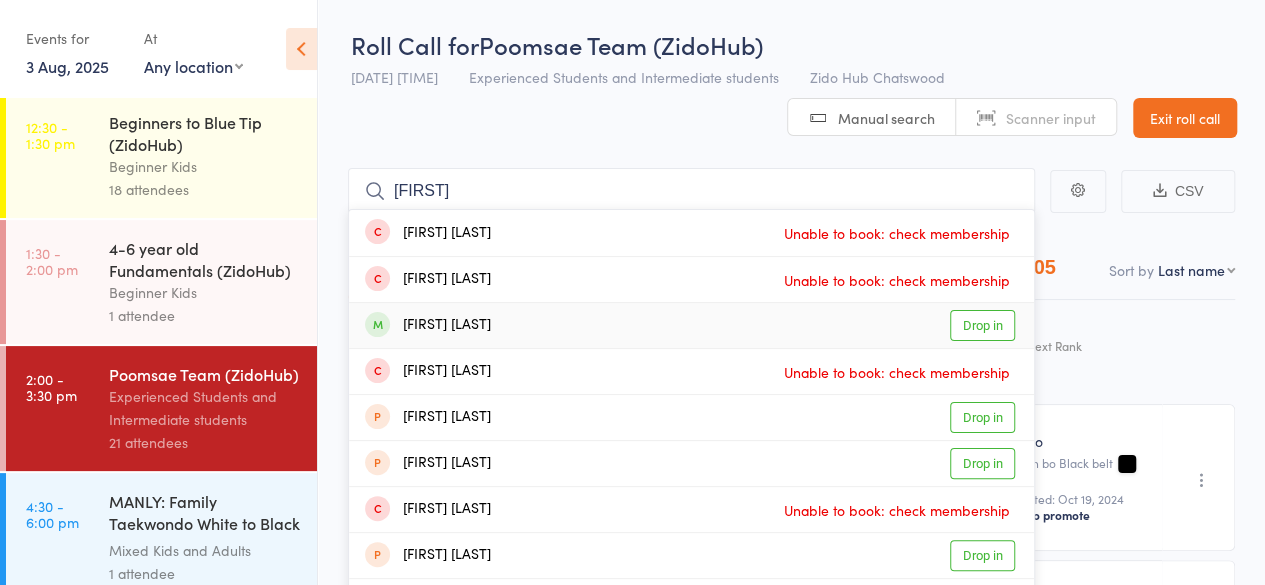 click on "Drop in" at bounding box center (982, 325) 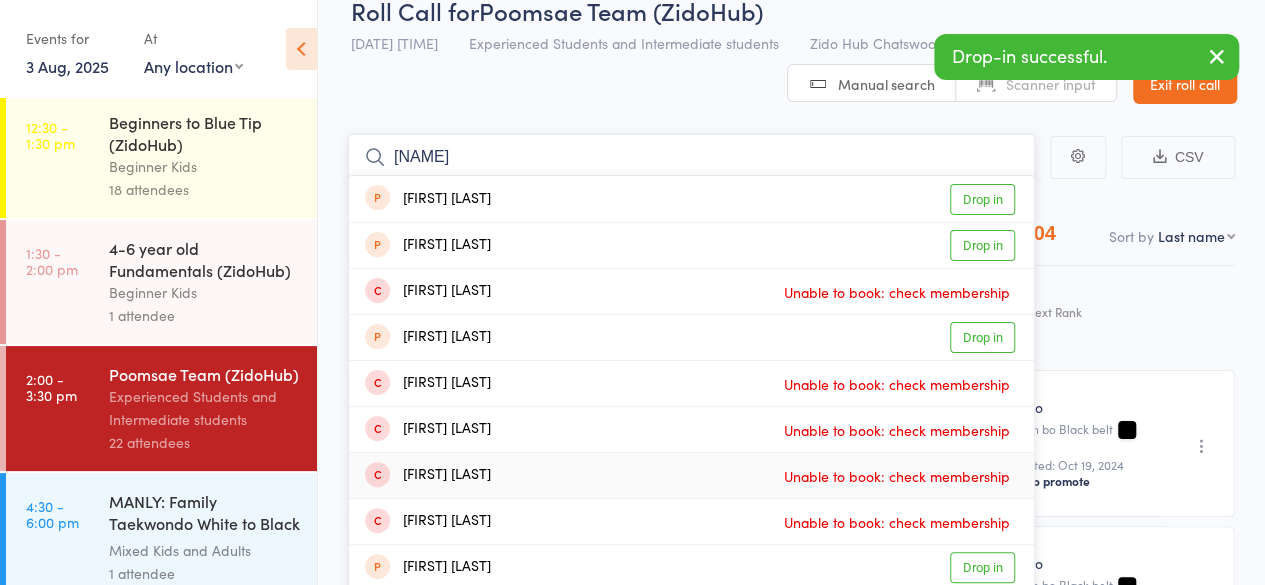 scroll, scrollTop: 0, scrollLeft: 0, axis: both 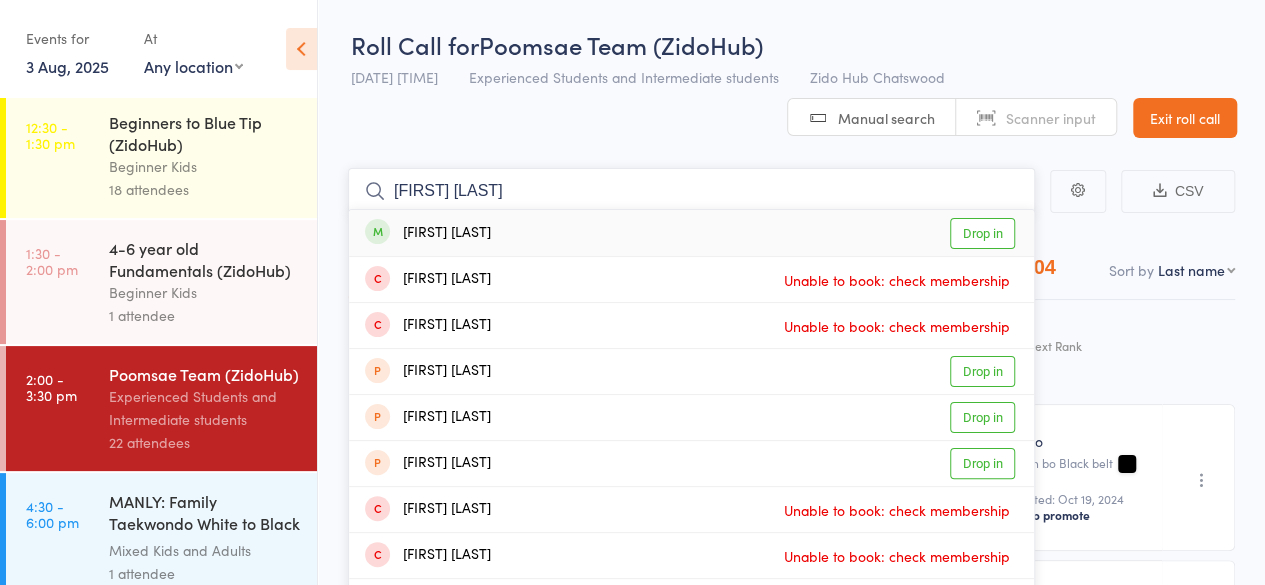 type on "[FIRST] [LAST]" 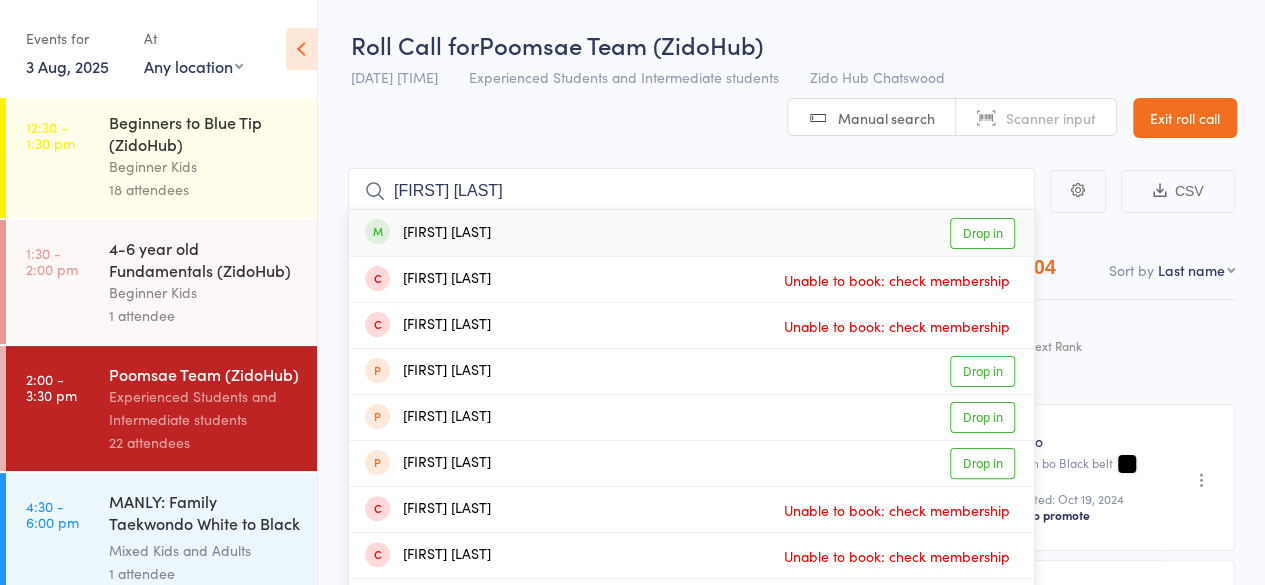 click on "Drop in" at bounding box center [982, 233] 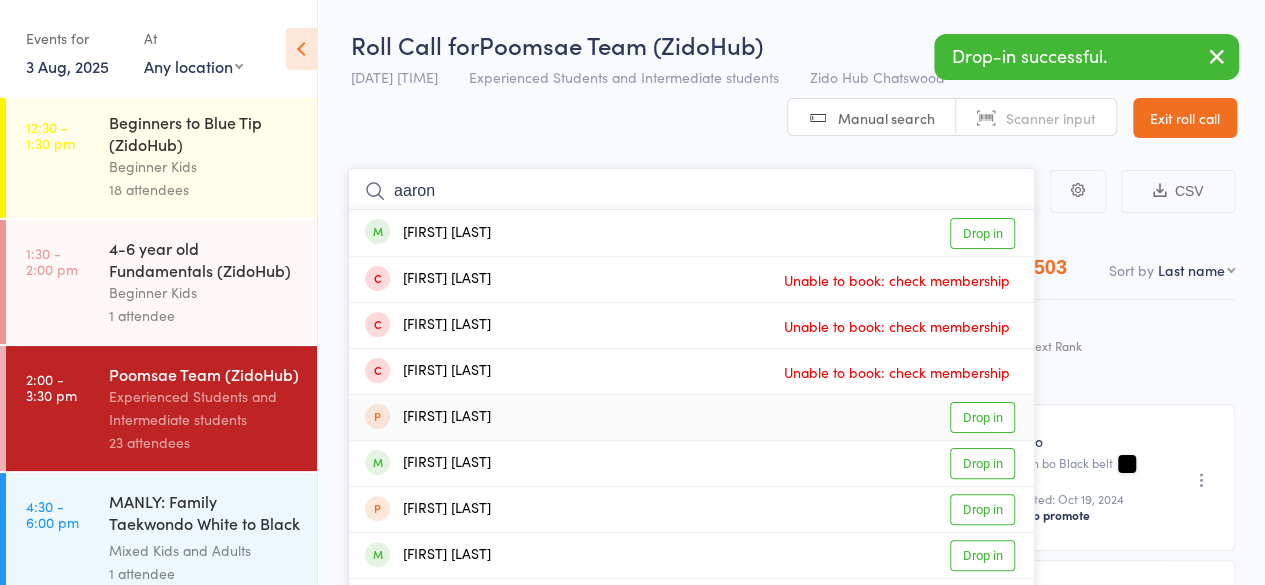 scroll, scrollTop: 63, scrollLeft: 0, axis: vertical 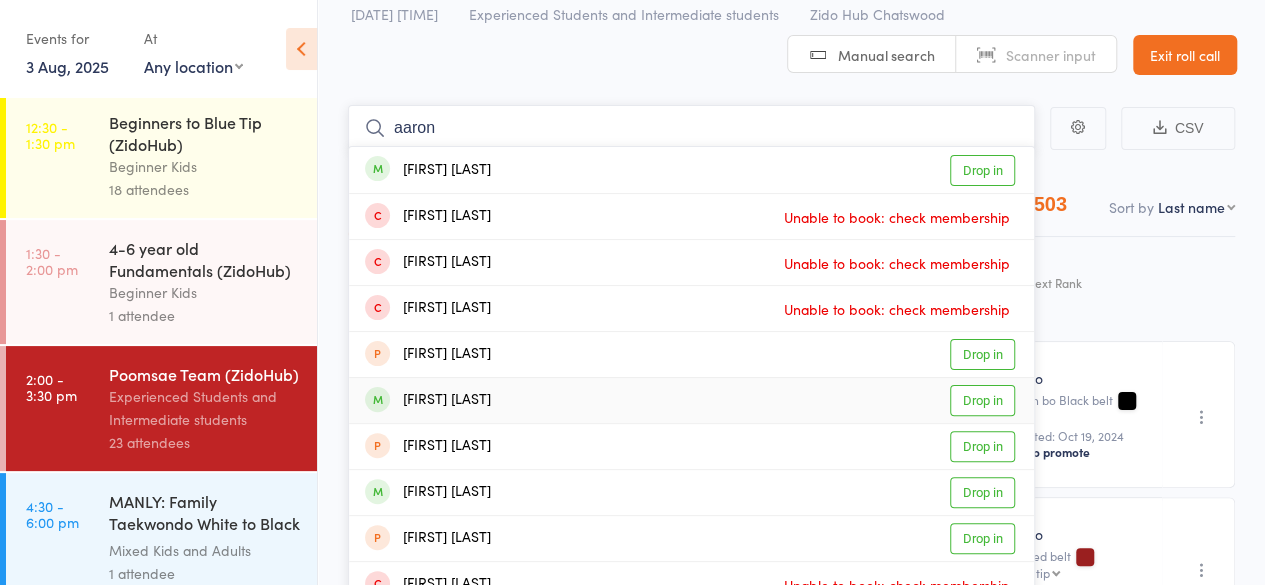 type on "aaron" 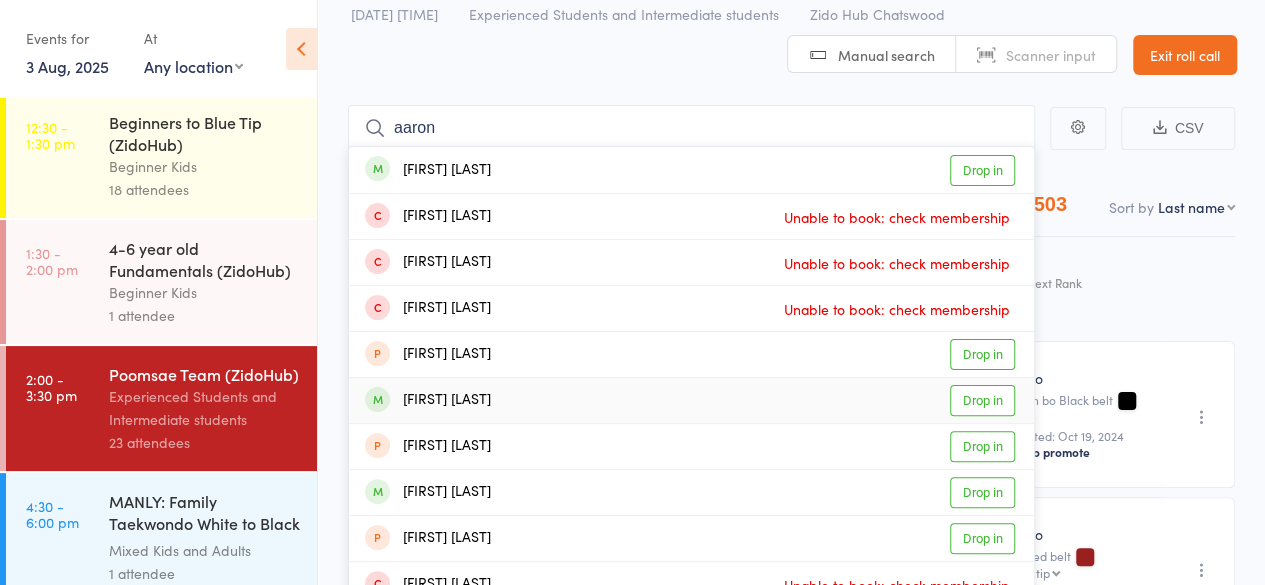 click on "Drop in" at bounding box center [982, 400] 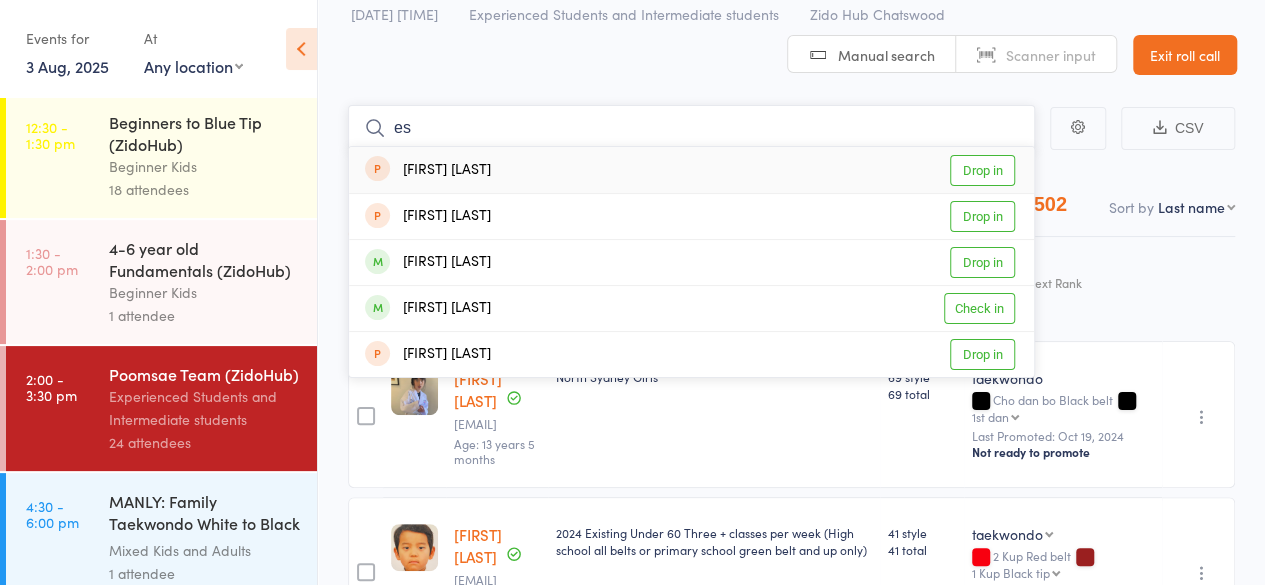 type on "e" 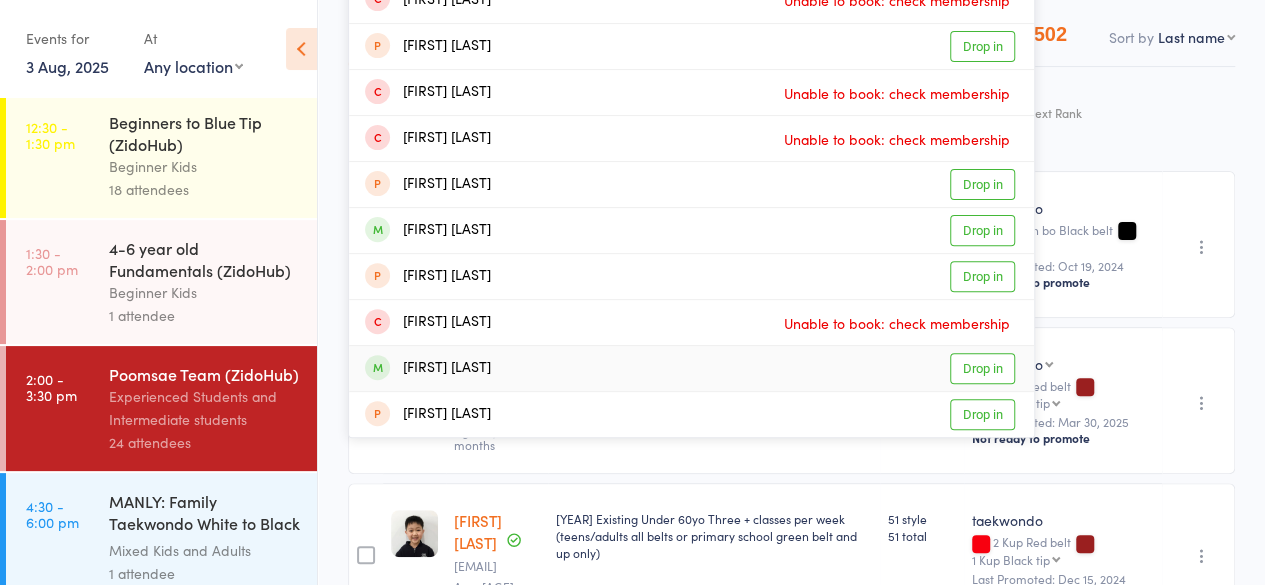 scroll, scrollTop: 232, scrollLeft: 0, axis: vertical 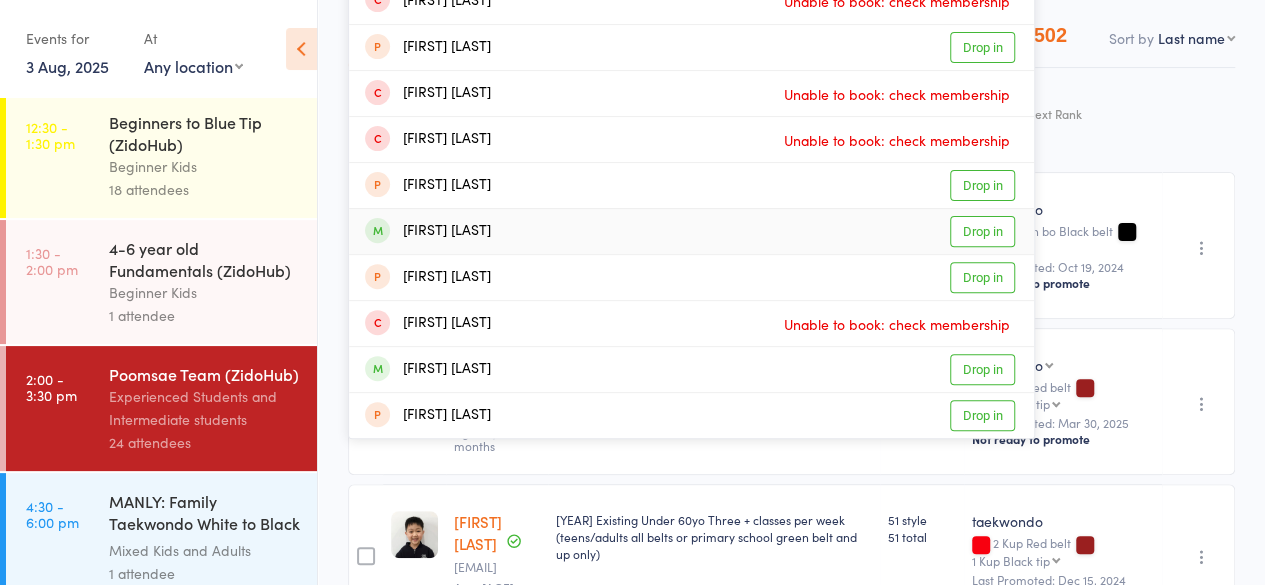type on "william" 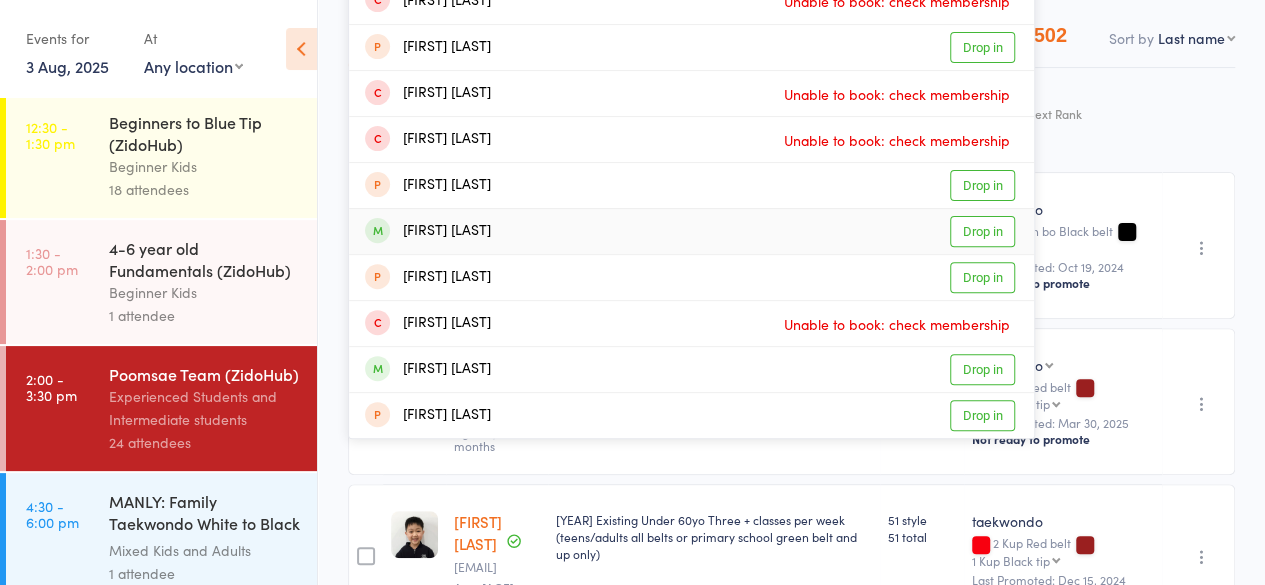 click on "Drop in" at bounding box center (982, 231) 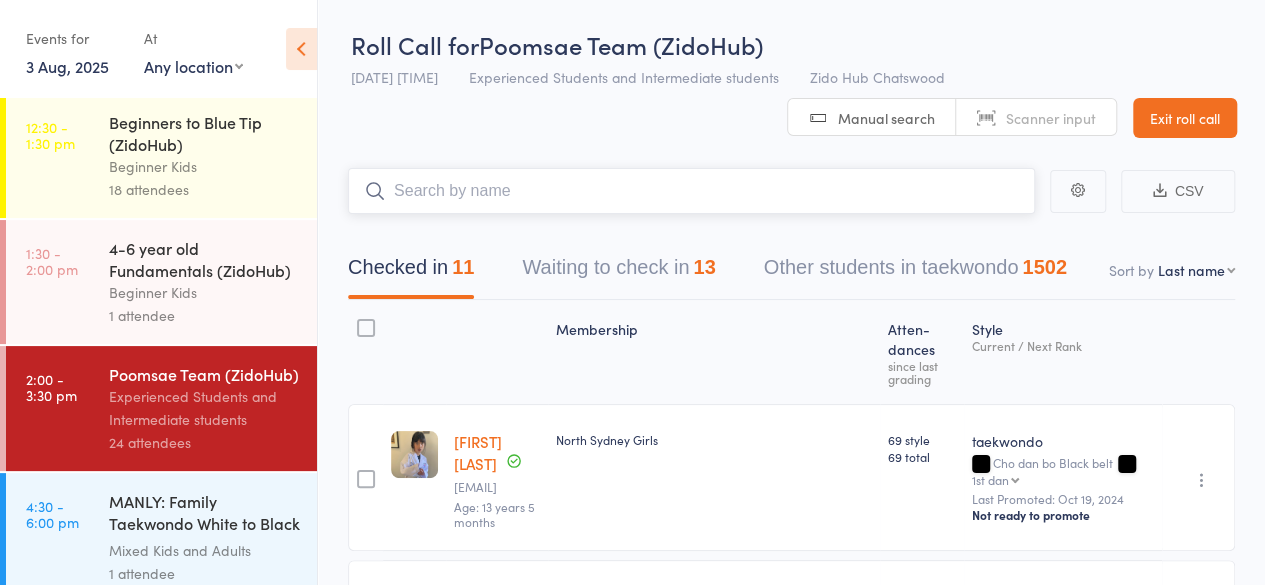 click on "Waiting to check in  13" at bounding box center [618, 272] 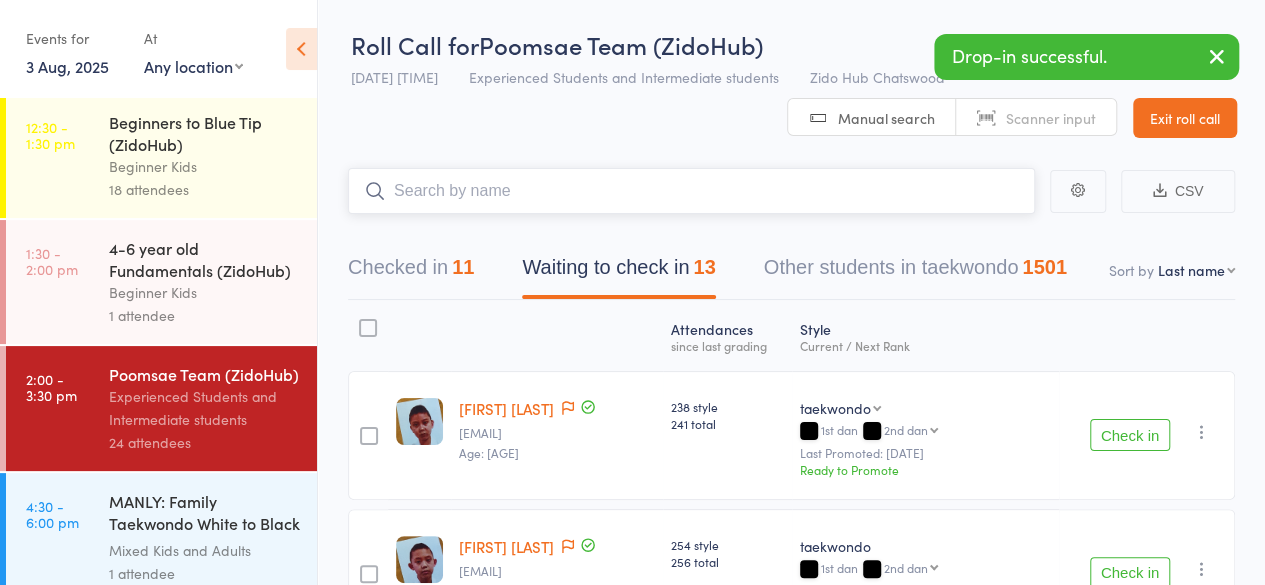 scroll, scrollTop: 155, scrollLeft: 0, axis: vertical 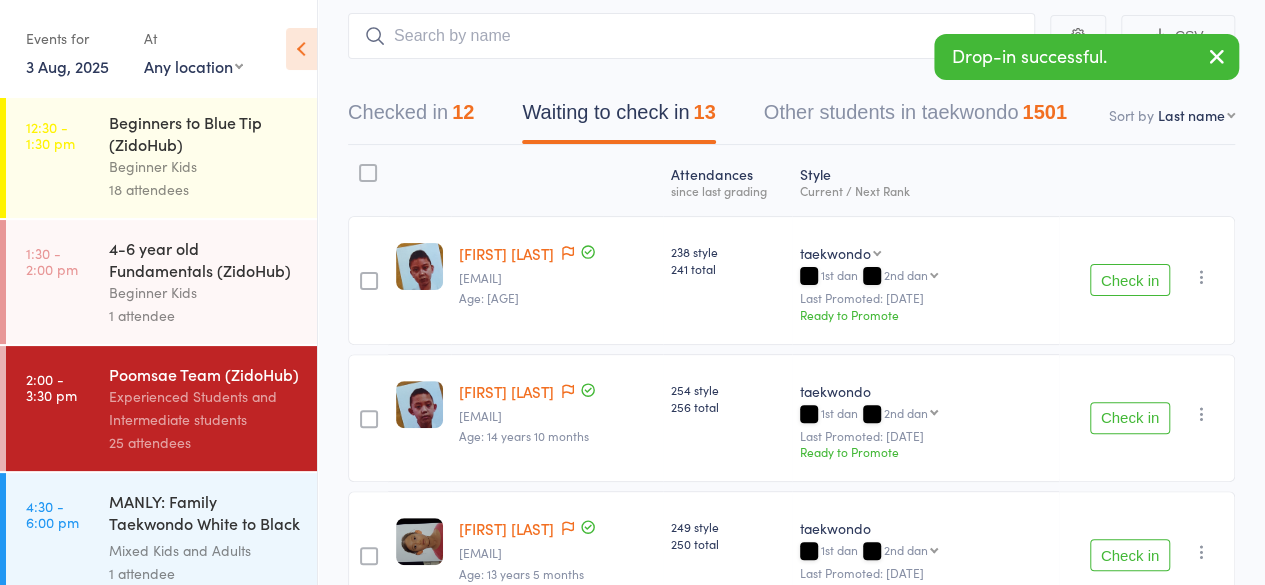 click on "Check in" at bounding box center (1130, 280) 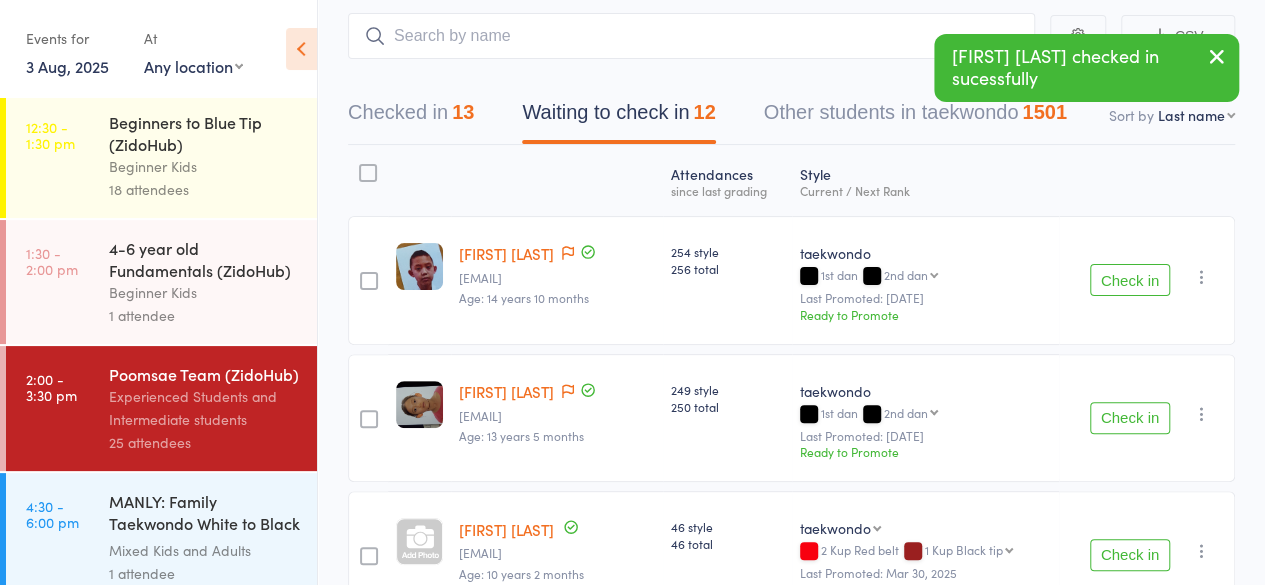 drag, startPoint x: 1124, startPoint y: 270, endPoint x: 1173, endPoint y: 215, distance: 73.661385 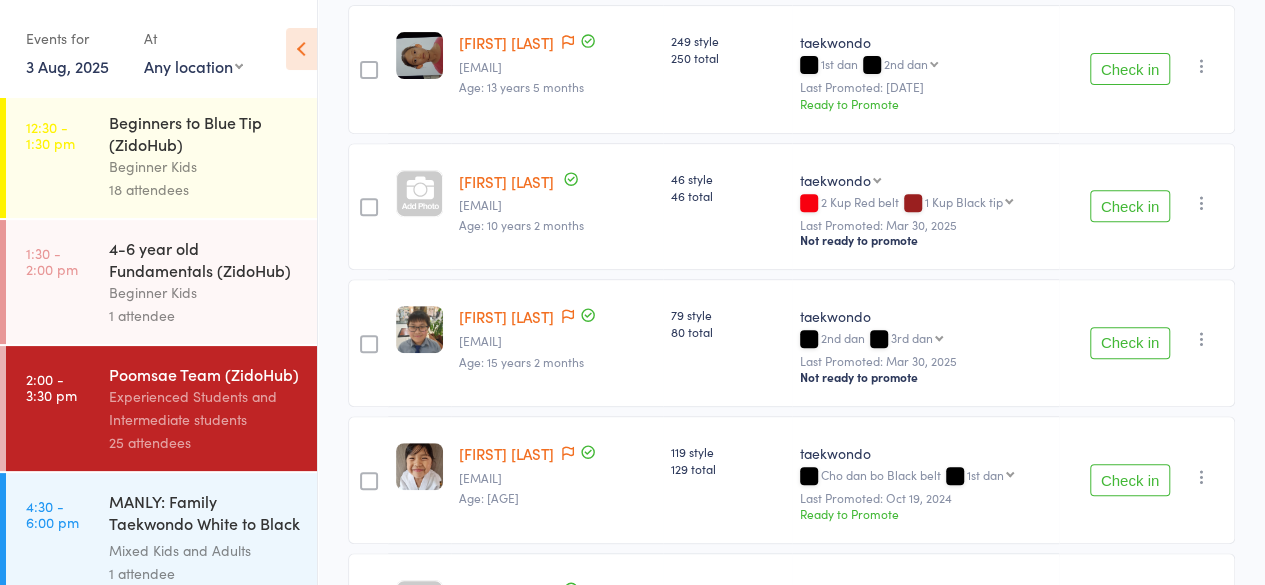 scroll, scrollTop: 367, scrollLeft: 0, axis: vertical 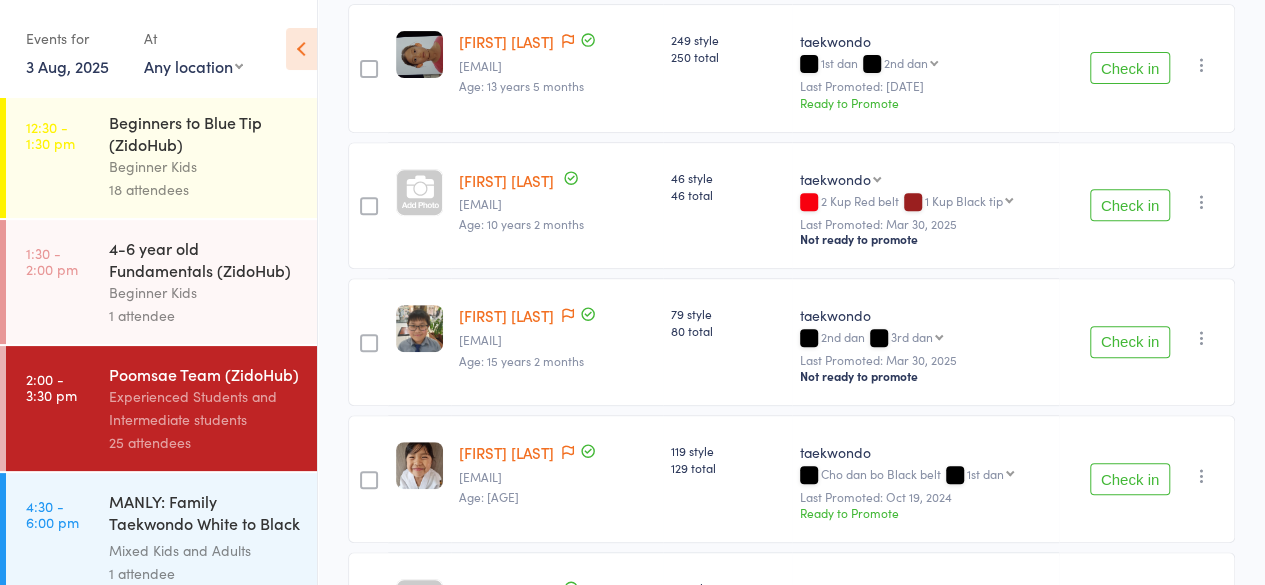 click on "Check in" at bounding box center (1130, 342) 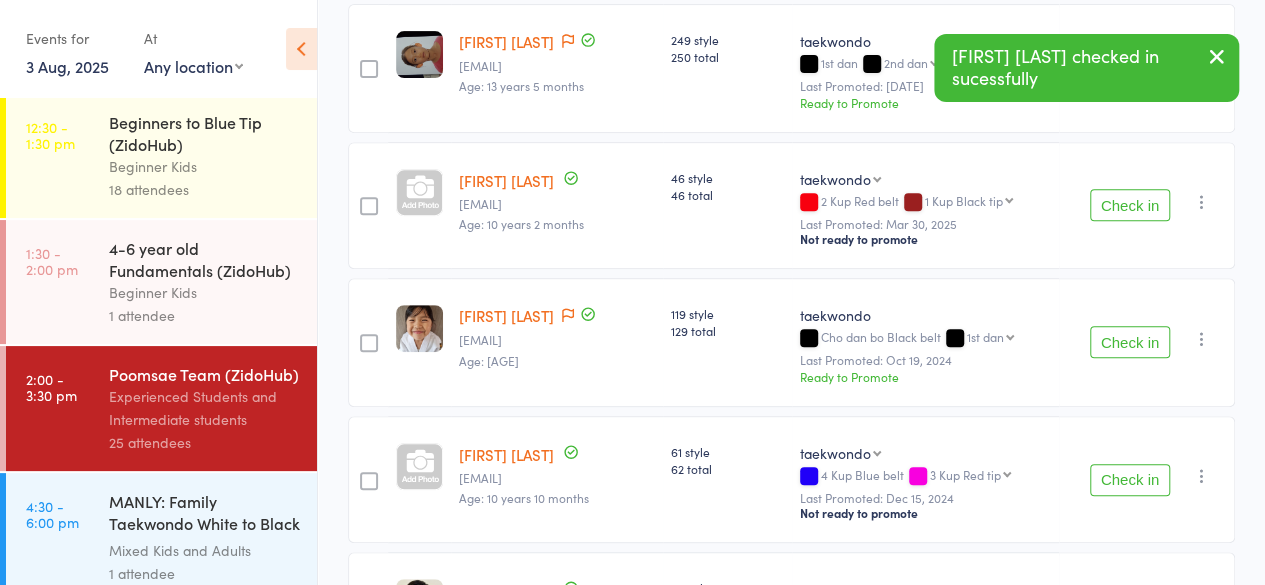 click on "Check in" at bounding box center (1130, 342) 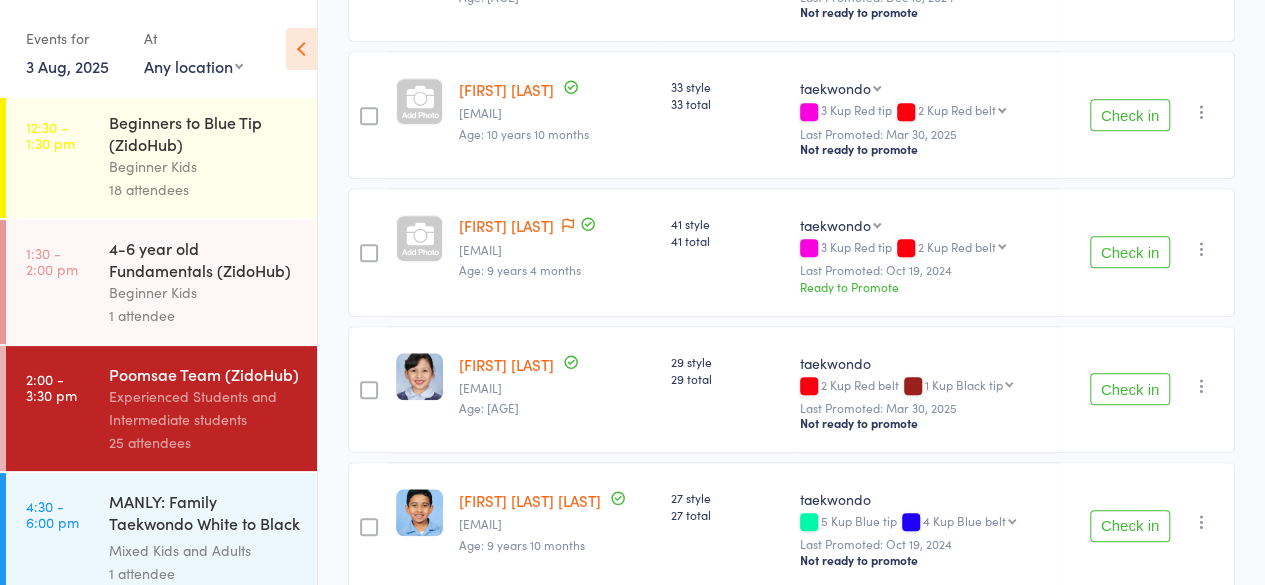 scroll, scrollTop: 870, scrollLeft: 0, axis: vertical 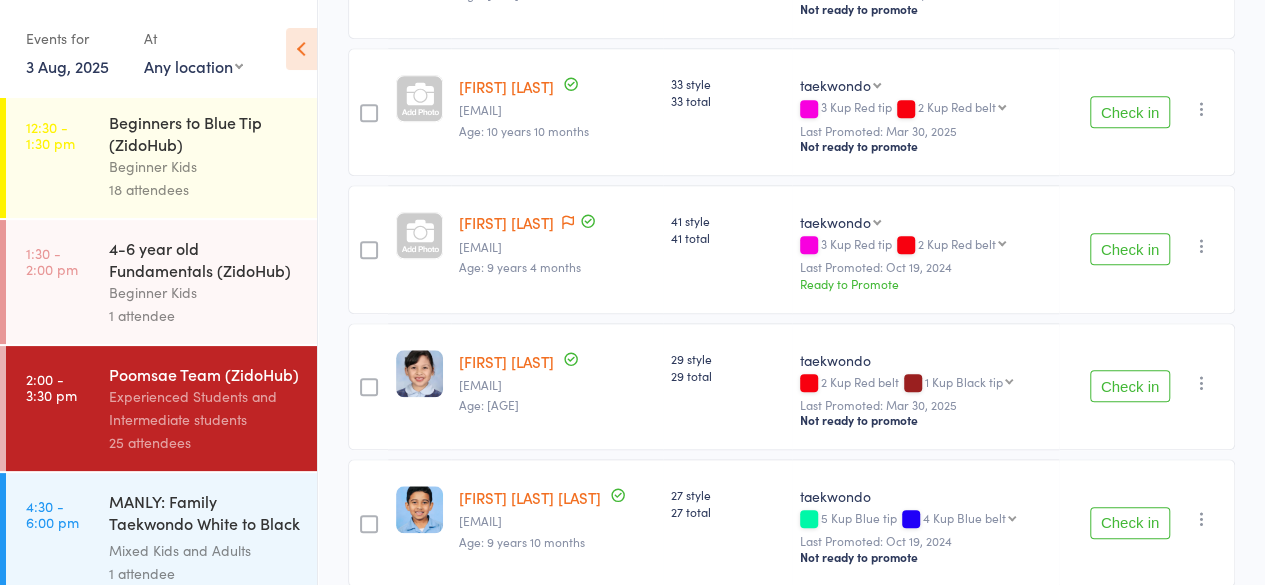 click on "Check in" at bounding box center (1130, 249) 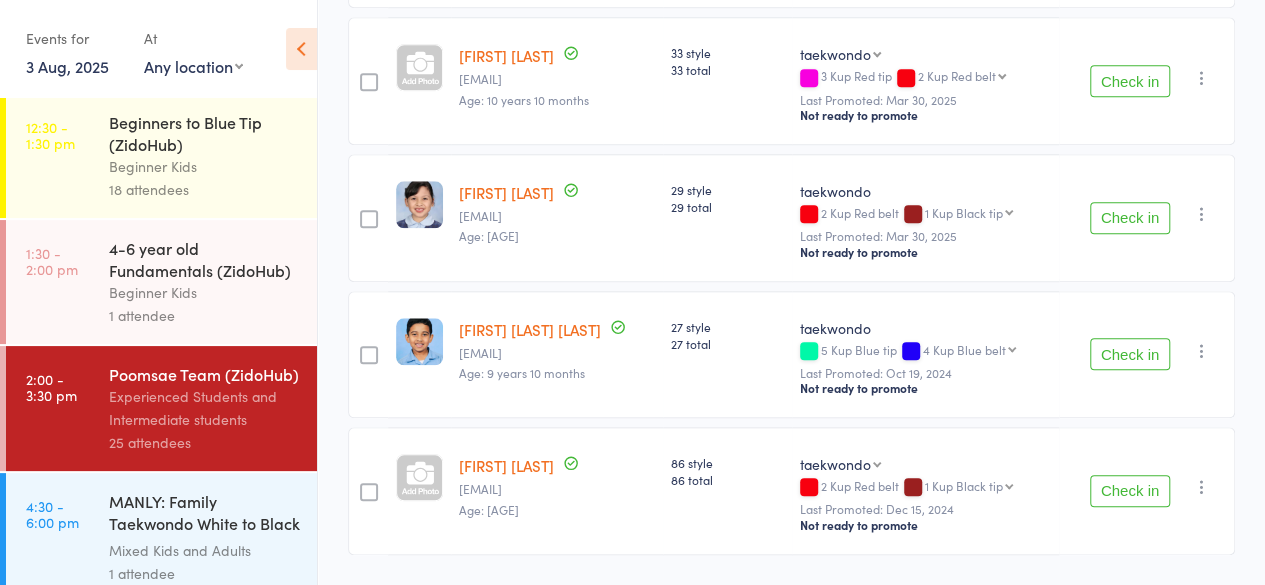 scroll, scrollTop: 875, scrollLeft: 0, axis: vertical 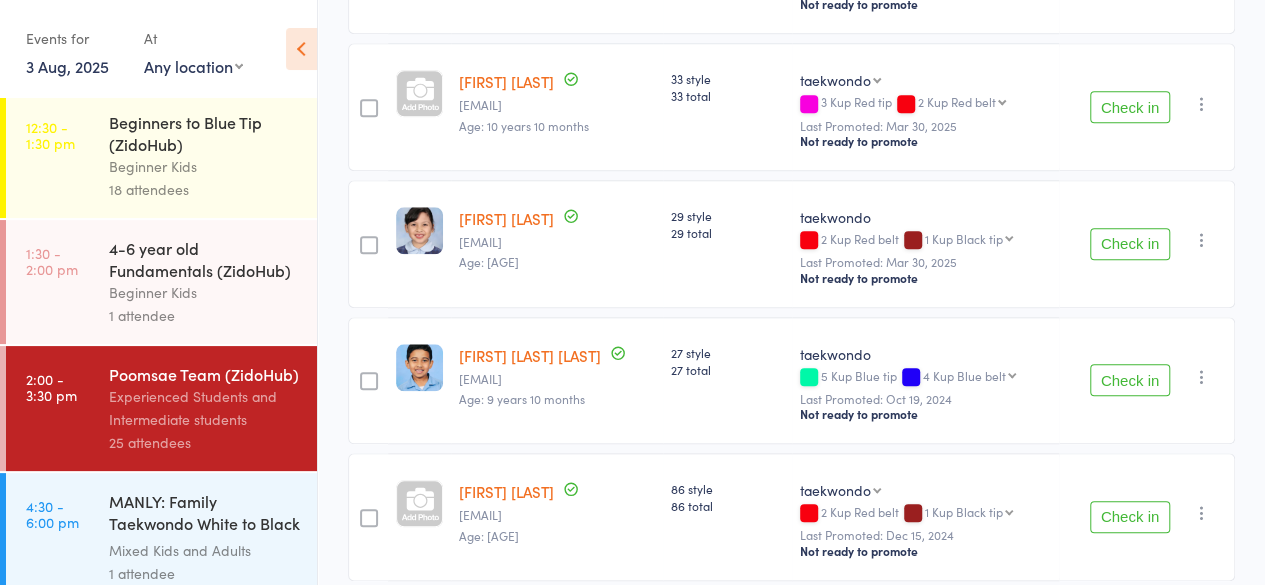click on "Check in" at bounding box center (1130, 244) 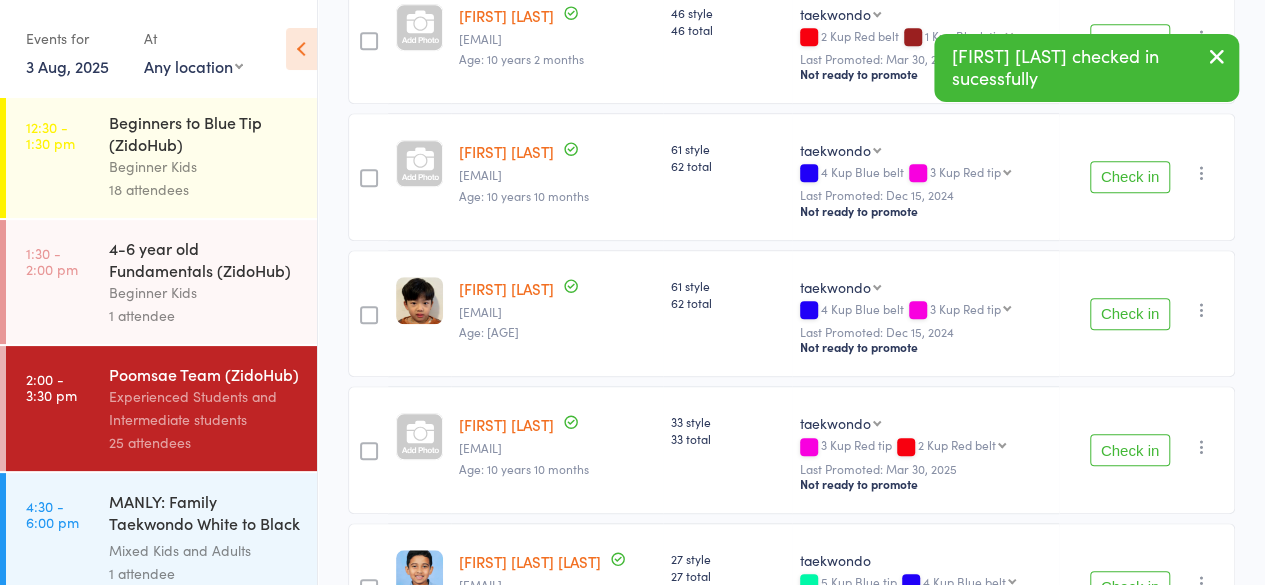 scroll, scrollTop: 529, scrollLeft: 0, axis: vertical 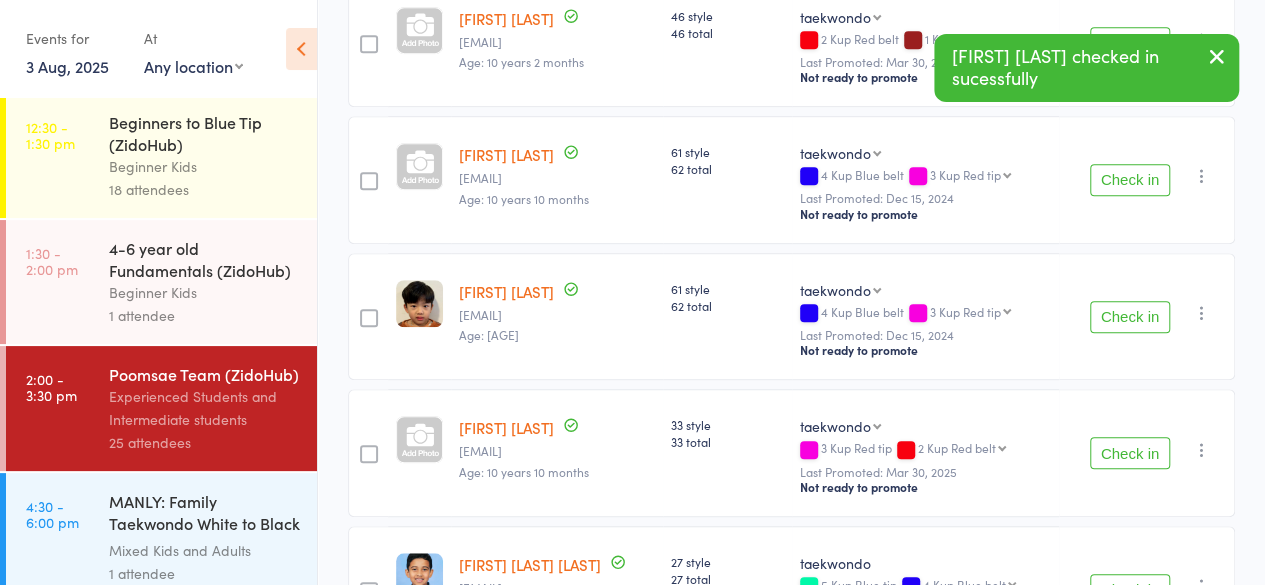 click on "Check in" at bounding box center (1130, 180) 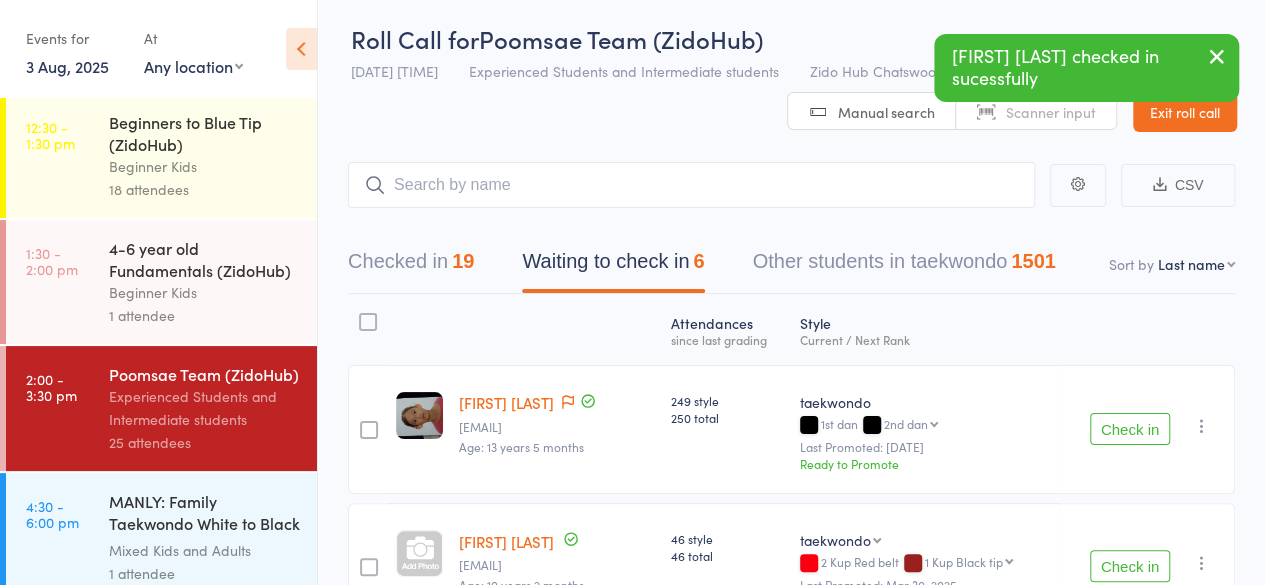 scroll, scrollTop: 0, scrollLeft: 0, axis: both 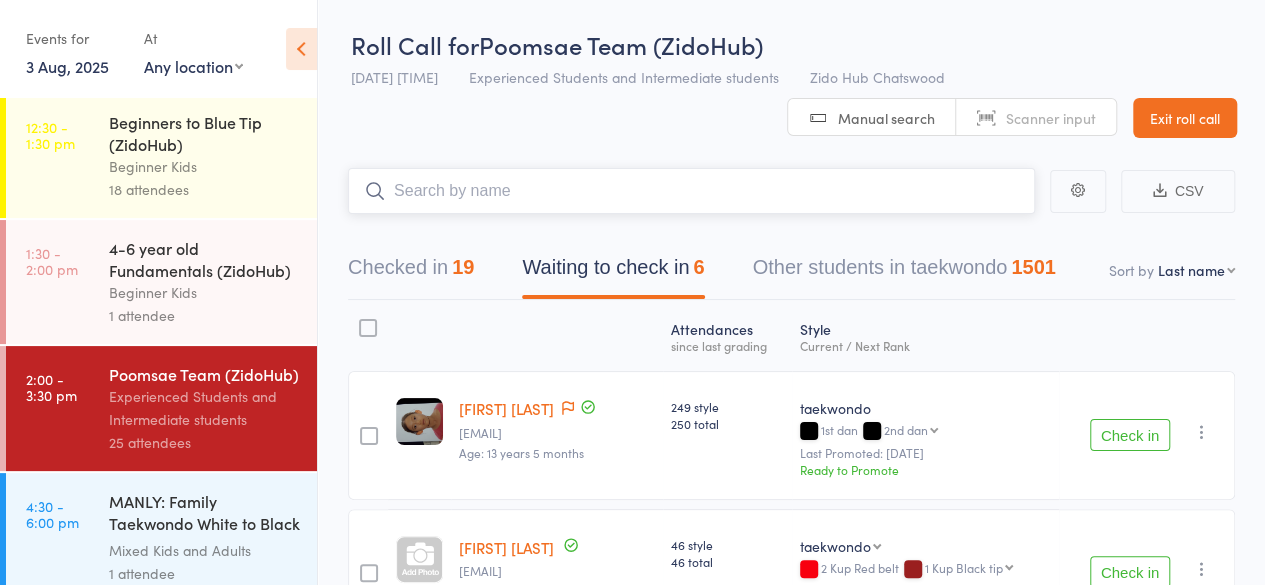 click at bounding box center [691, 191] 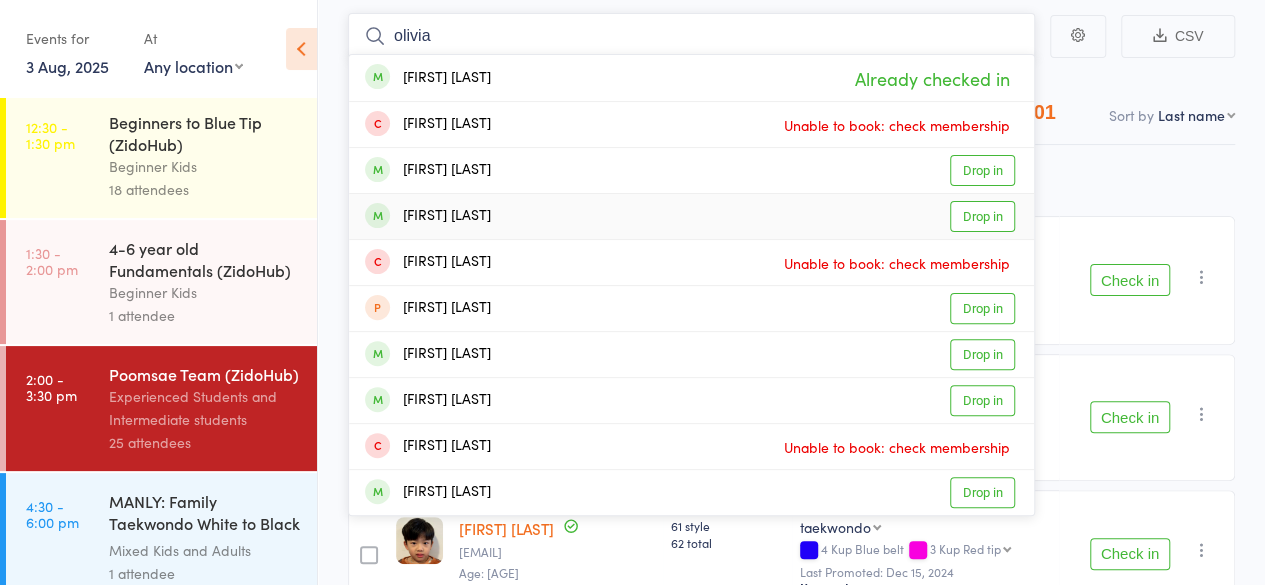 scroll, scrollTop: 154, scrollLeft: 0, axis: vertical 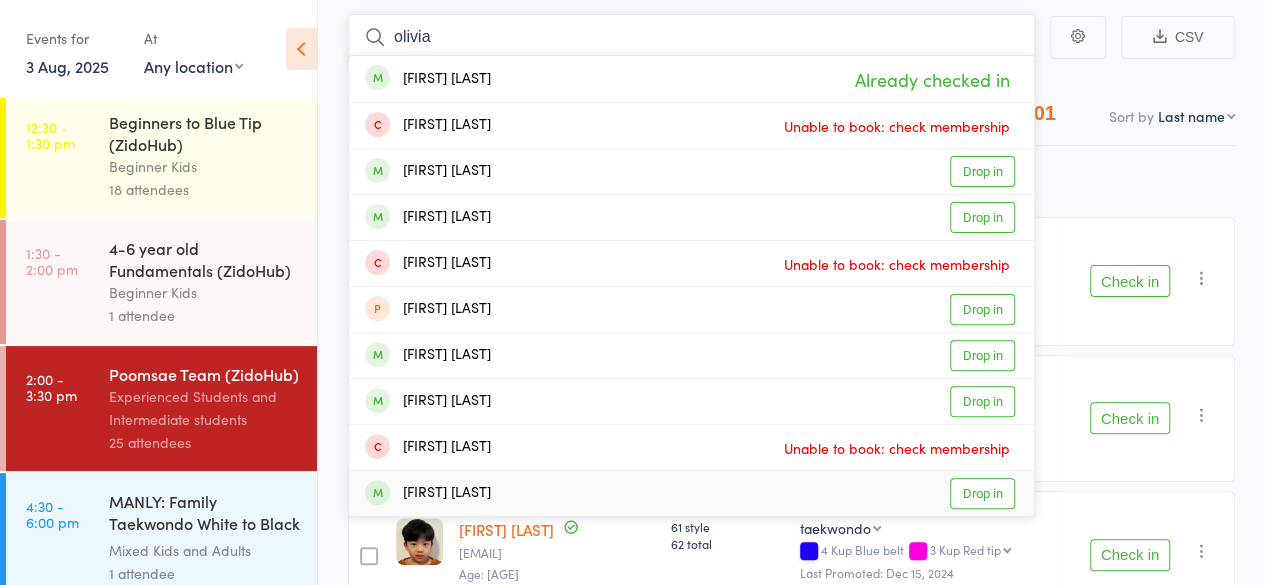 type on "olivia" 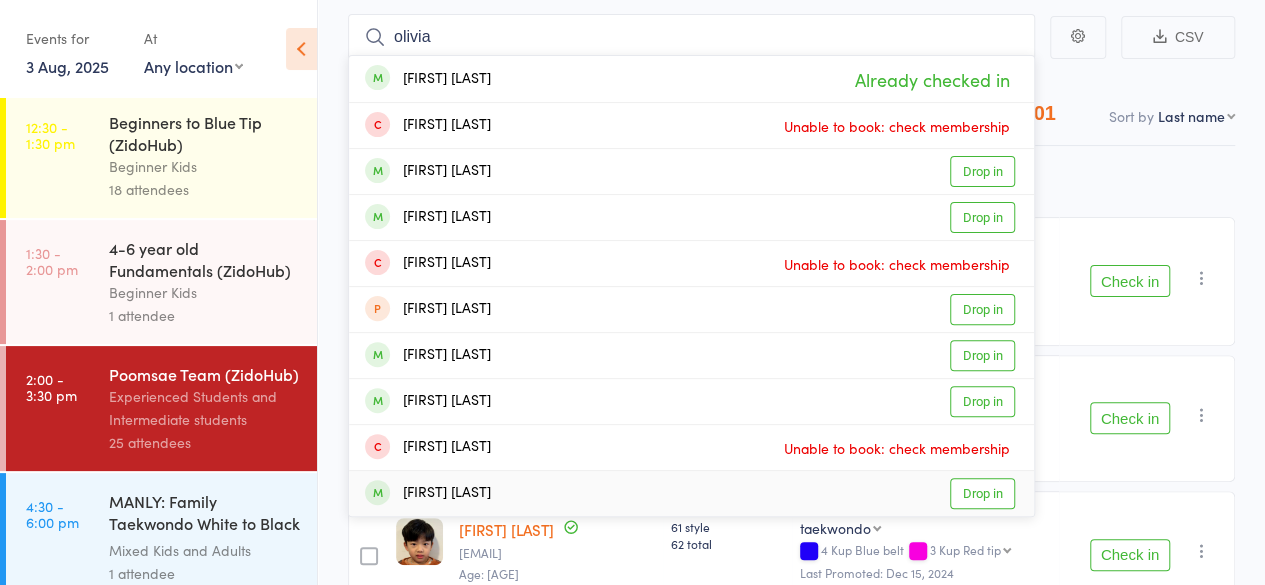 click on "Drop in" at bounding box center (982, 493) 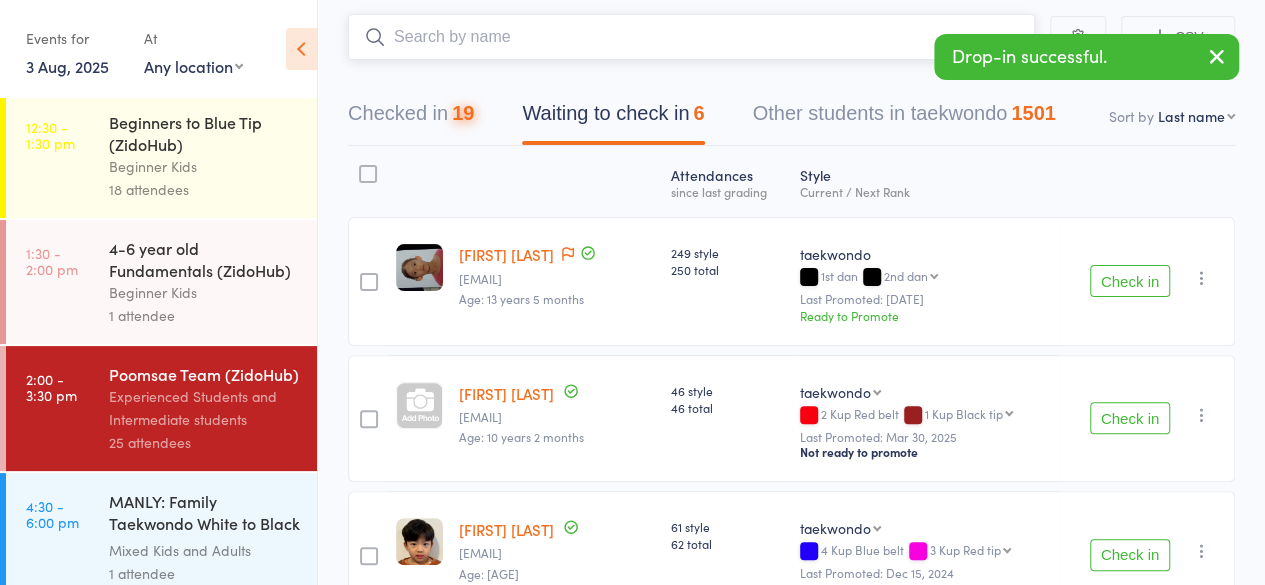 scroll, scrollTop: 0, scrollLeft: 0, axis: both 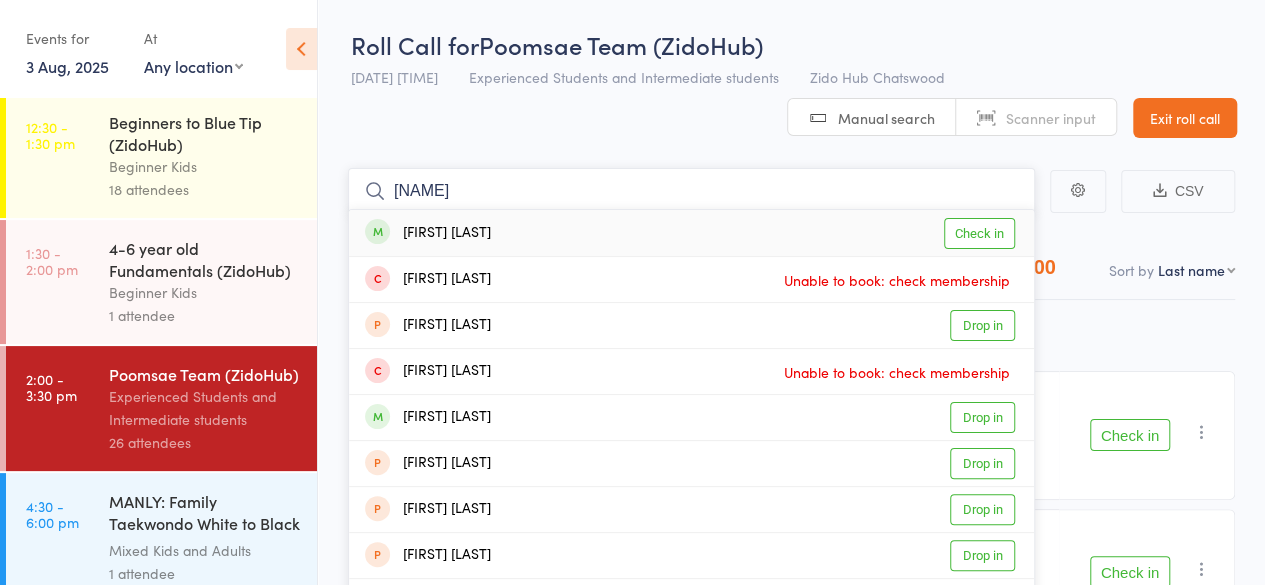 type on "[NAME]" 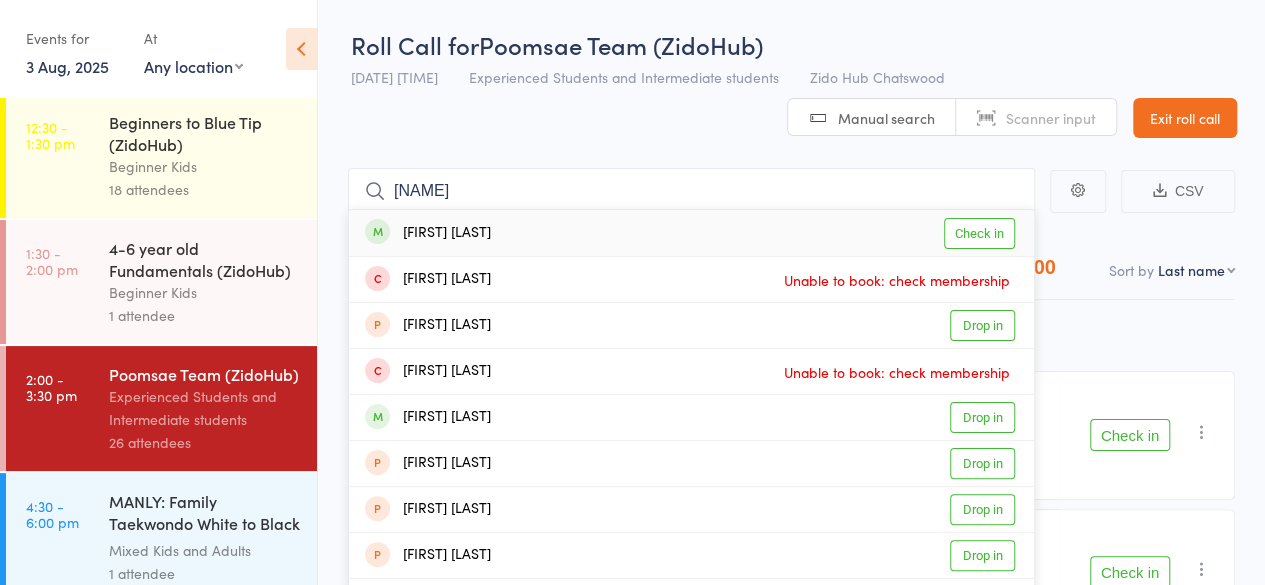 click on "Check in" at bounding box center (979, 233) 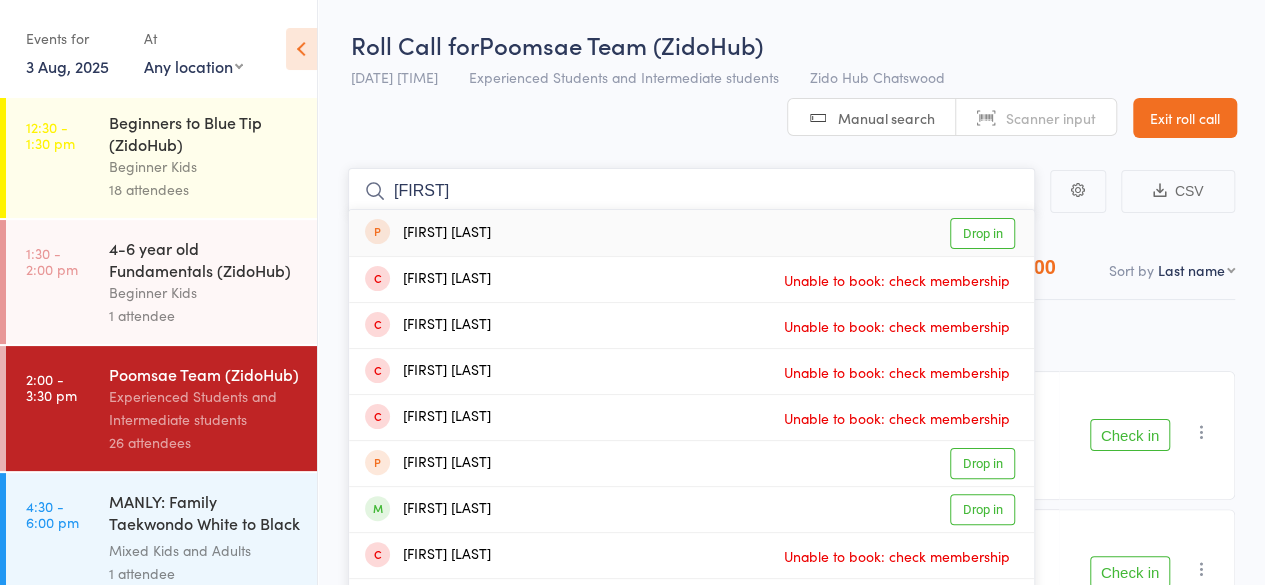 type on "[FIRST]" 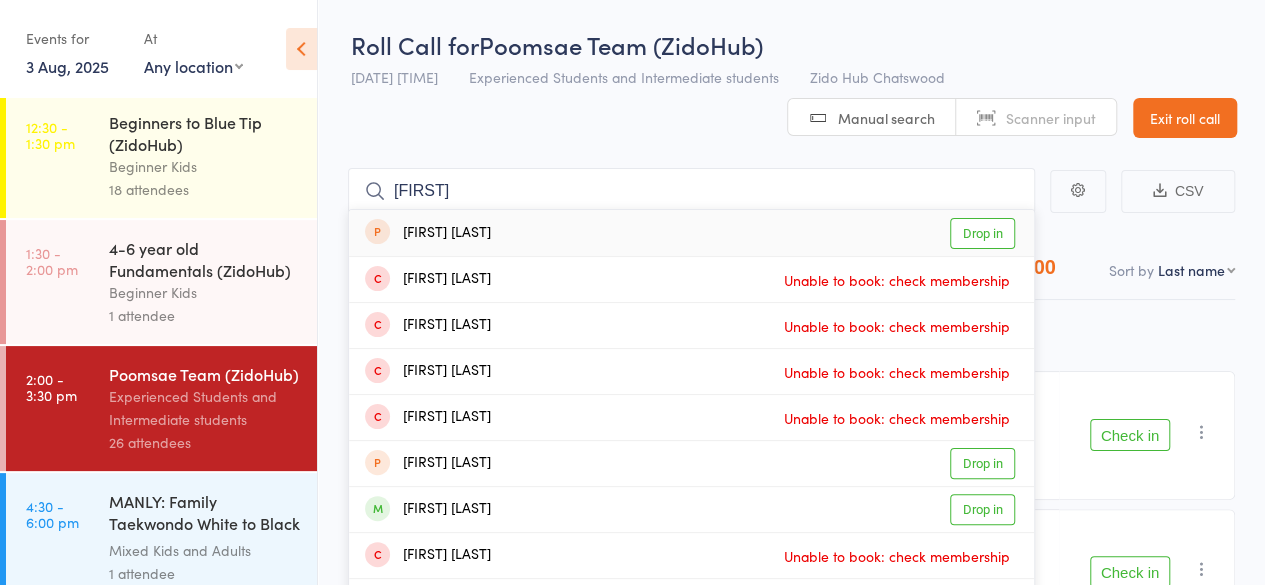 click on "Drop in" at bounding box center (982, 233) 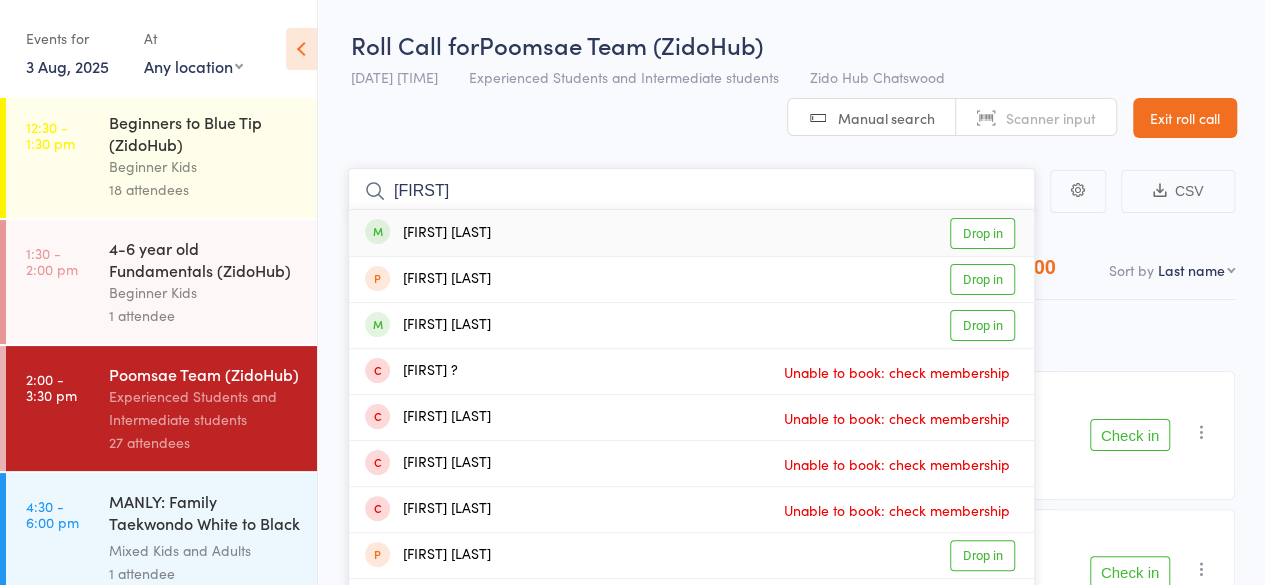type on "[FIRST]" 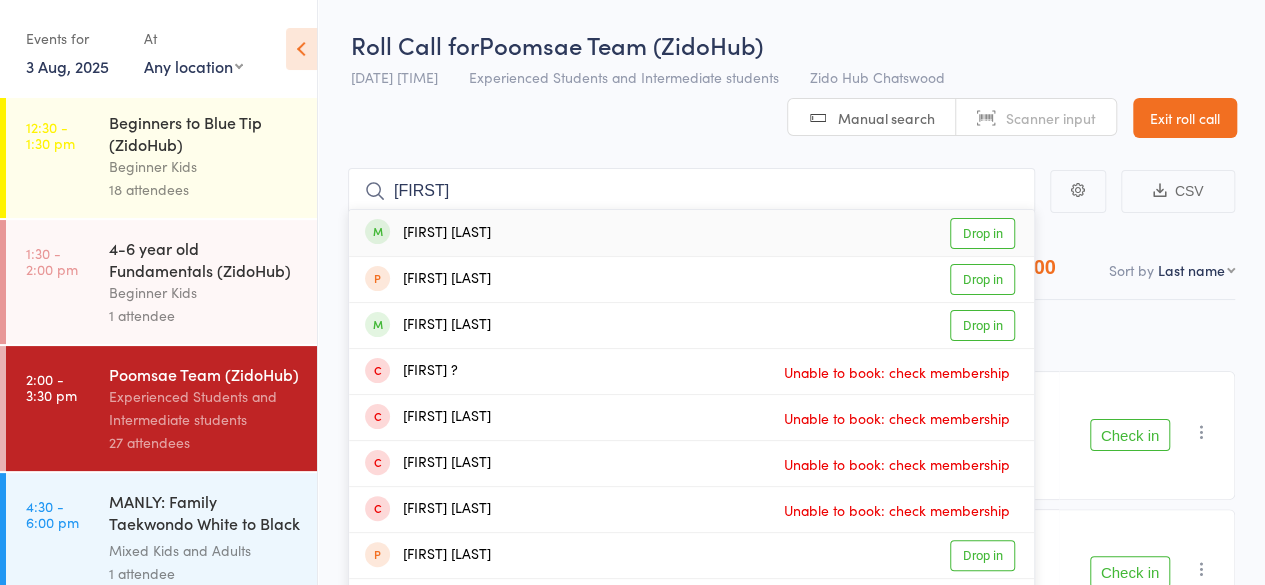click on "Drop in" at bounding box center [982, 233] 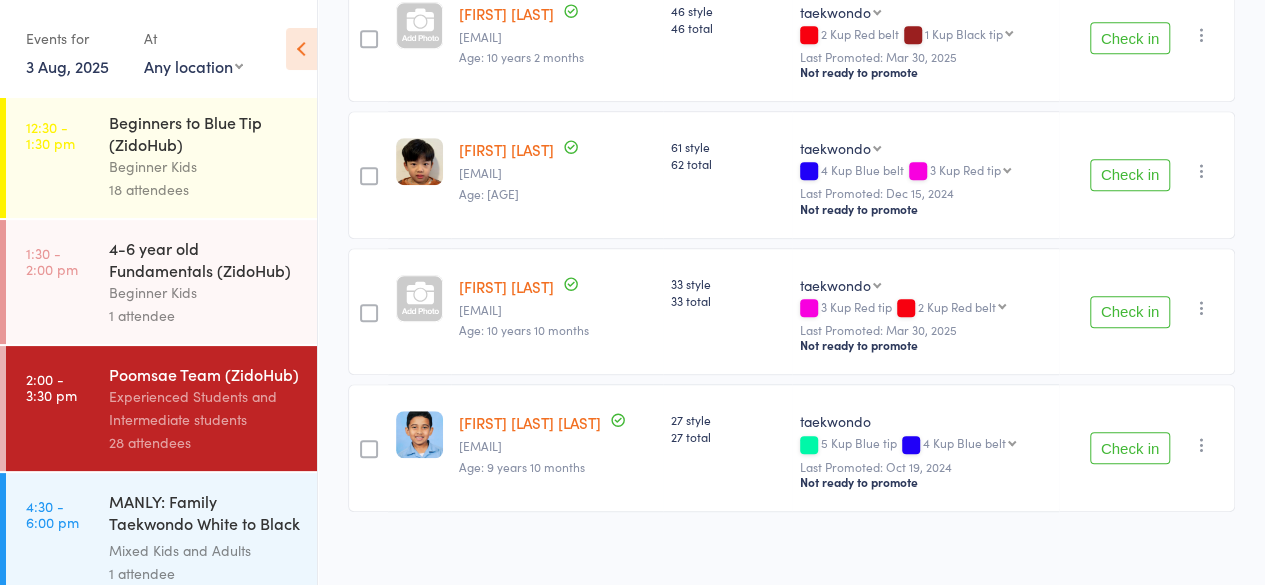 scroll, scrollTop: 542, scrollLeft: 0, axis: vertical 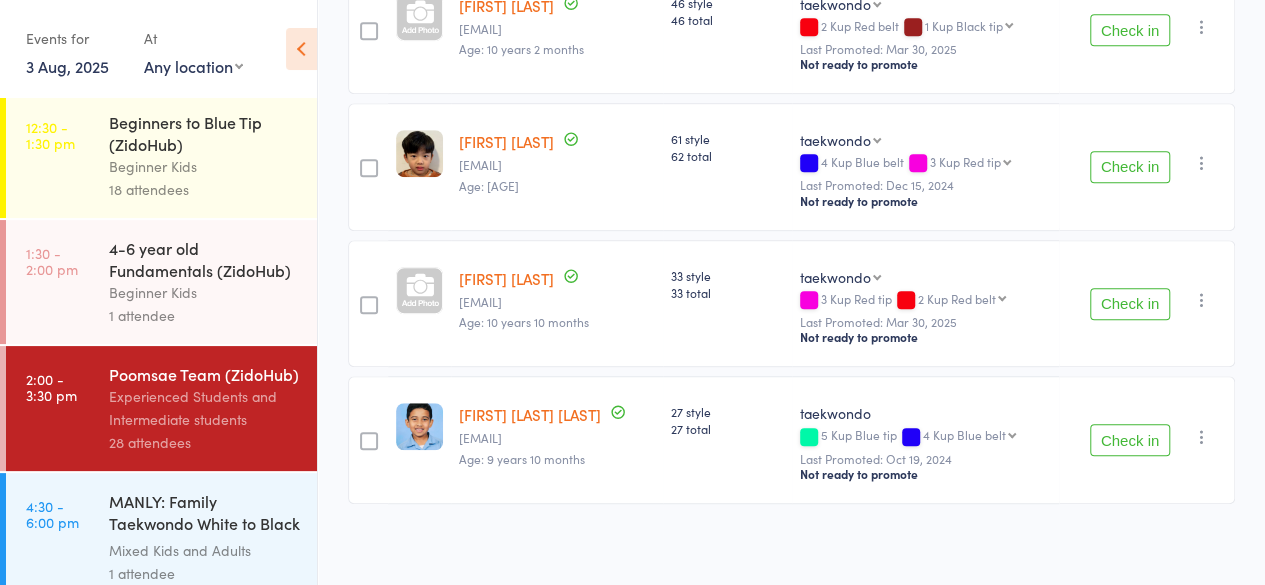 click on "Atten­dances since last grading Style Current / Next Rank edit [FIRST] [LAST]    [EMAIL] Age: [AGE] [NUMBER] style [NUMBER] total taekwondo 1st dan  2nd dan  2nd dan 3rd dan 4th dan 5th dan 6th dan 7th dan 8th dan 9th dan Last Promoted: [DATE] Ready to Promote Check in Check in Send message Add Note Add Task Add Flag Remove Mark absent
[FIRST] [LAST]    [EMAIL] Age: [AGE] [NUMBER] style [NUMBER] total taekwondo taekwondo Competition experience 2 Kup Red belt  1 Kup Black tip  1 Kup Black tip Cho dan bo Black belt 1st dan 2nd dan 3rd dan 4th dan 5th dan 6th dan 7th dan 8th dan 9th dan Last Promoted: [DATE] Not ready to promote Check in Check in Send message Add Note Add Task Add Flag Remove Mark absent
edit [FIRST] [LAST]    [EMAIL] Age: [AGE] [NUMBER] style [NUMBER] total taekwondo taekwondo Competition experience 4 Kup Blue belt  3 Kup Red tip  3 Kup Red tip 2 Kup Red belt 1 Kup Black tip Cho dan bo Black belt 1st dan 2nd dan 3rd dan 4th dan 5th dan 6th dan 7th dan" at bounding box center (791, 135) 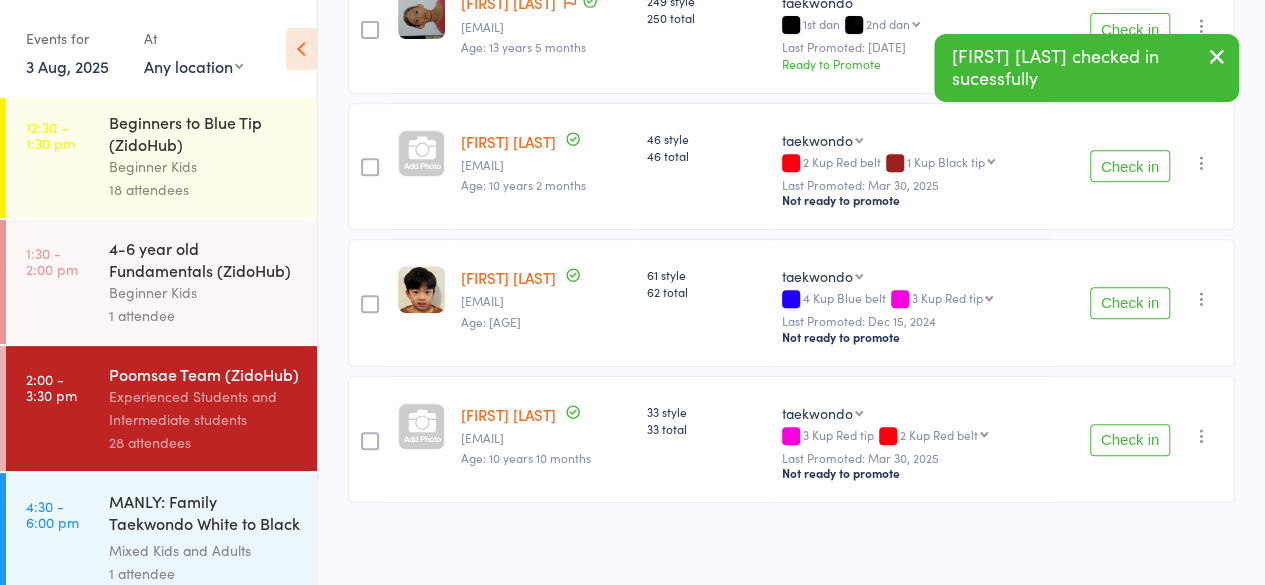 click on "Check in" at bounding box center (1130, 440) 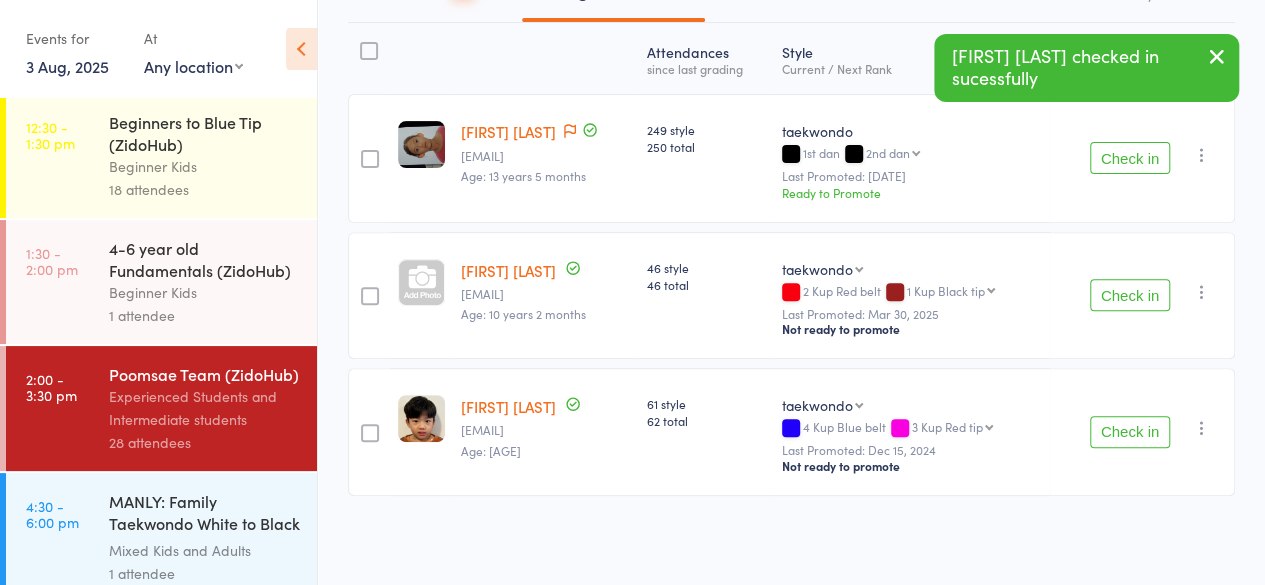 scroll, scrollTop: 271, scrollLeft: 0, axis: vertical 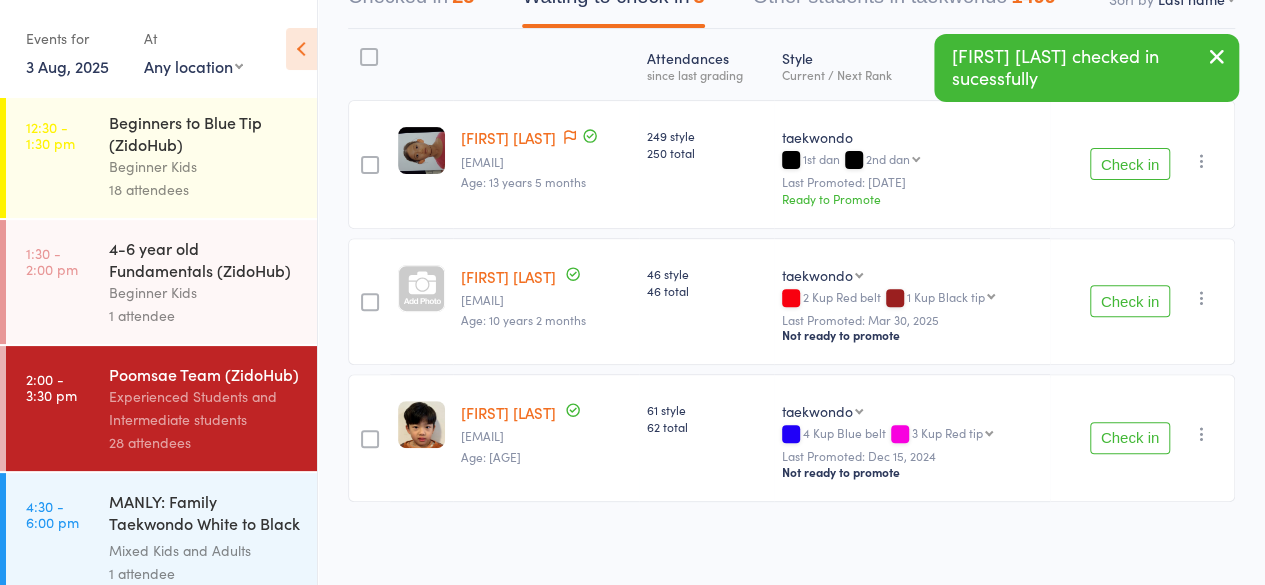 click on "Check in" at bounding box center (1130, 438) 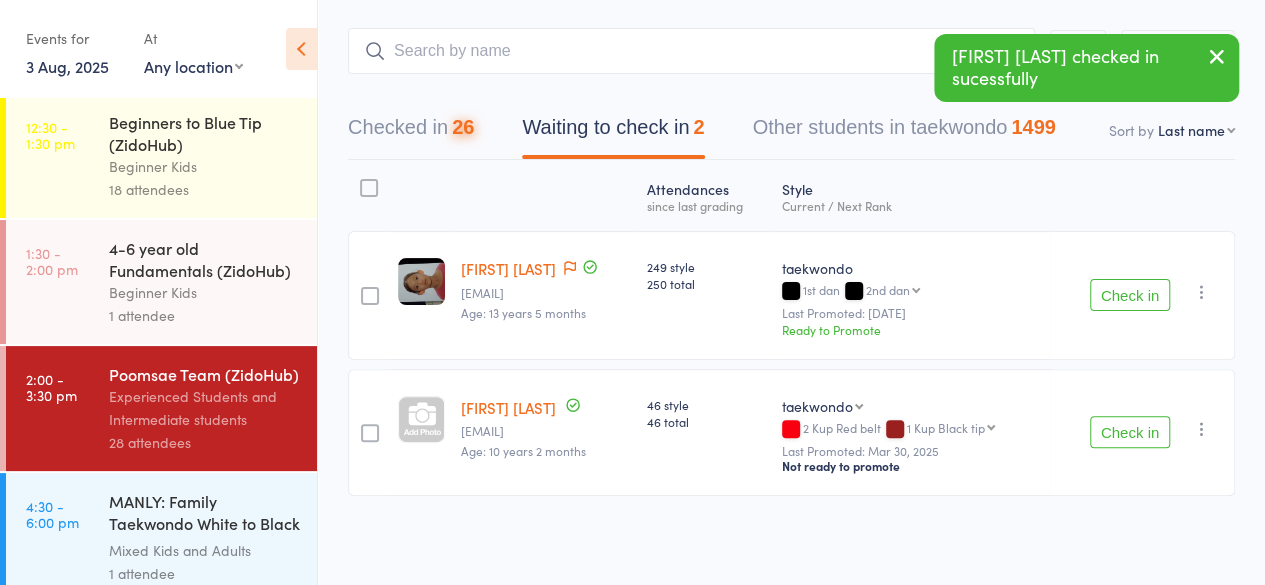 scroll, scrollTop: 135, scrollLeft: 0, axis: vertical 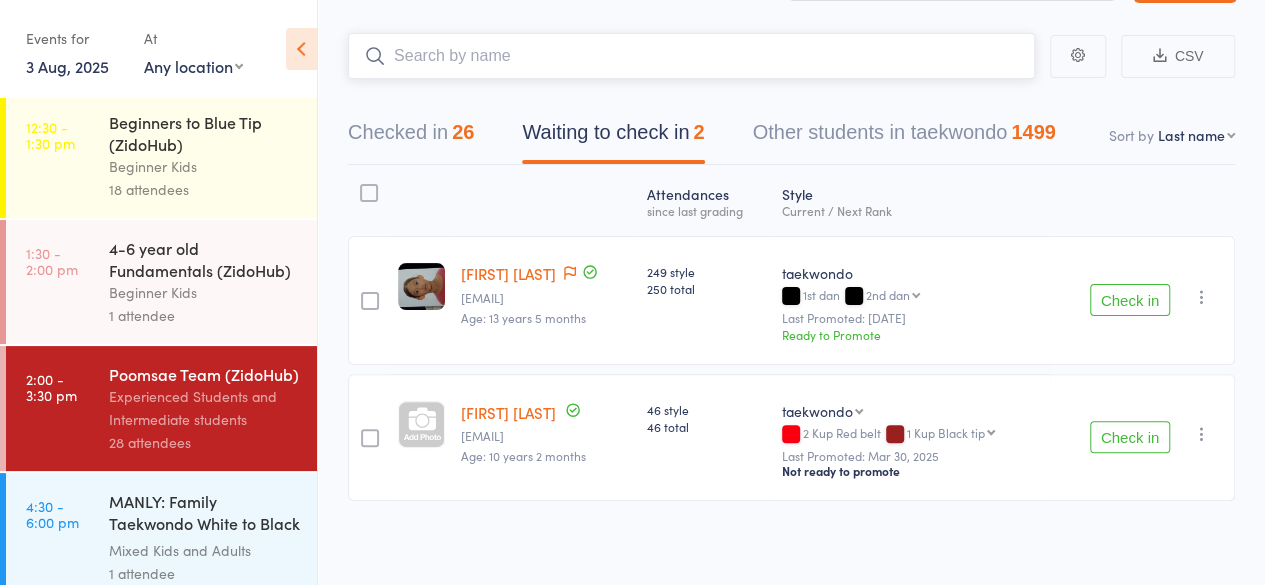 click at bounding box center (691, 56) 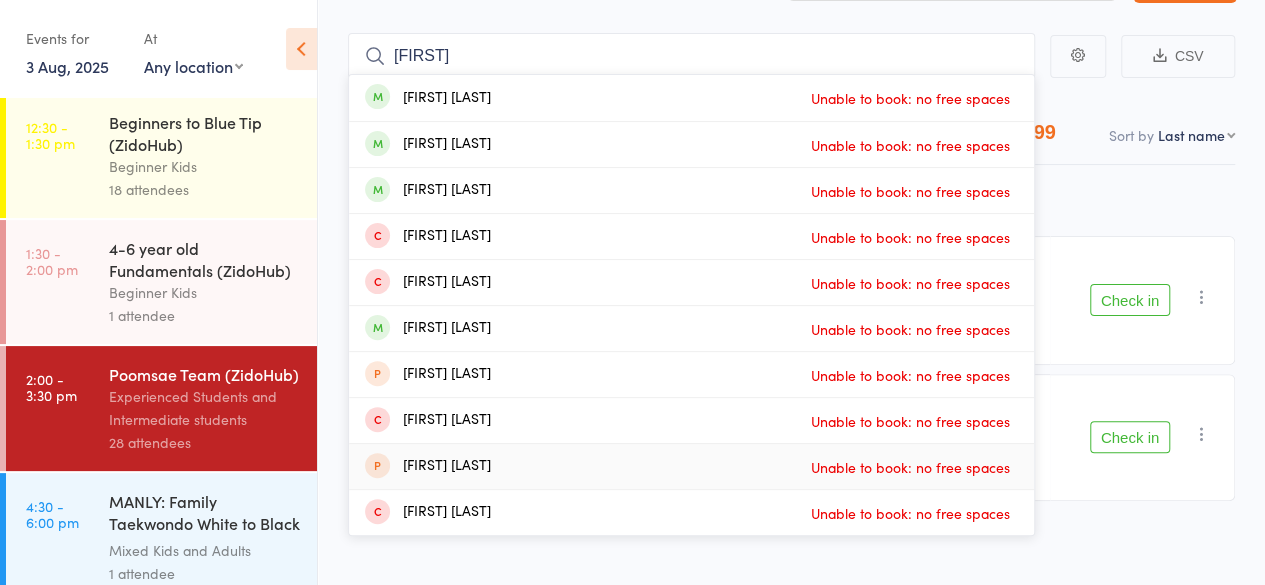 click on "Atten­dances since last grading Style Current / Next Rank edit [FIRST] [LAST]    [EMAIL] Age: [AGE] [NUMBER] style [NUMBER] total taekwondo 1st dan  2nd dan  2nd dan 3rd dan 4th dan 5th dan 6th dan 7th dan 8th dan 9th dan Last Promoted: [DATE] Ready to Promote Check in Check in Send message Add Note Add Task Add Flag Remove Mark absent
[FIRST] [LAST]    [EMAIL] Age: [AGE] [NUMBER] style [NUMBER] total taekwondo taekwondo Competition experience 2 Kup Red belt  1 Kup Black tip  1 Kup Black tip Cho dan bo Black belt 1st dan 2nd dan 3rd dan 4th dan 5th dan 6th dan 7th dan 8th dan 9th dan Last Promoted: [DATE] Not ready to promote Check in Check in Send message Add Note Add Task Add Flag Remove Mark absent" at bounding box center [791, 377] 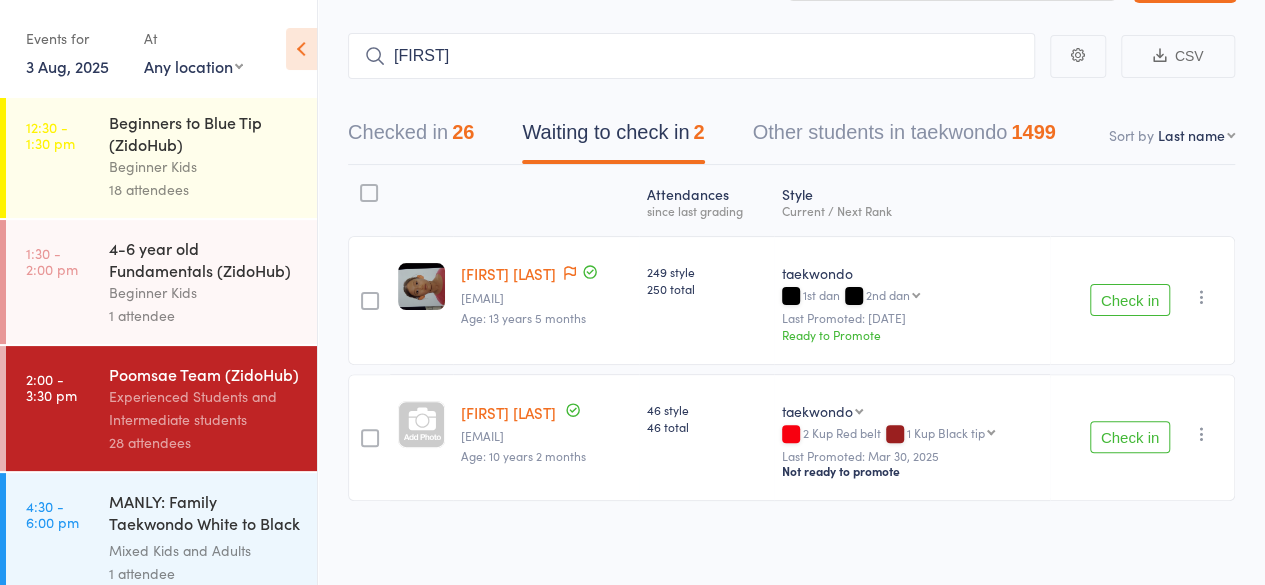click on "Checked in  26 Waiting to check in  2 Other students in taekwondo  1499" at bounding box center (791, 122) 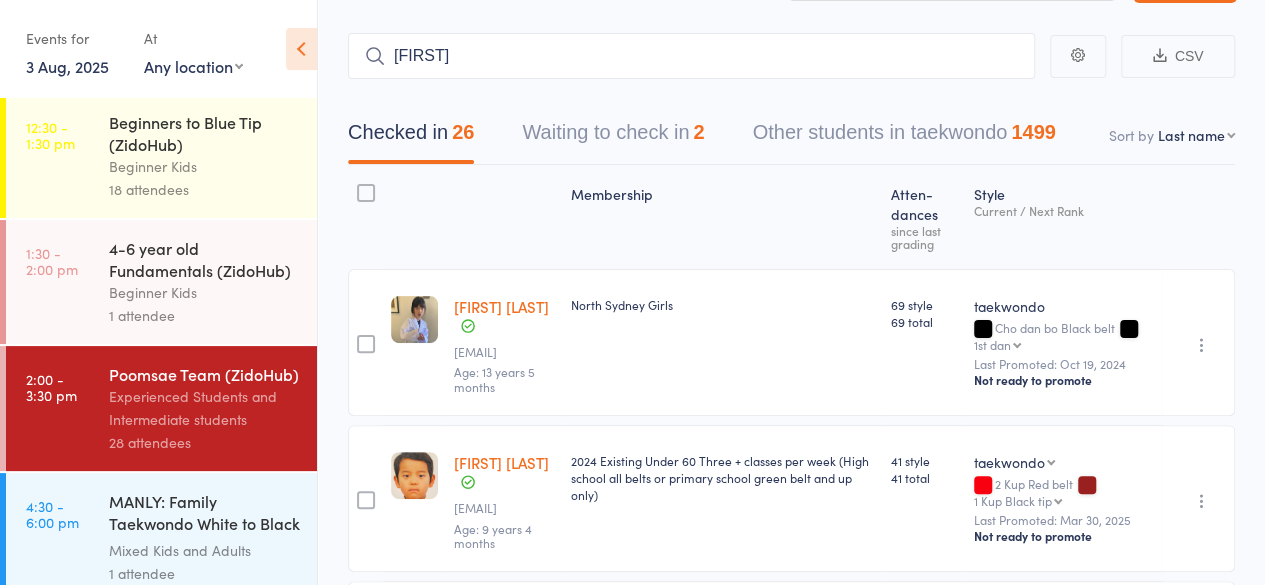 click on "Waiting to check in  2" at bounding box center (613, 137) 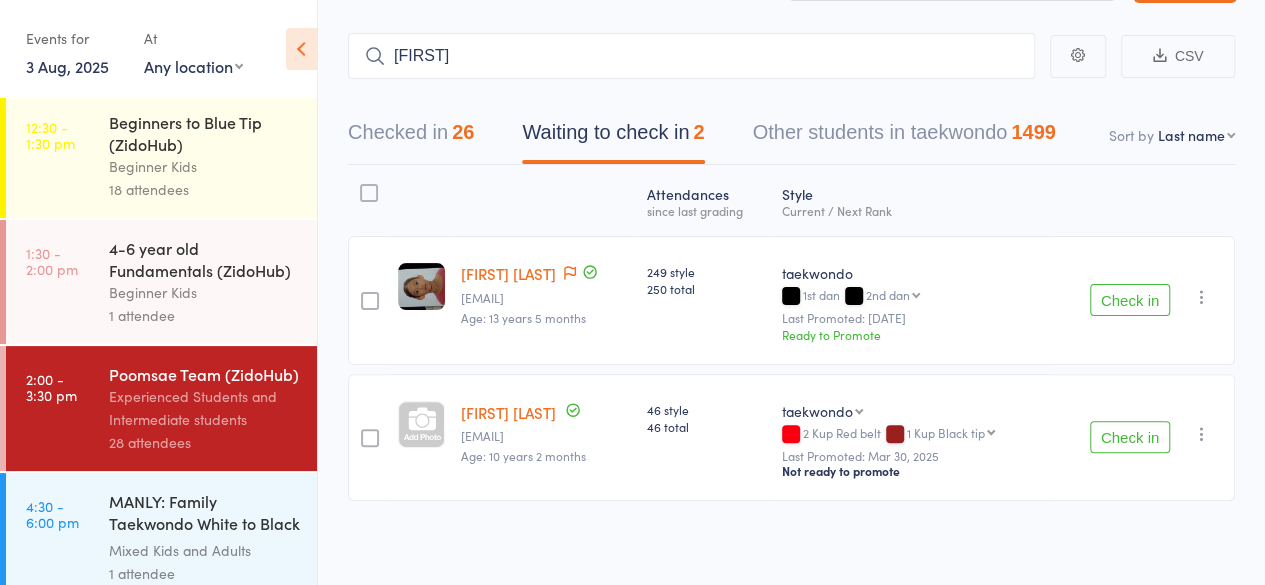 click on "Checked in [NUMBER]" at bounding box center (411, 137) 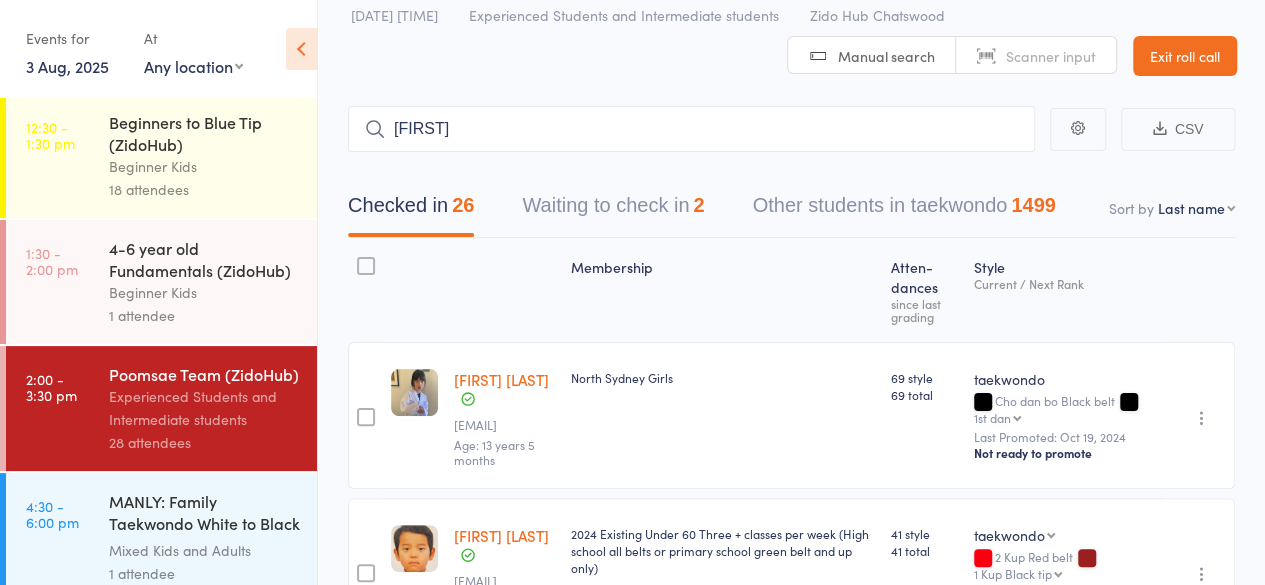 scroll, scrollTop: 61, scrollLeft: 0, axis: vertical 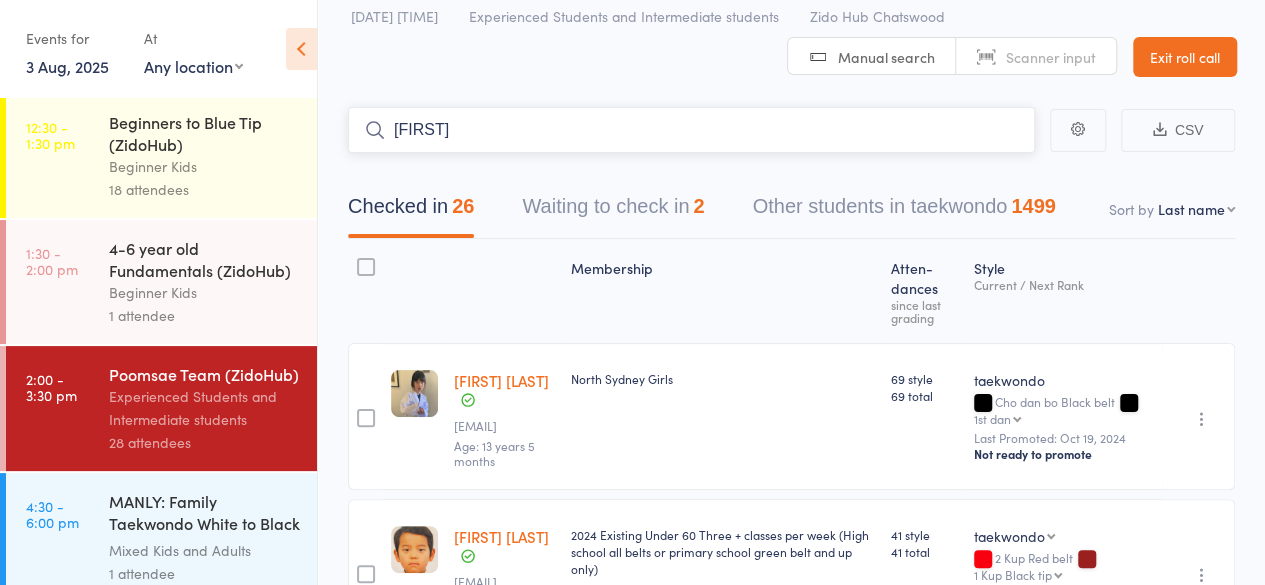 click on "[FIRST]" at bounding box center [691, 130] 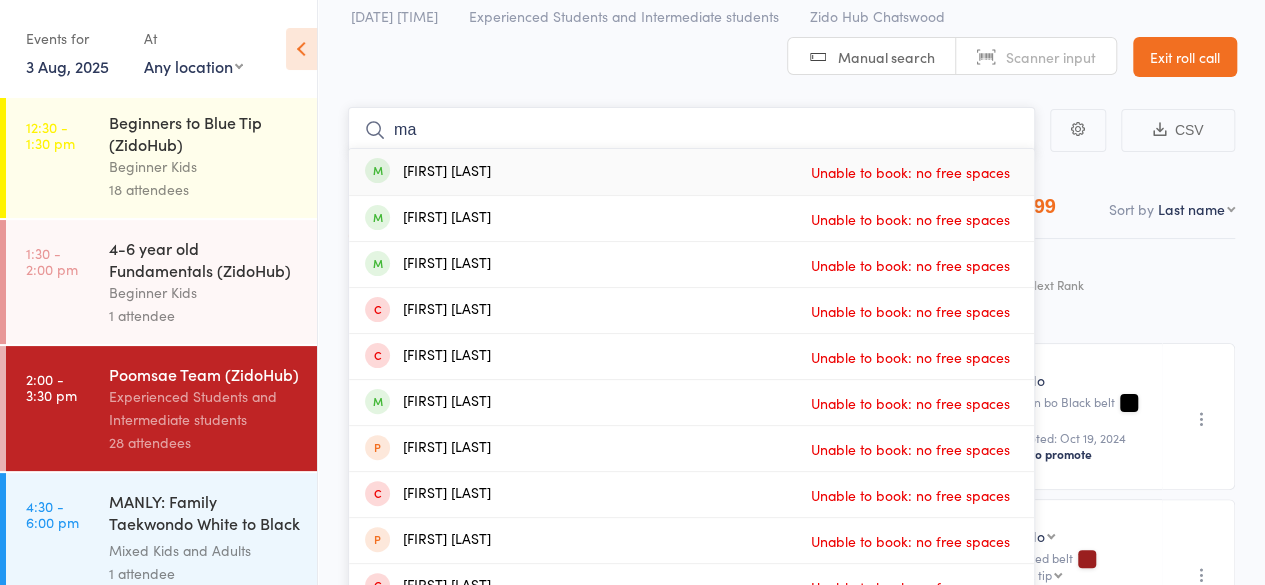 type on "m" 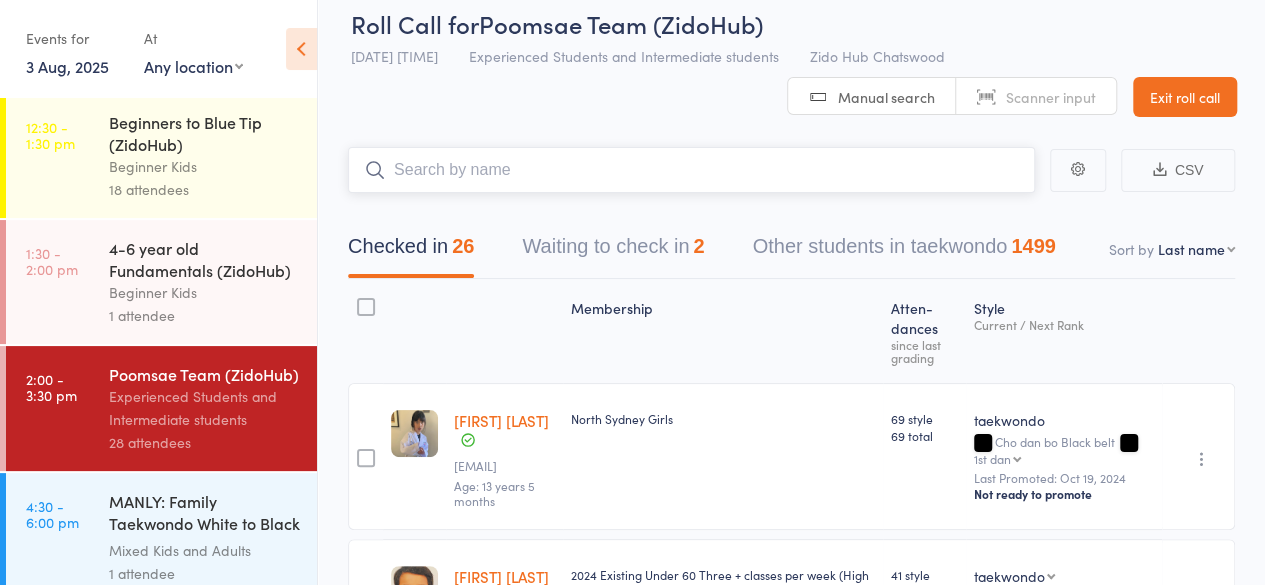 scroll, scrollTop: 0, scrollLeft: 0, axis: both 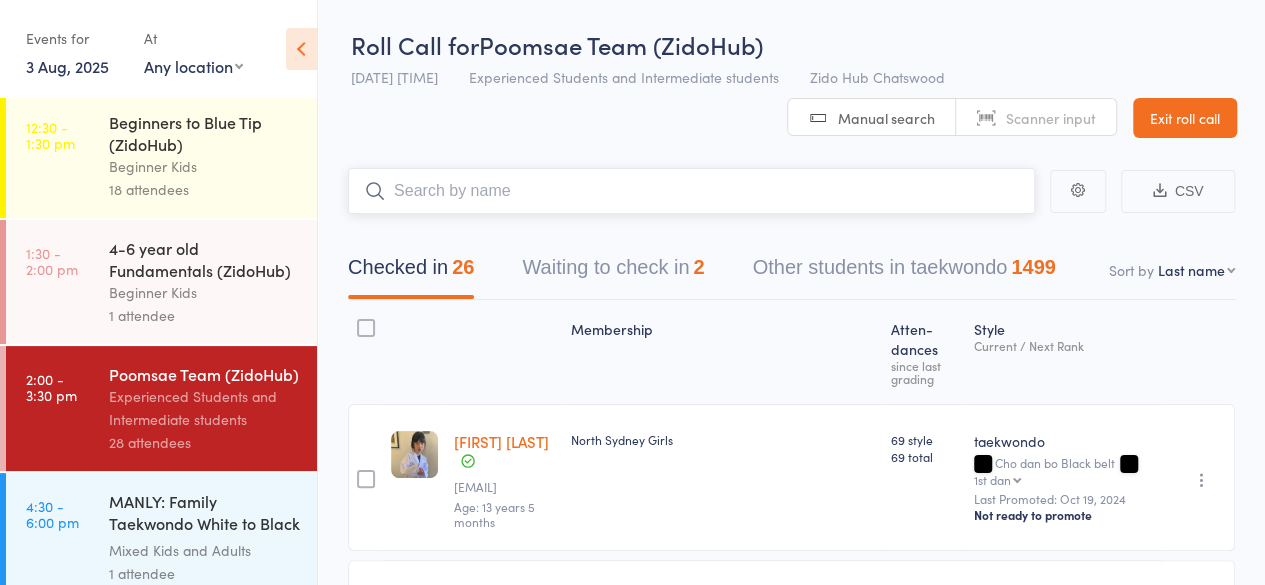 click on "Waiting to check in  2" at bounding box center (613, 272) 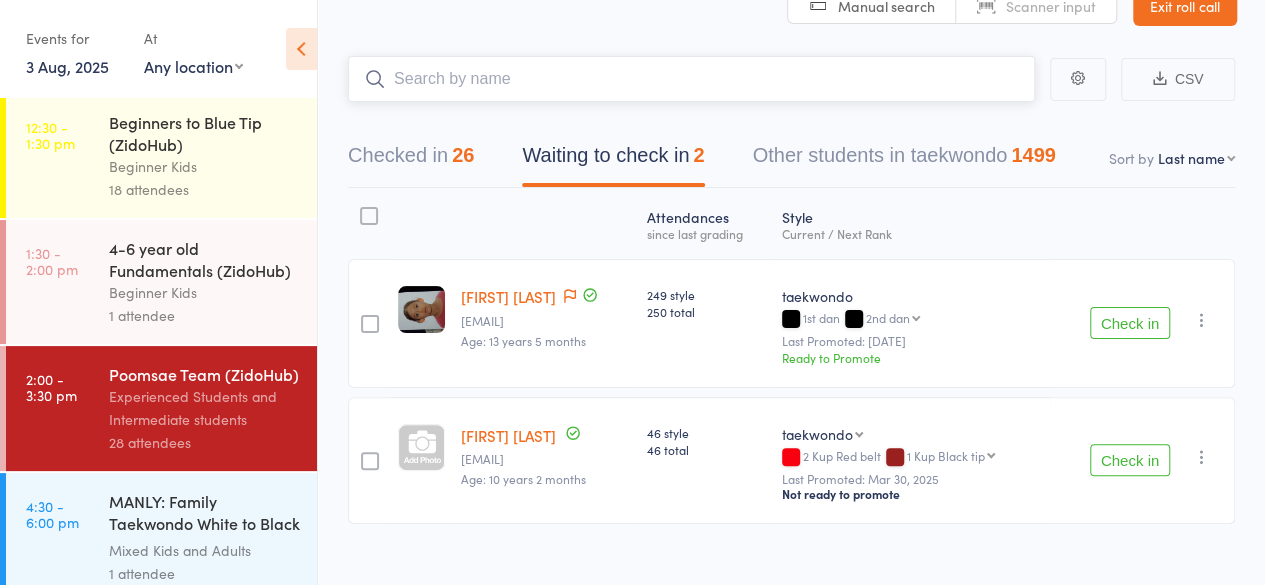 scroll, scrollTop: 113, scrollLeft: 0, axis: vertical 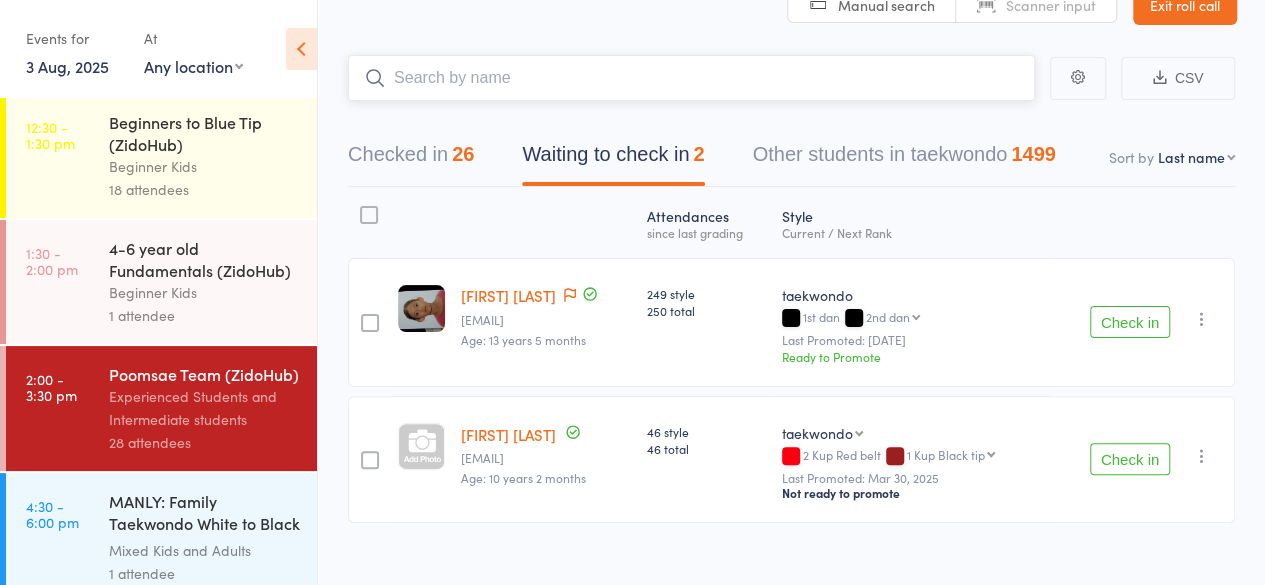 type 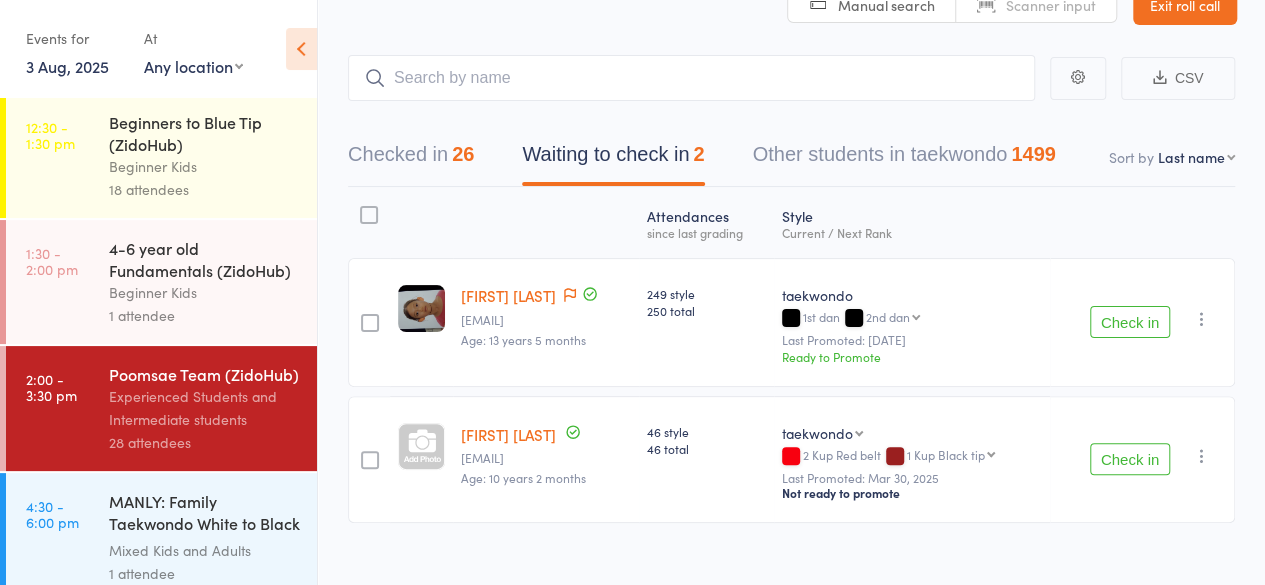 click on "Check in" at bounding box center [1130, 459] 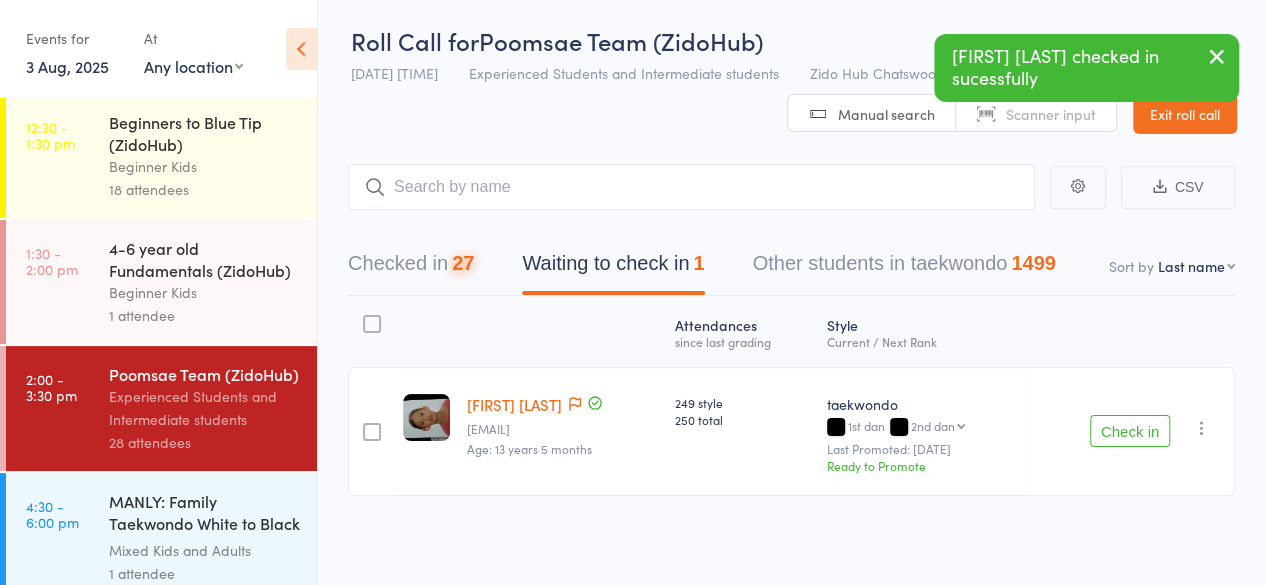 scroll, scrollTop: 1, scrollLeft: 0, axis: vertical 